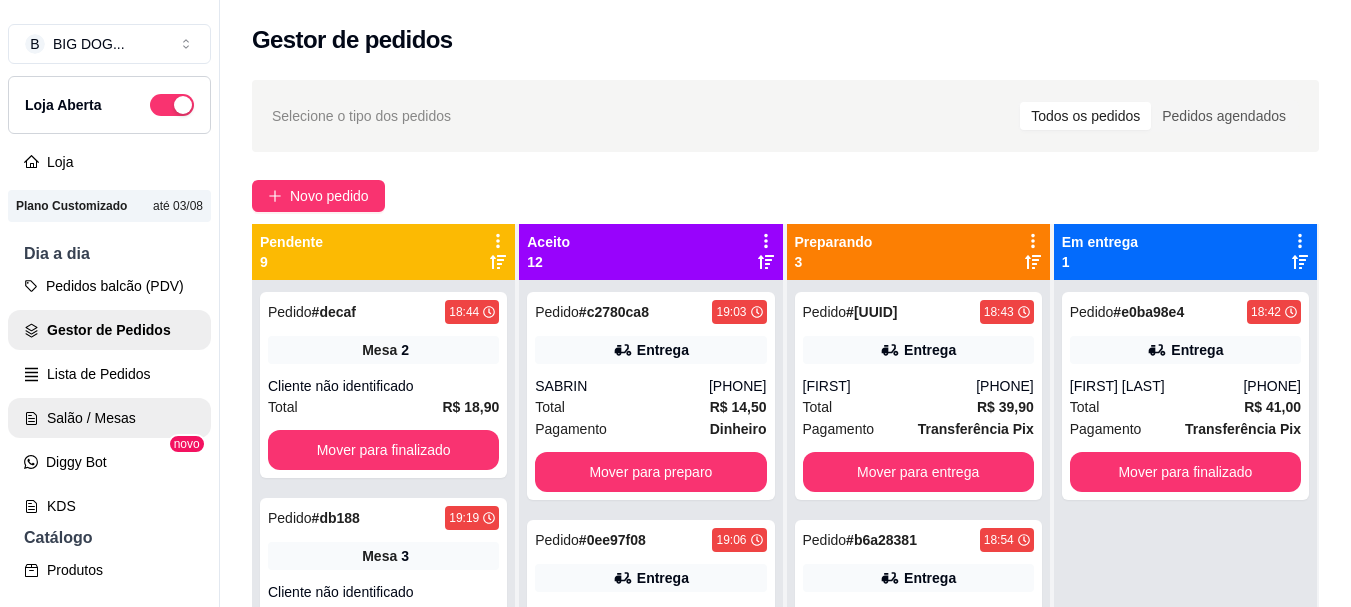 scroll, scrollTop: 0, scrollLeft: 0, axis: both 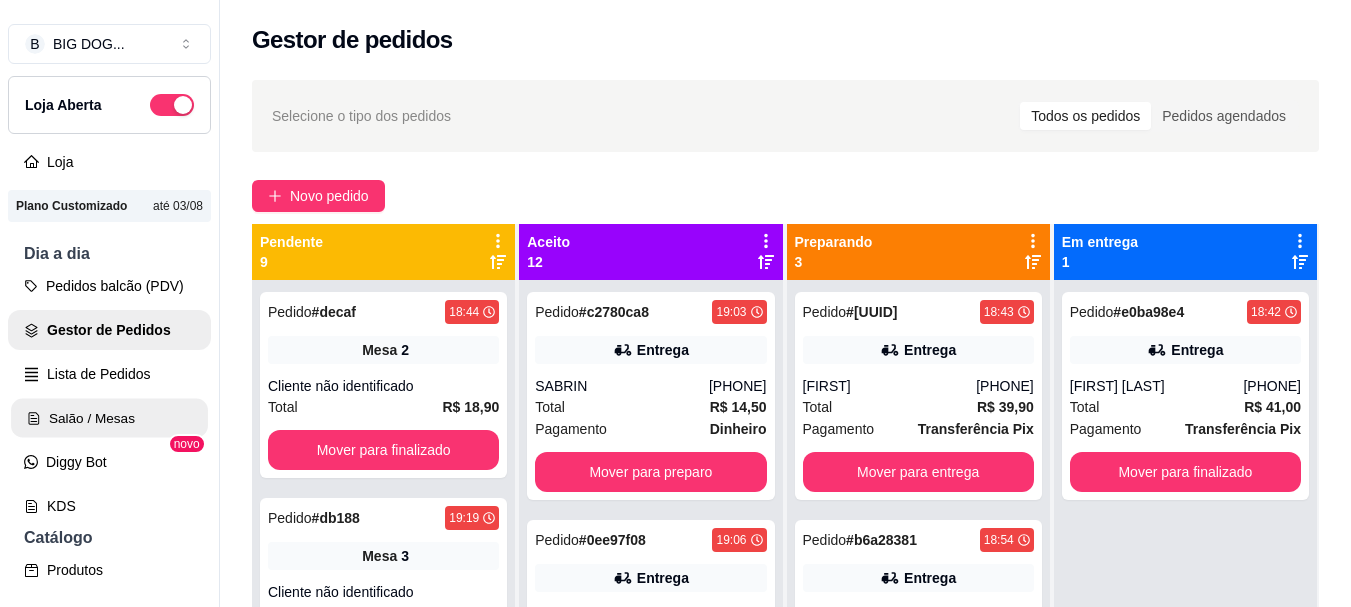 click on "Salão / Mesas" at bounding box center [109, 418] 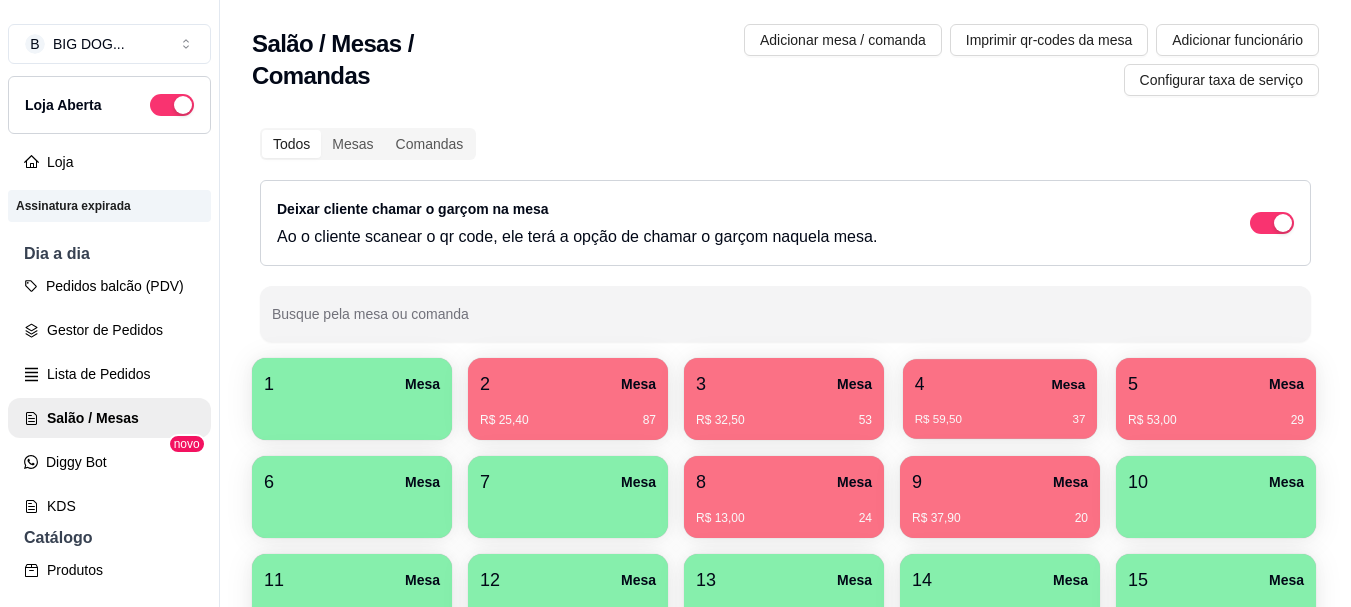click on "4 Mesa" at bounding box center (1000, 384) 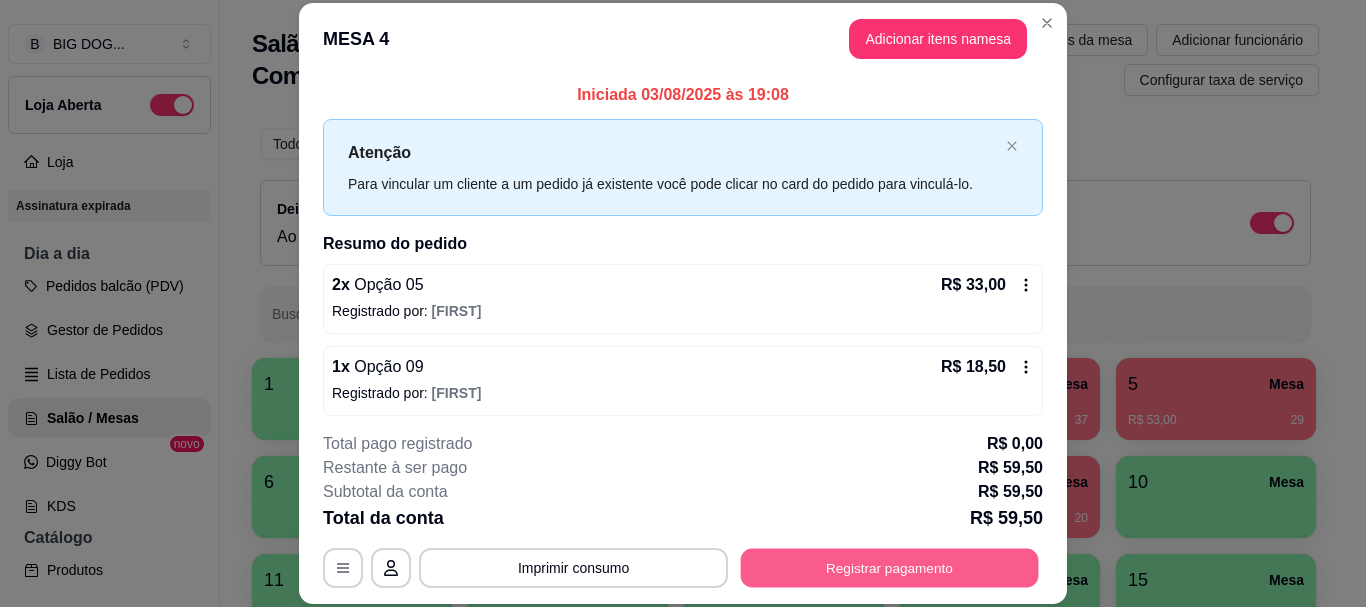 click on "Registrar pagamento" at bounding box center [890, 568] 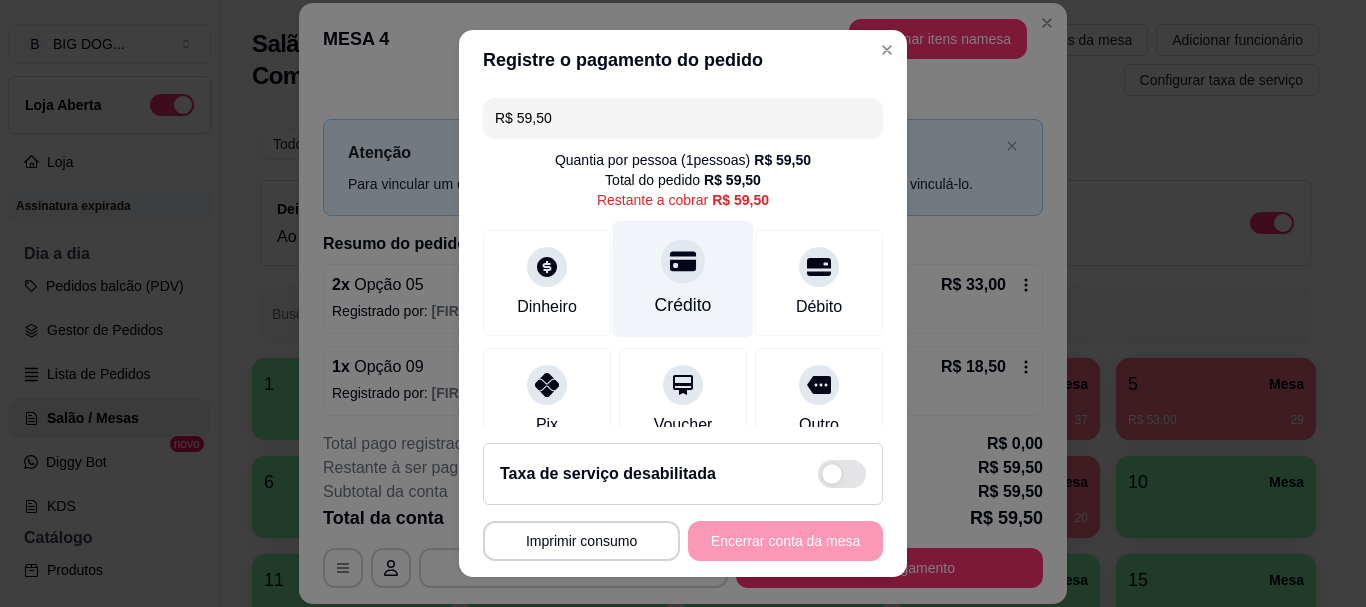 click 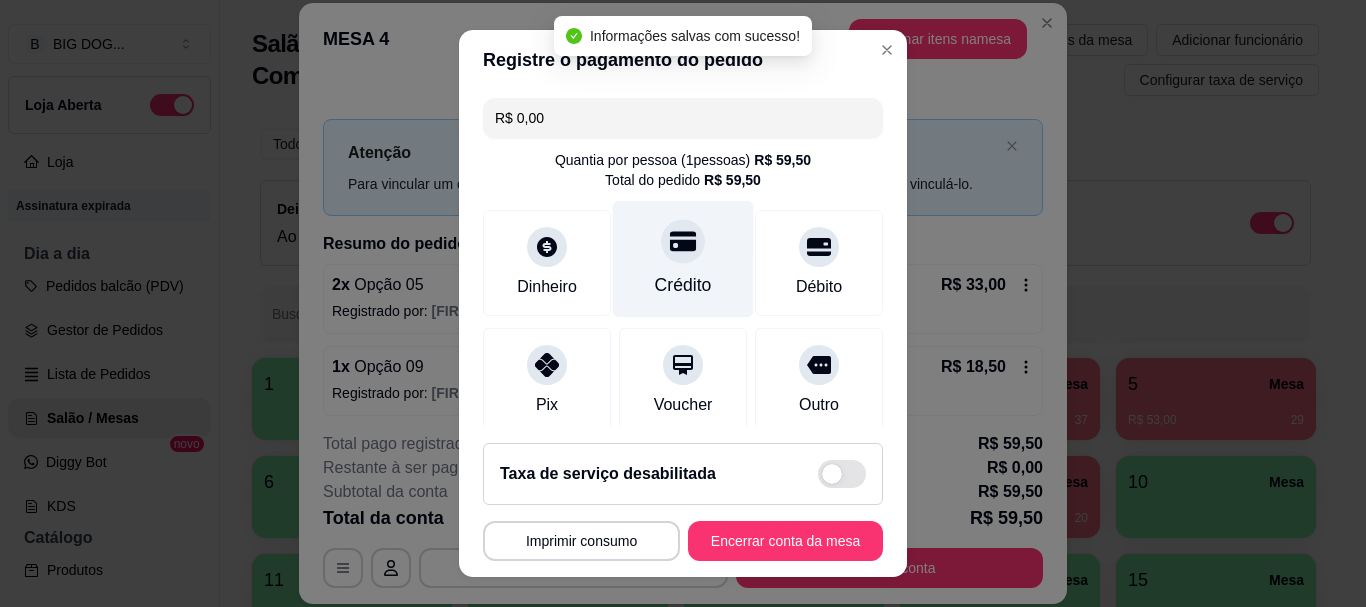 type on "R$ 0,00" 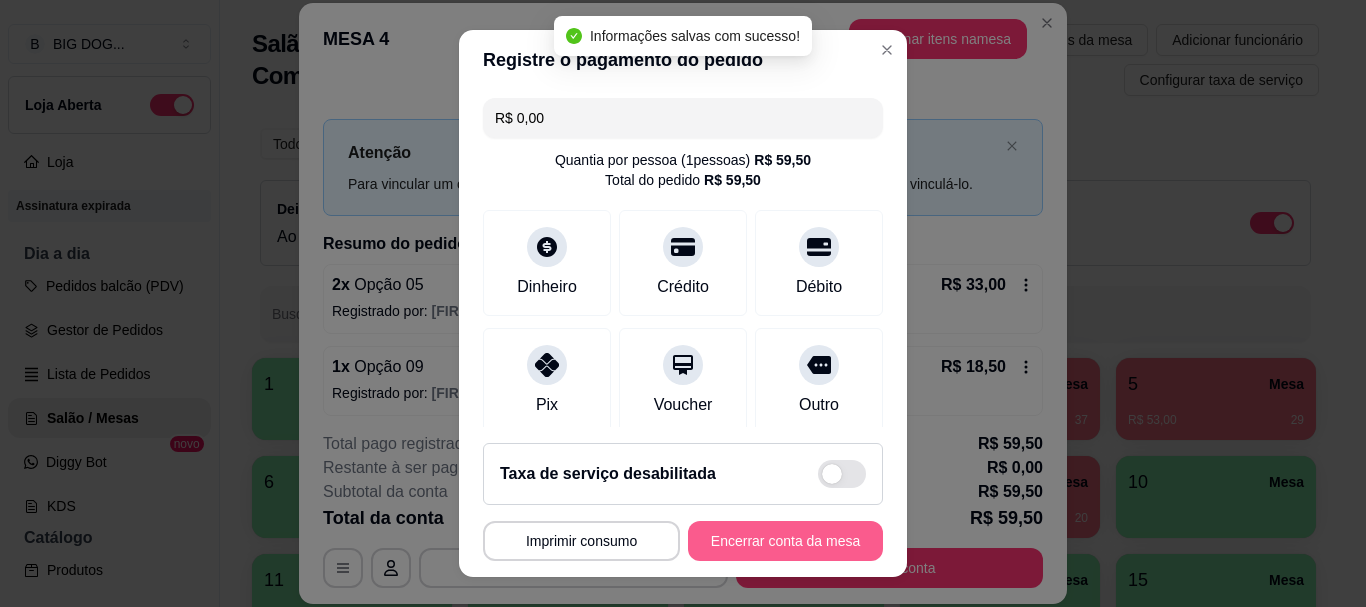 click on "Encerrar conta da mesa" at bounding box center [785, 541] 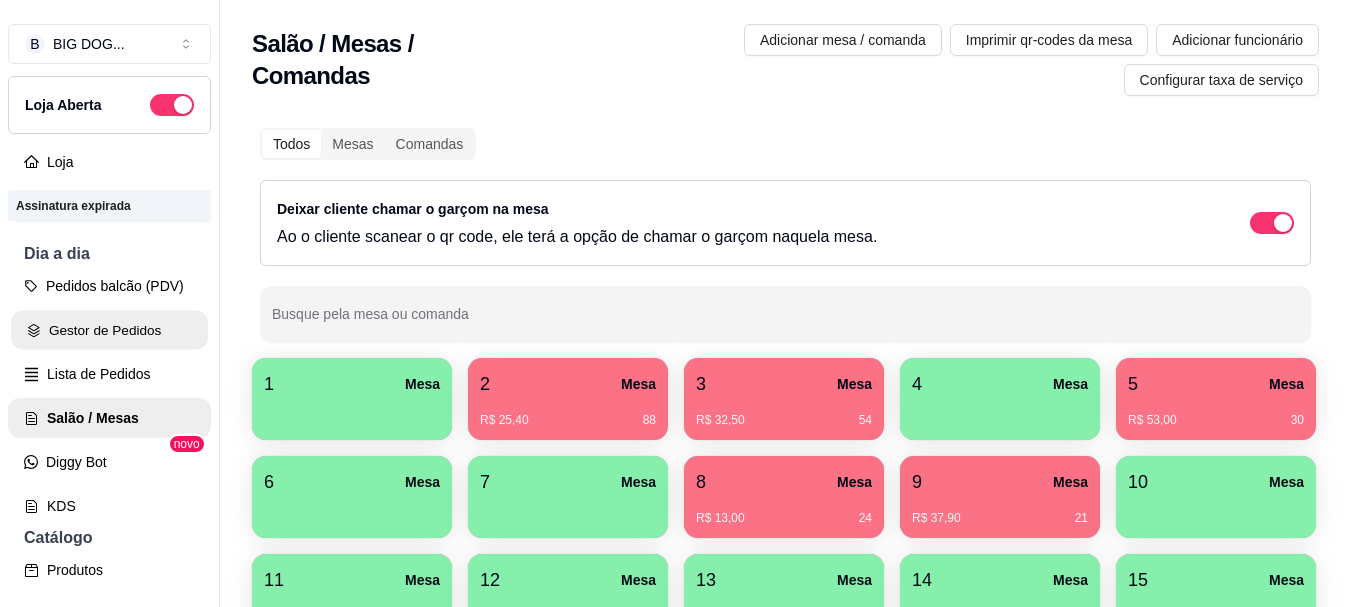 click on "Gestor de Pedidos" at bounding box center [109, 330] 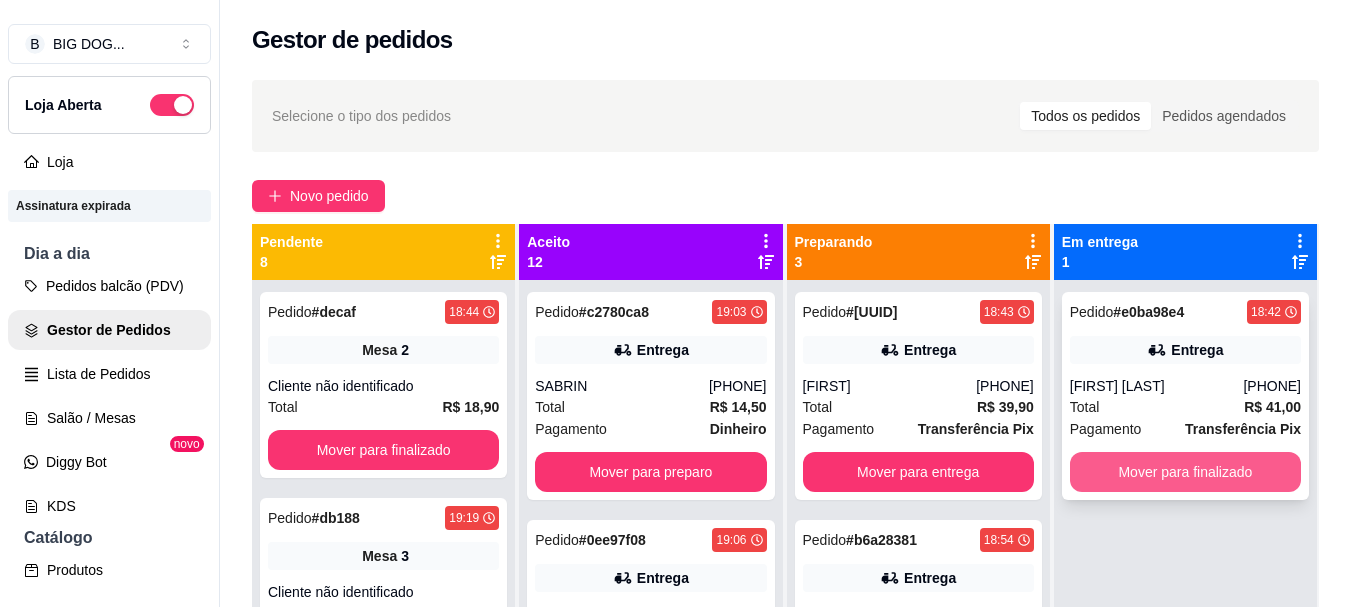click on "Mover para finalizado" at bounding box center [1185, 472] 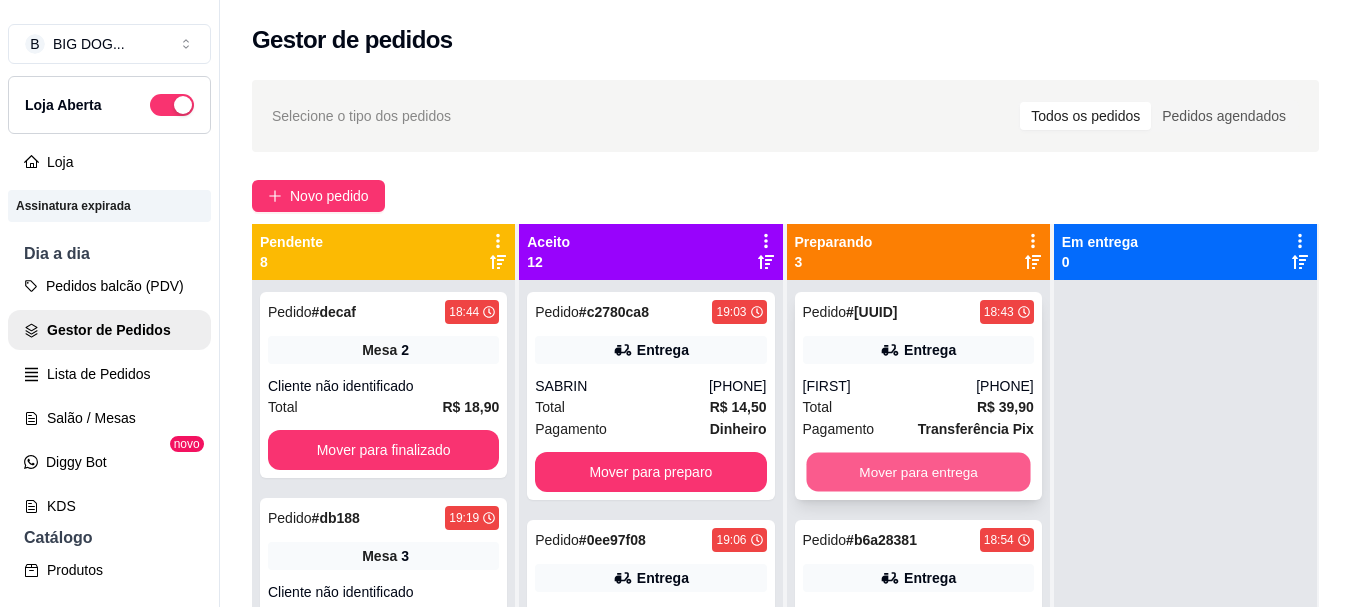 click on "Mover para entrega" at bounding box center [918, 472] 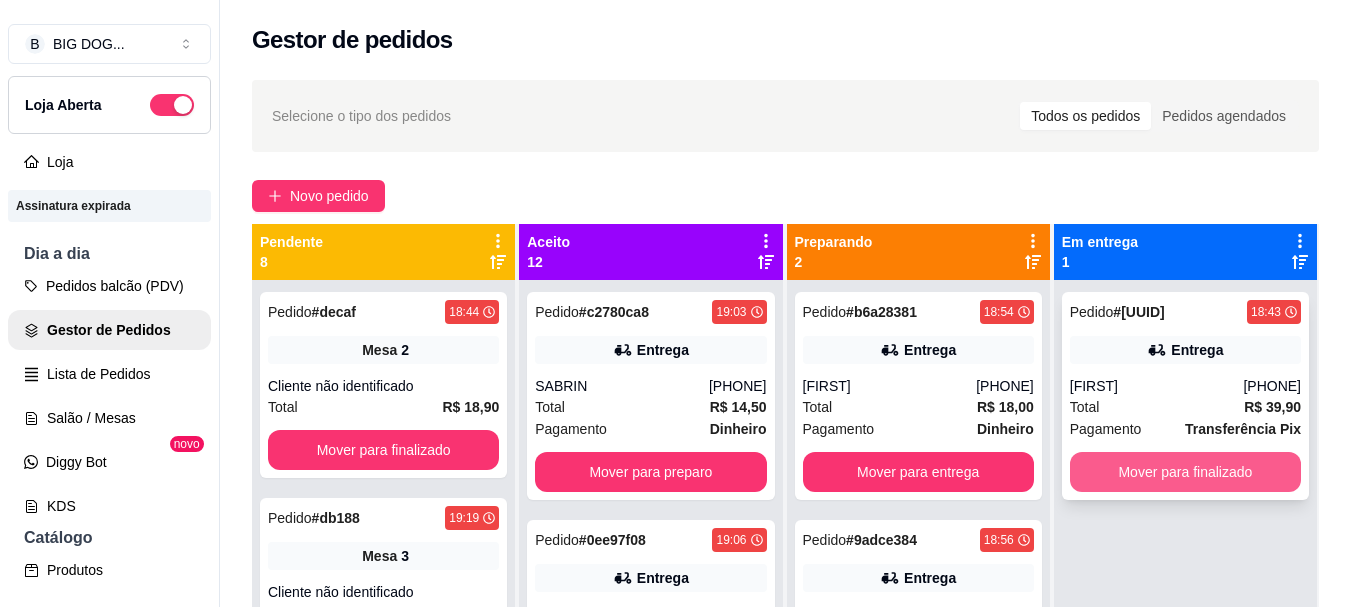 click on "Mover para finalizado" at bounding box center (1185, 472) 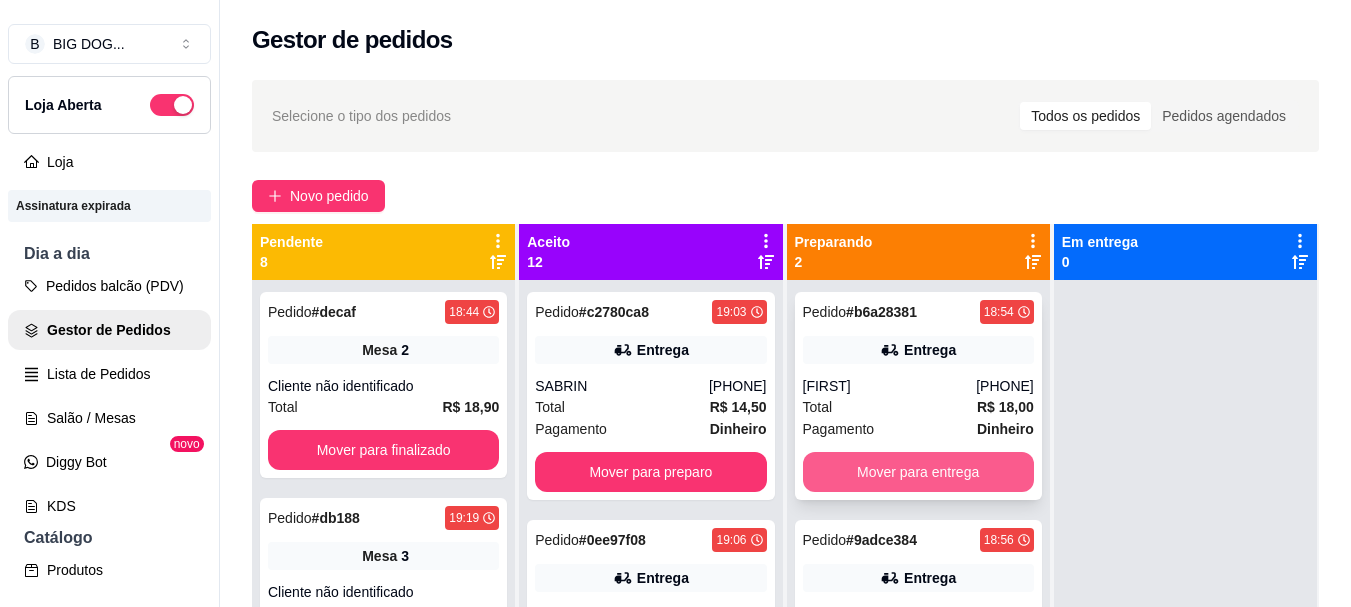 click on "Mover para entrega" at bounding box center (918, 472) 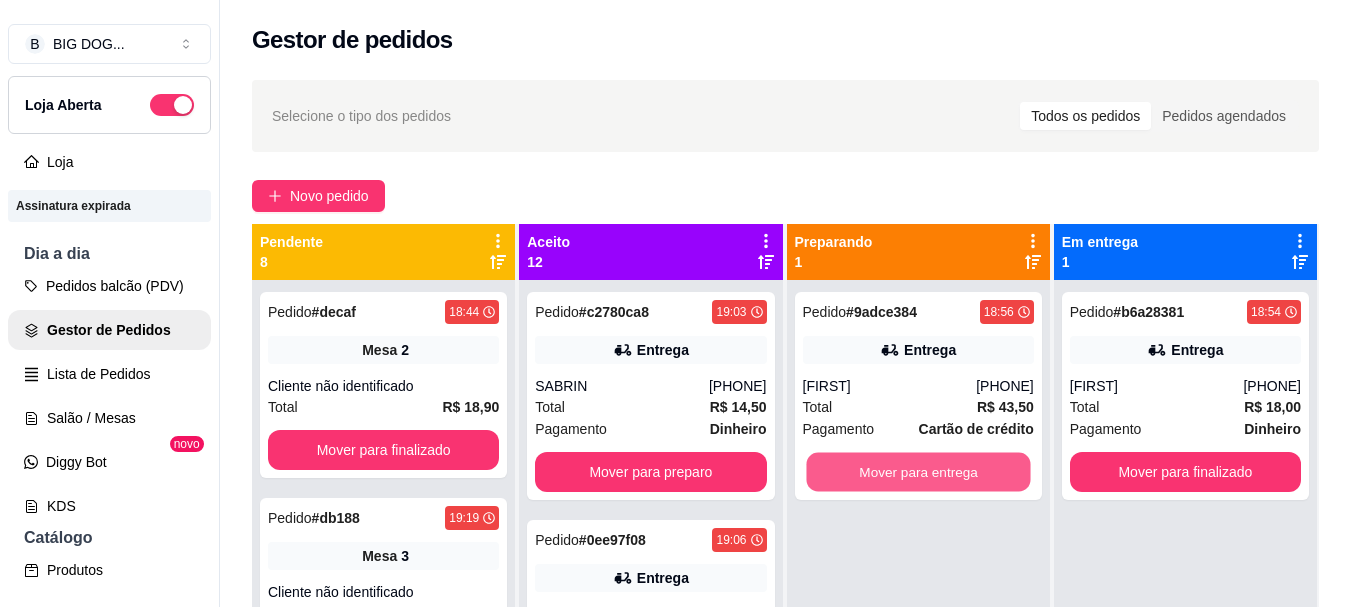 click on "Mover para entrega" at bounding box center [918, 472] 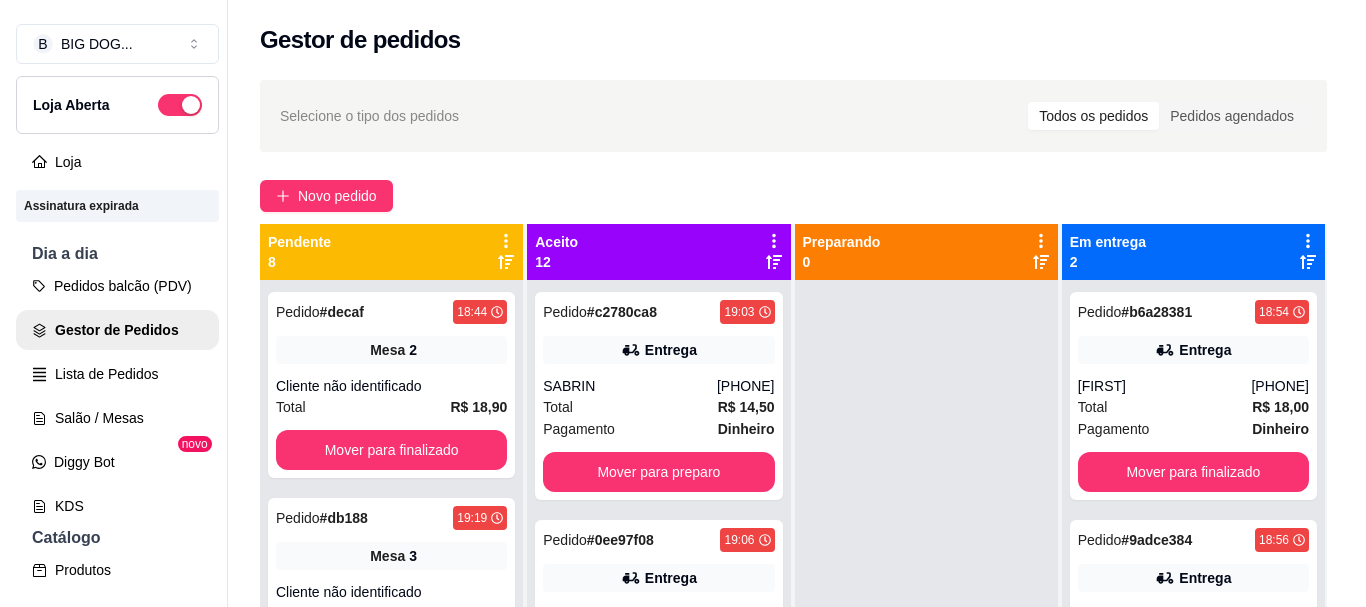 scroll, scrollTop: 263, scrollLeft: 0, axis: vertical 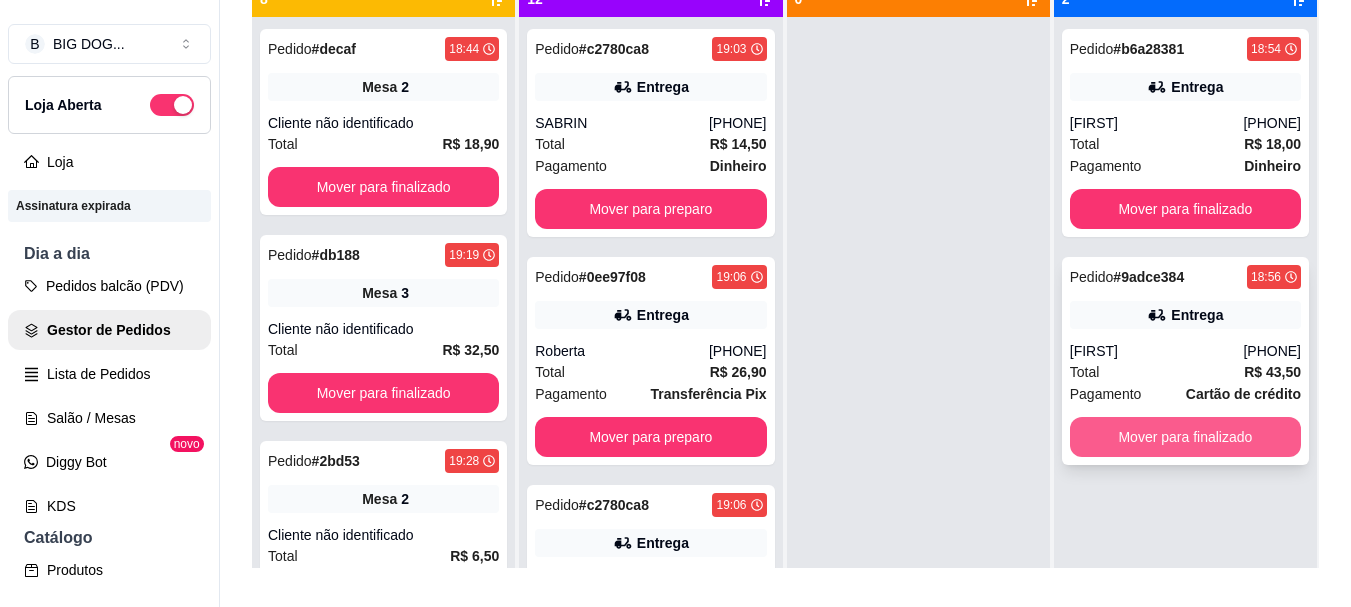 click on "Mover para finalizado" at bounding box center [1185, 437] 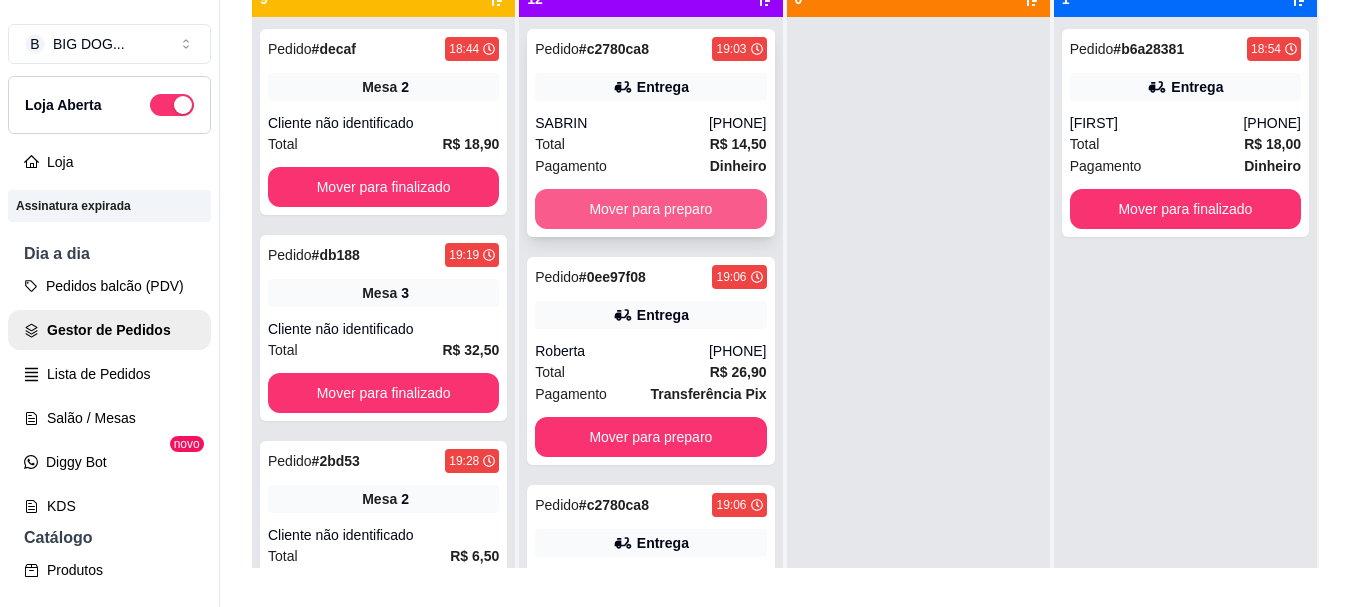click on "Mover para preparo" at bounding box center (650, 209) 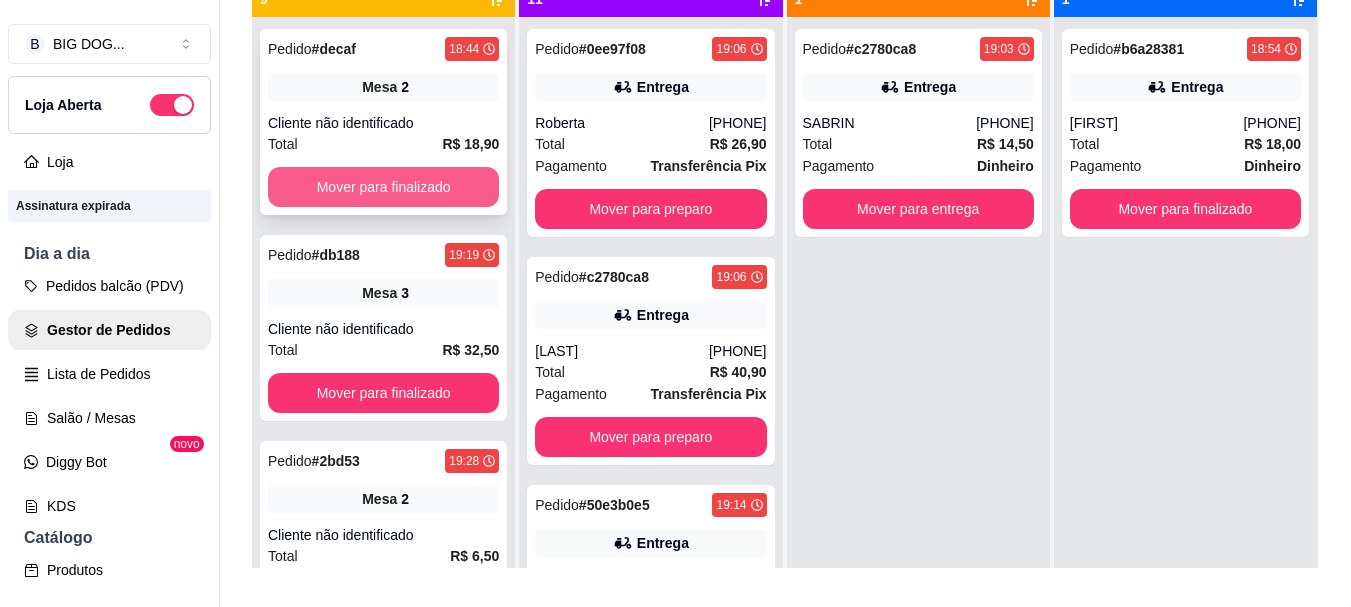 click on "Mover para finalizado" at bounding box center (383, 187) 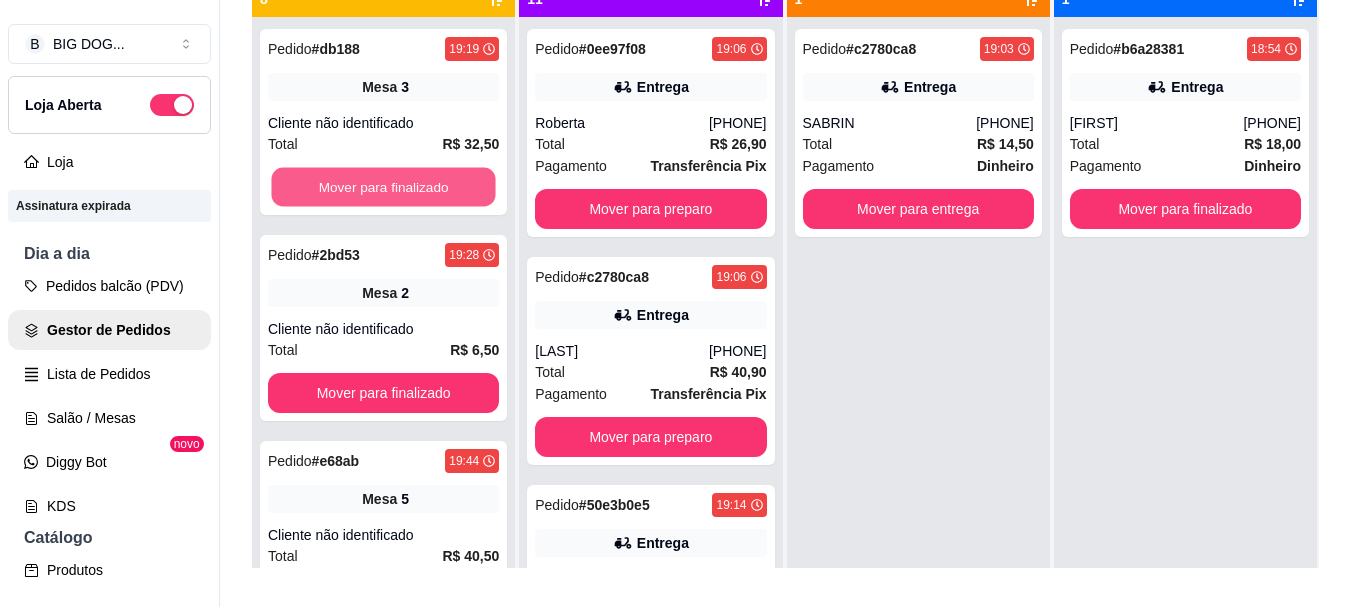 click on "Mover para finalizado" at bounding box center [383, 187] 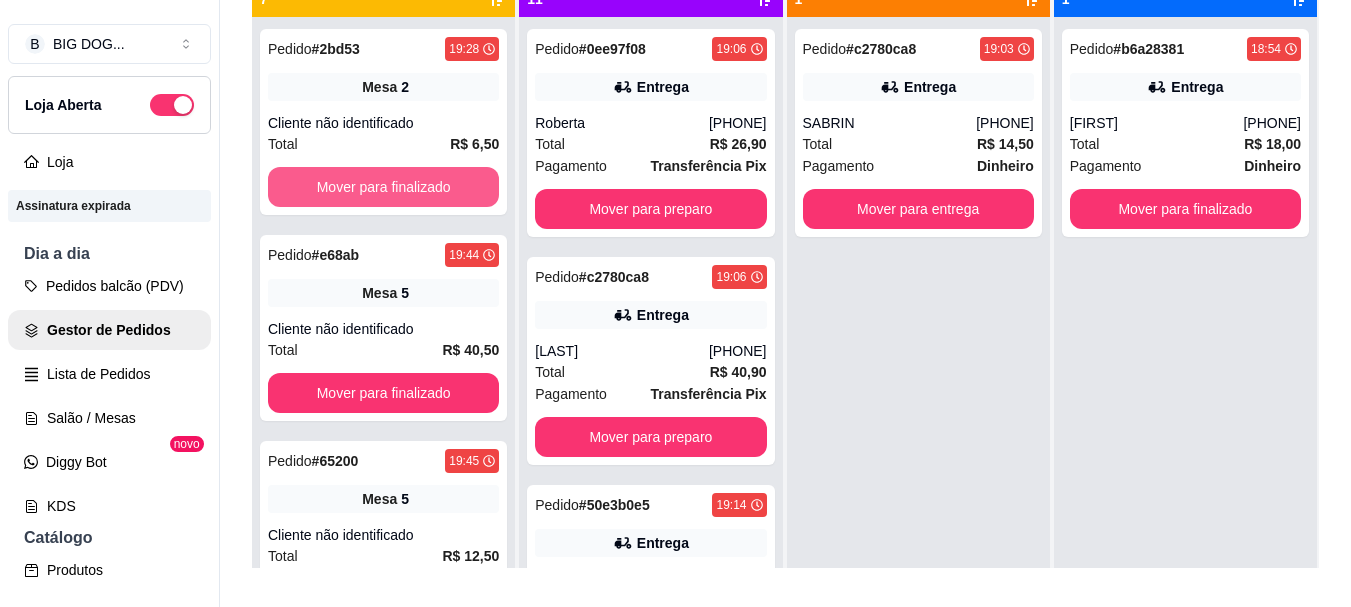 click on "Mover para finalizado" at bounding box center (383, 187) 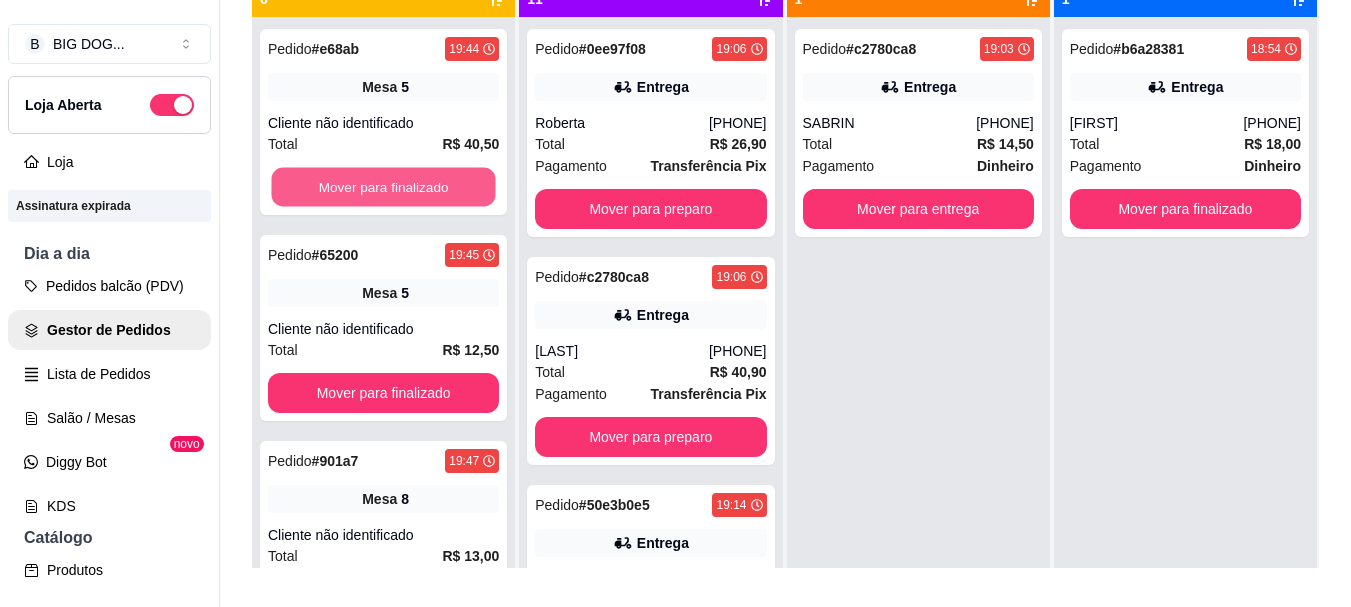 click on "Mover para finalizado" at bounding box center (383, 187) 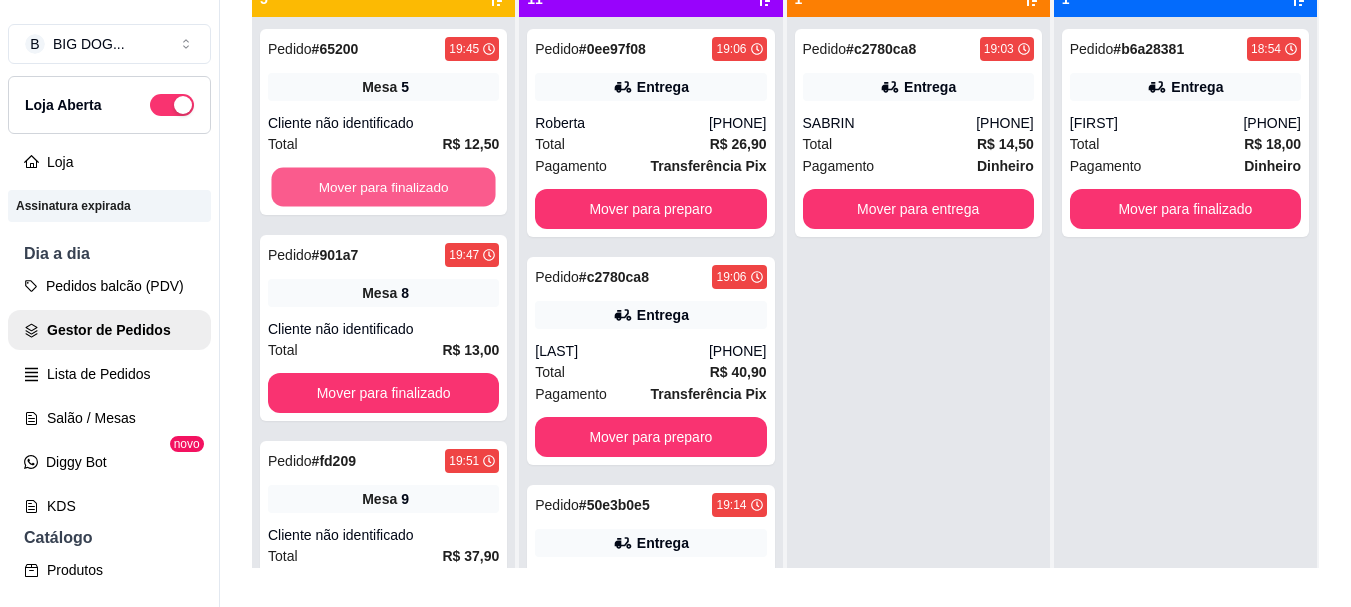 click on "Mover para finalizado" at bounding box center [383, 187] 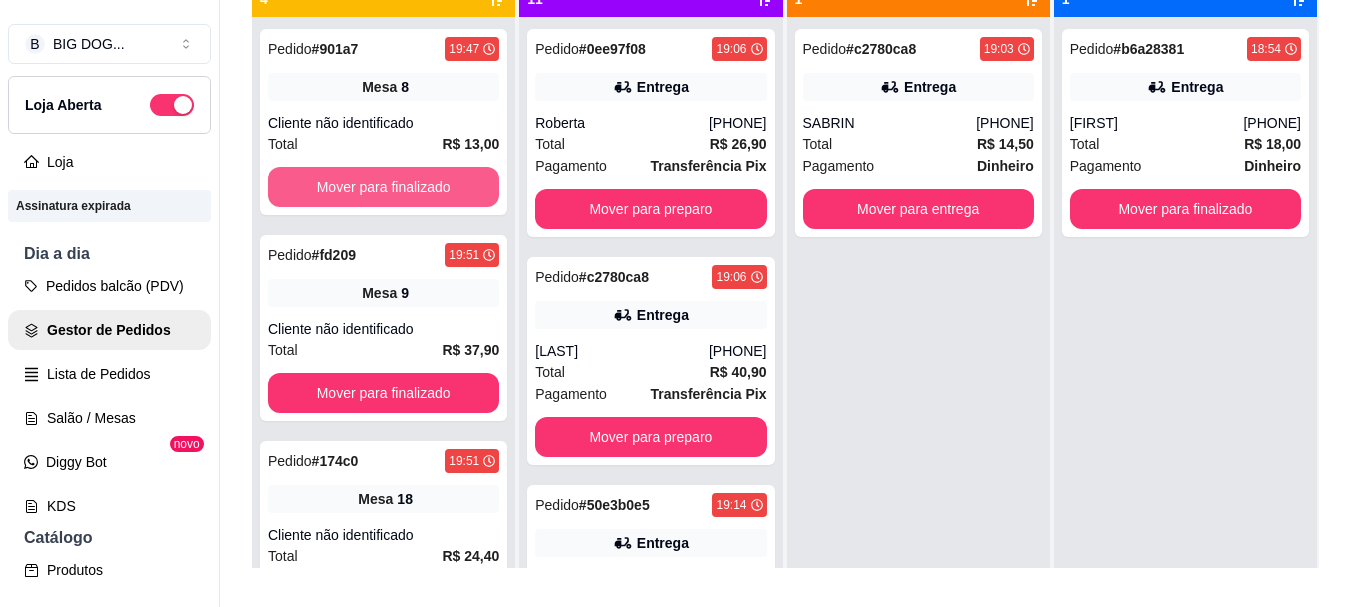 click on "Mover para finalizado" at bounding box center [383, 187] 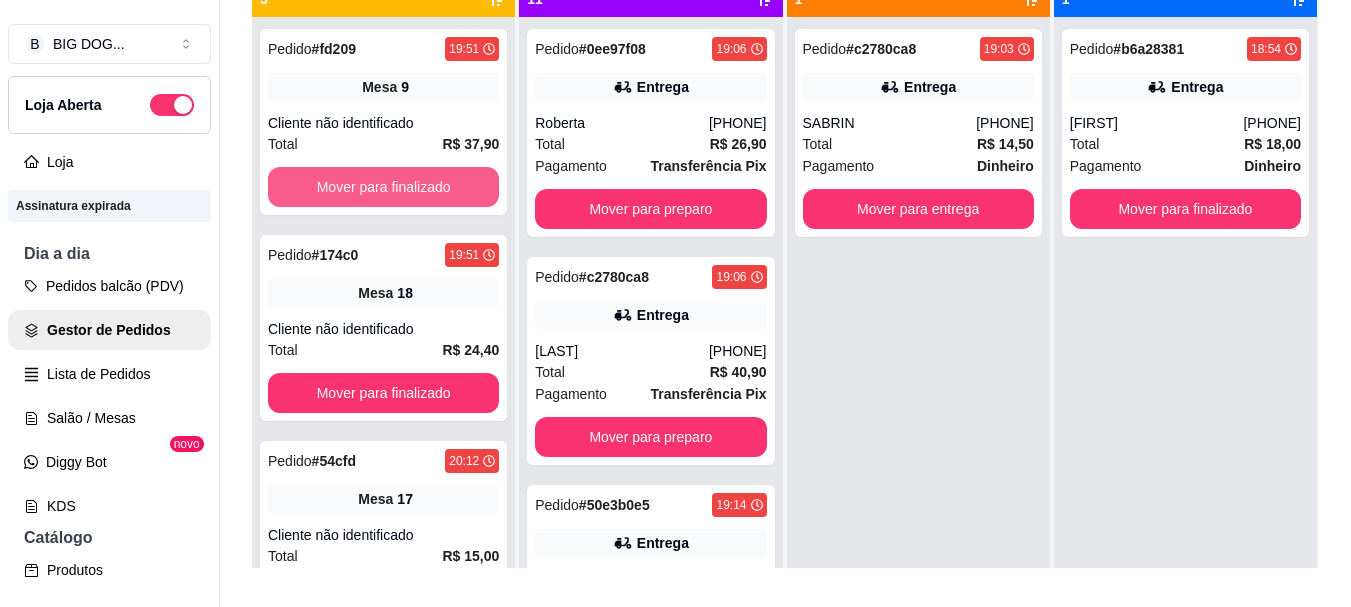 click on "Mover para finalizado" at bounding box center (383, 187) 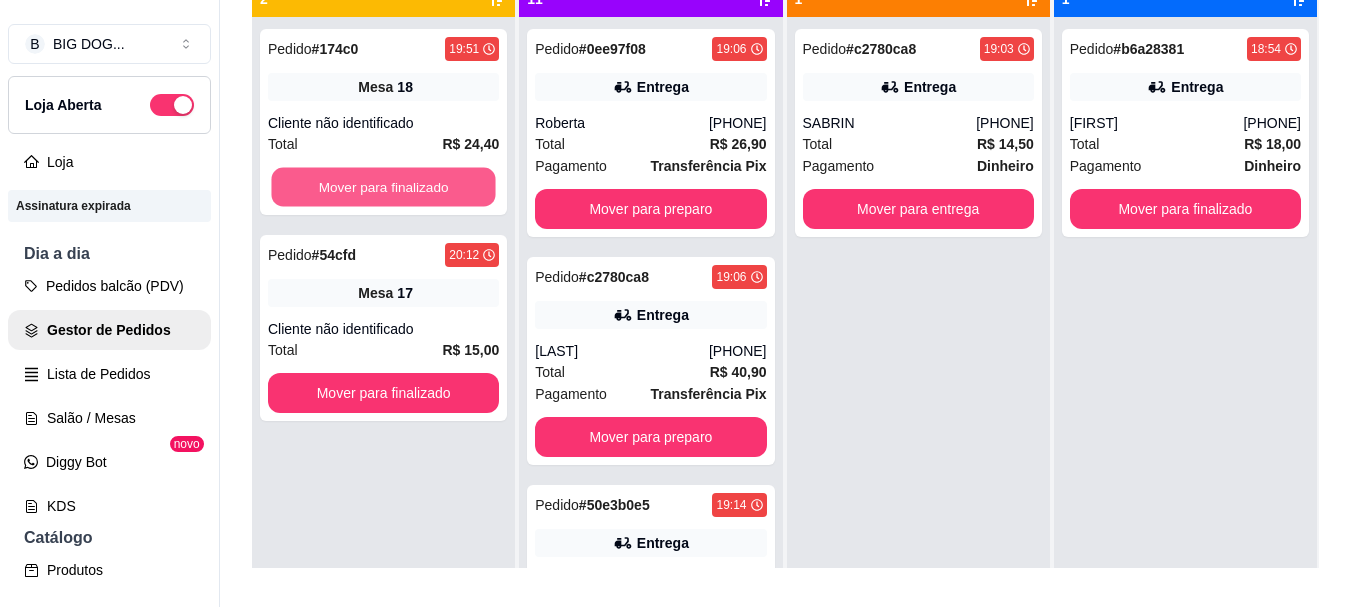 click on "Mover para finalizado" at bounding box center [383, 187] 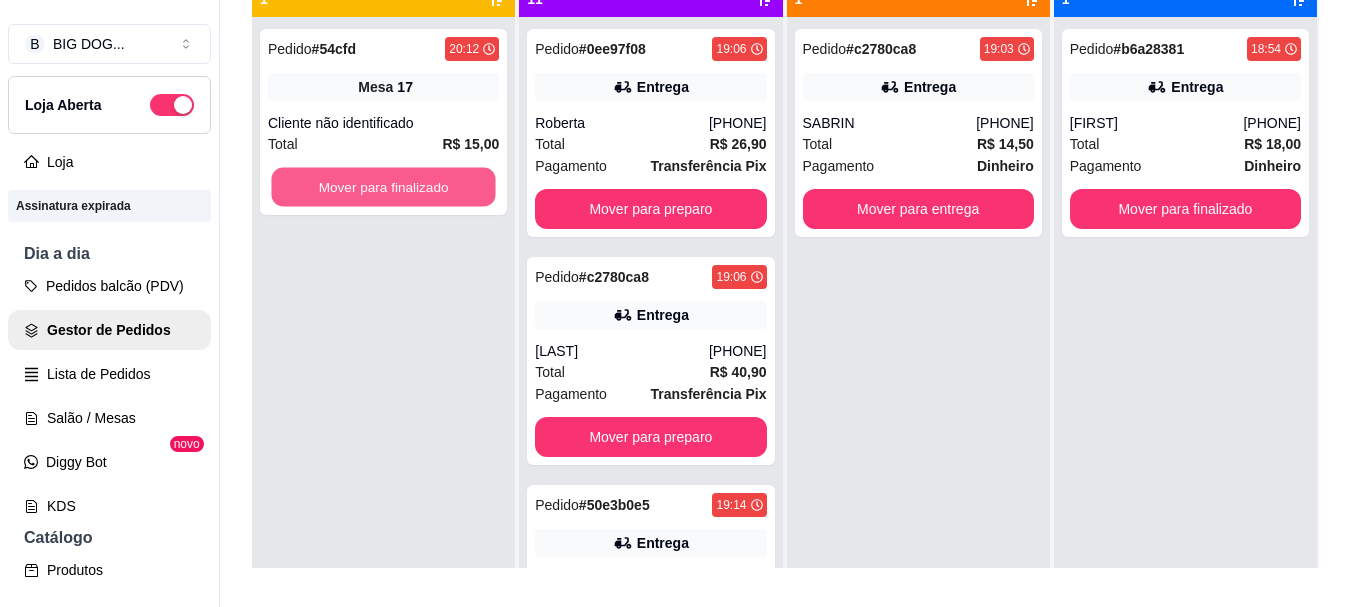 click on "Mover para finalizado" at bounding box center (383, 187) 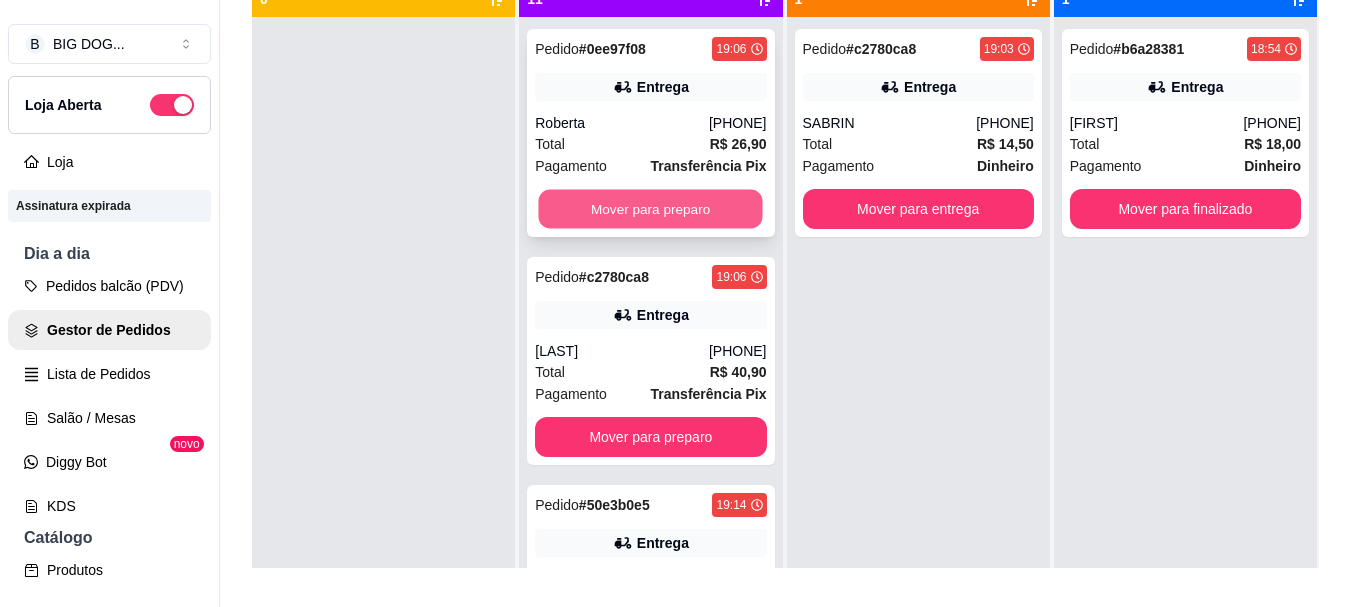 click on "Mover para preparo" at bounding box center (651, 209) 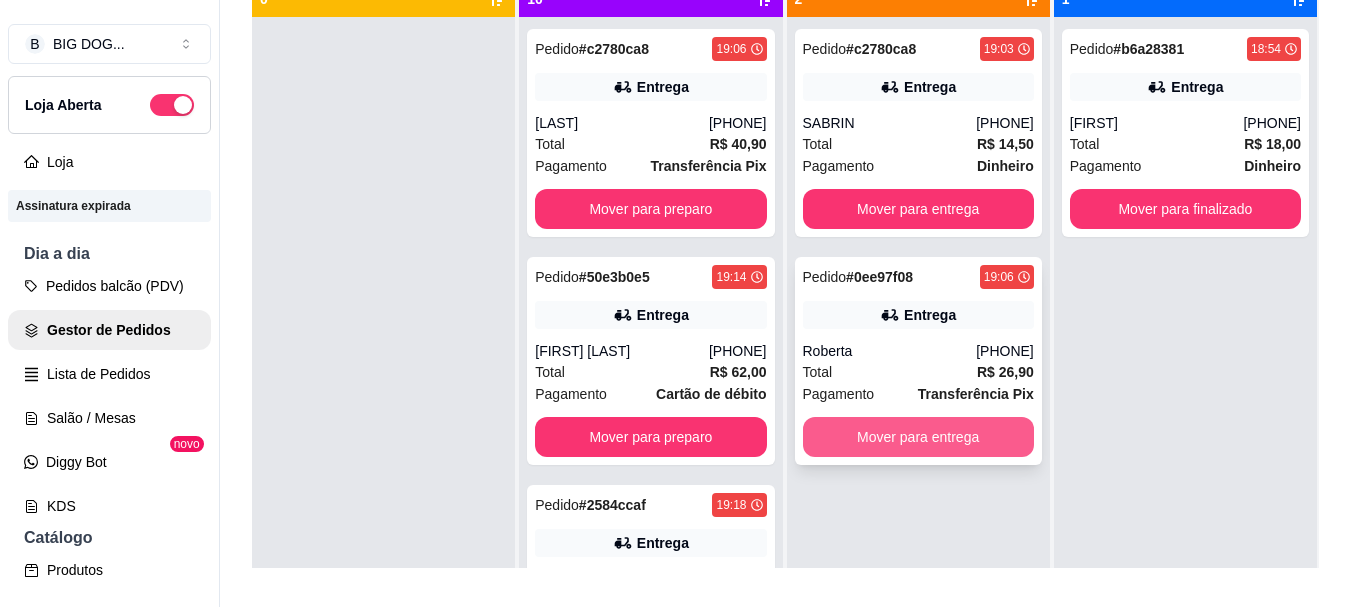 click on "Mover para entrega" at bounding box center [918, 437] 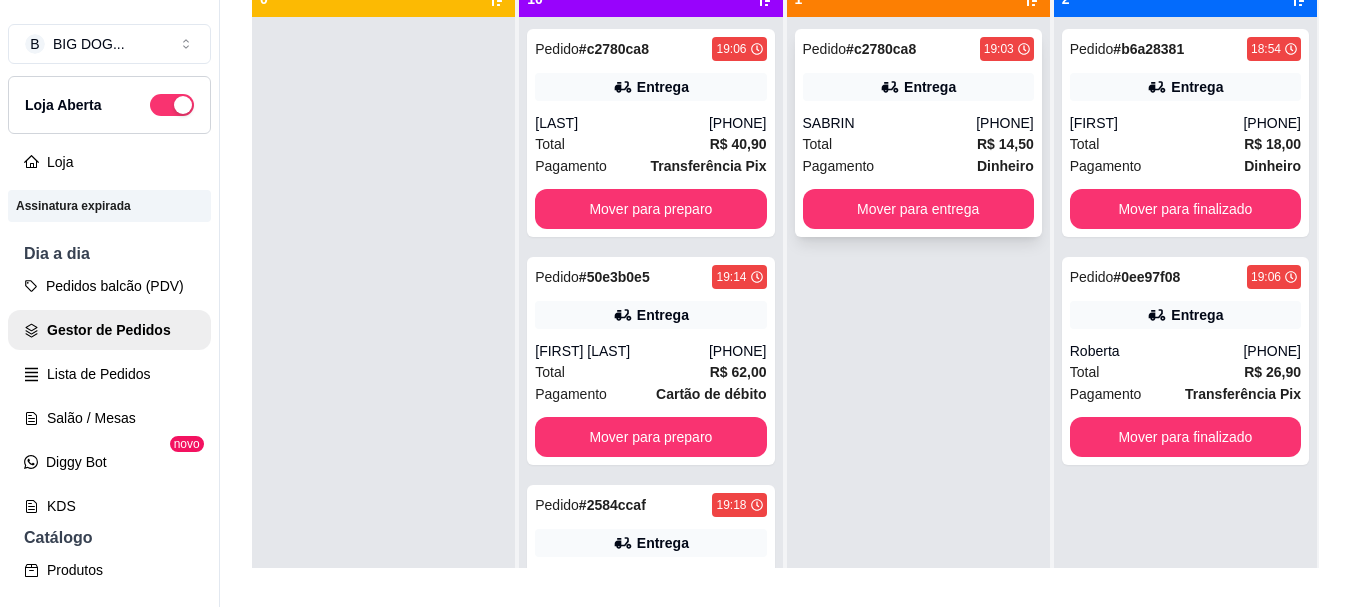 click on "[PHONE]" at bounding box center [1005, 123] 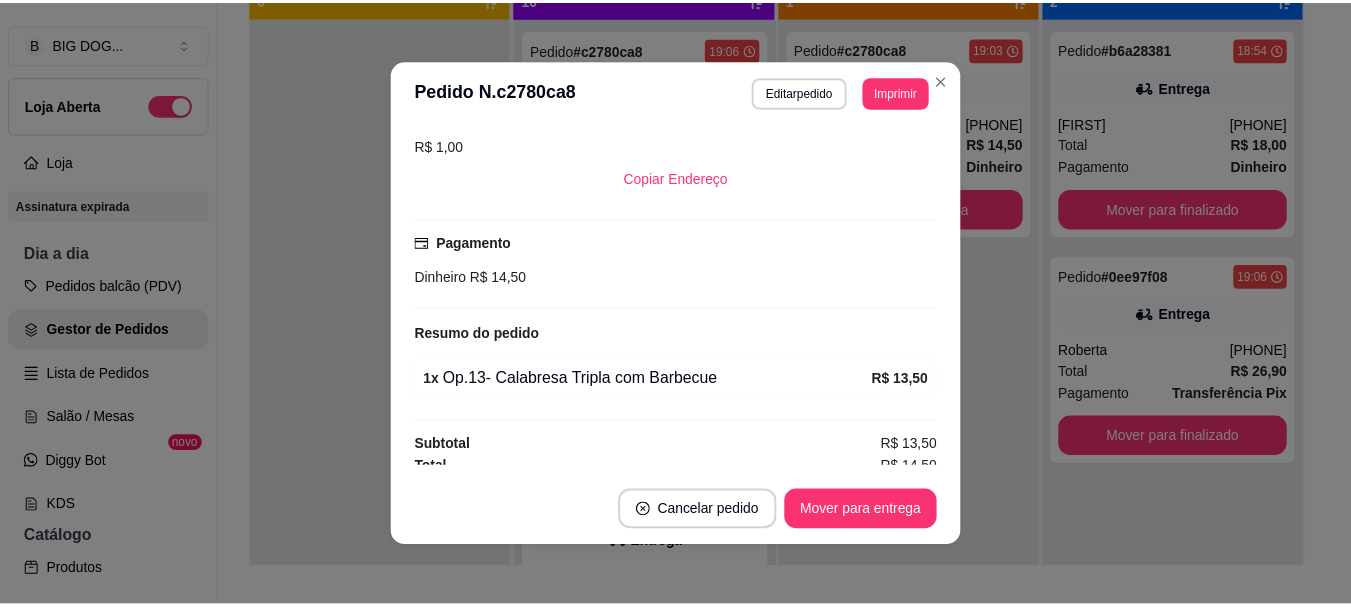 scroll, scrollTop: 442, scrollLeft: 0, axis: vertical 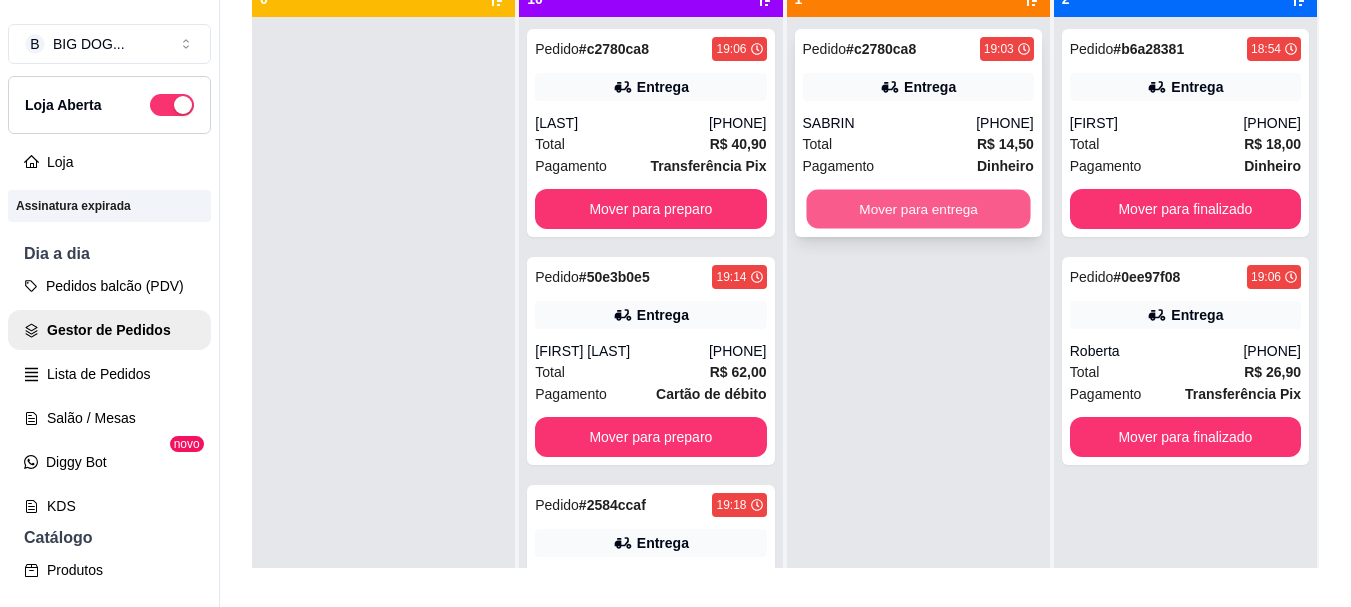 click on "Mover para entrega" at bounding box center (918, 209) 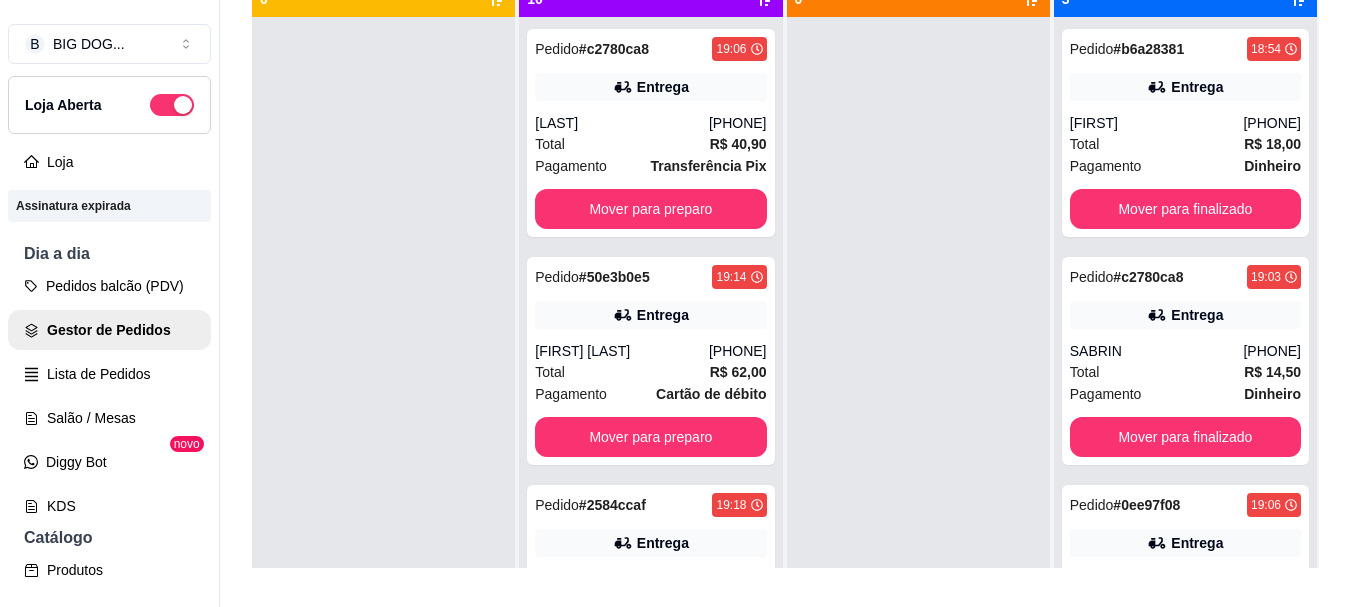 scroll, scrollTop: 97, scrollLeft: 0, axis: vertical 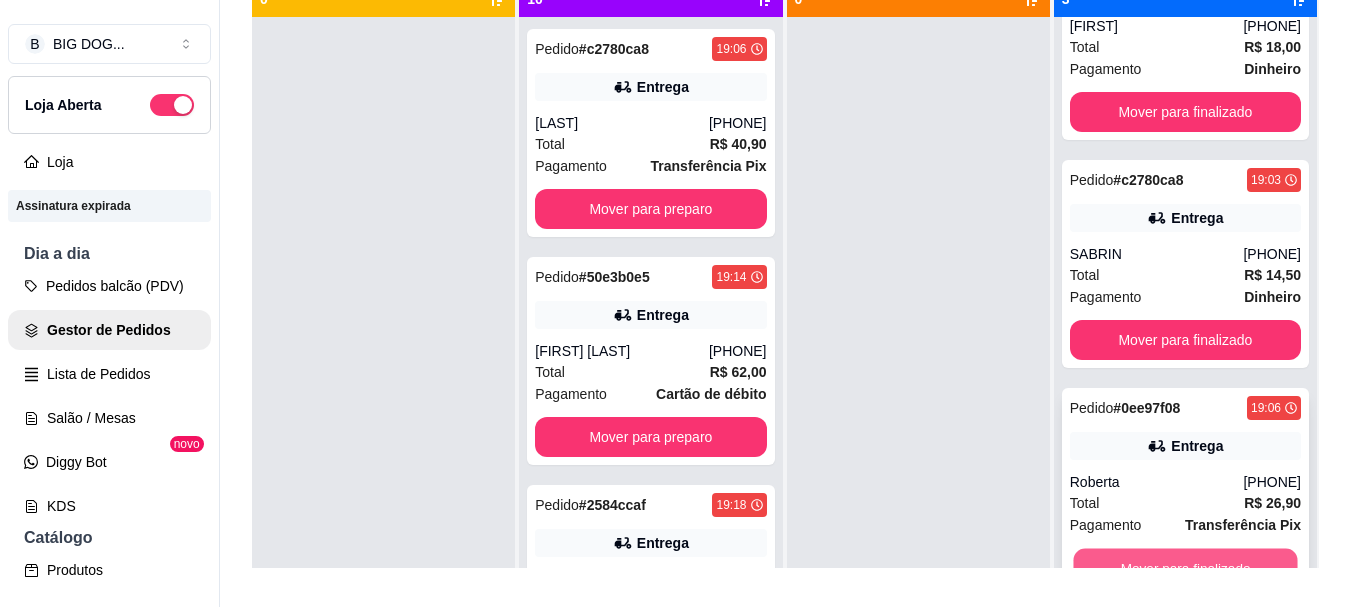 click on "Mover para finalizado" at bounding box center [1185, 568] 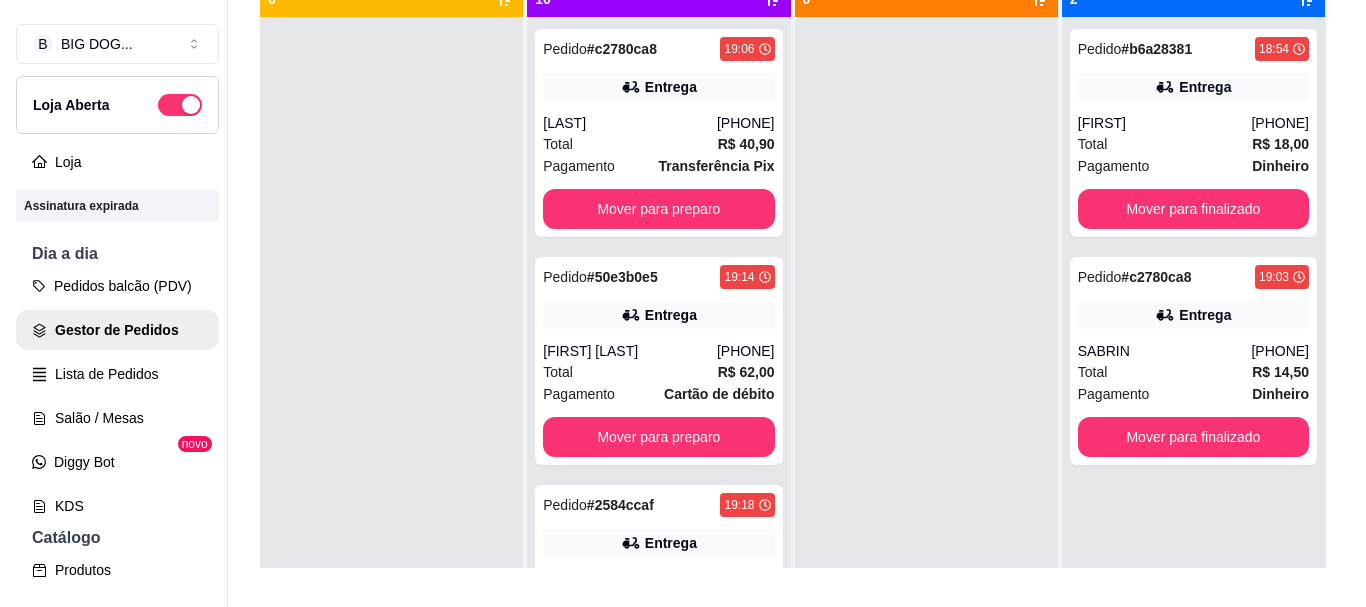 scroll, scrollTop: 0, scrollLeft: 0, axis: both 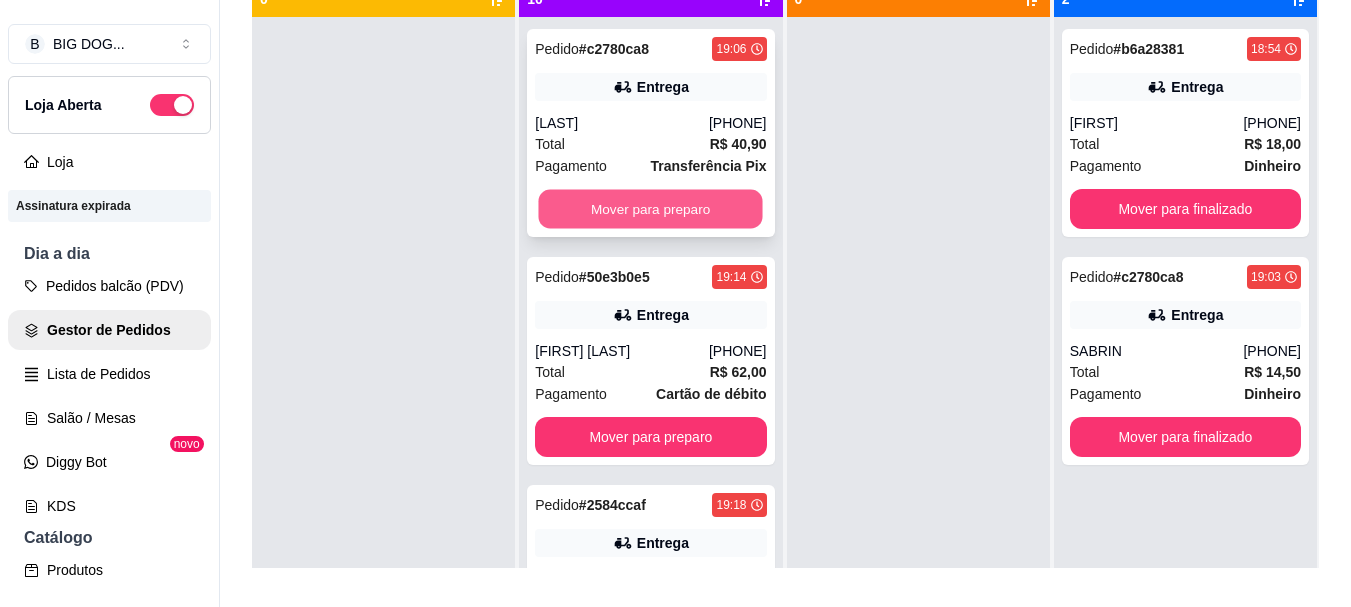 click on "Mover para preparo" at bounding box center [651, 209] 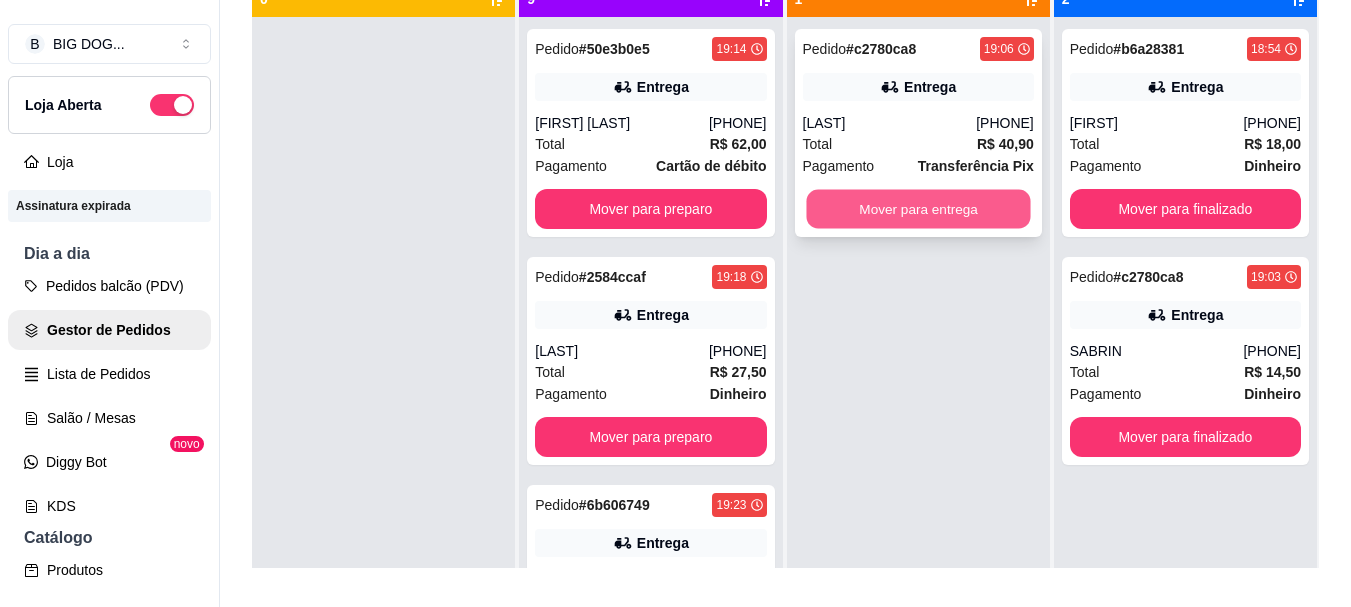 click on "Mover para entrega" at bounding box center (918, 209) 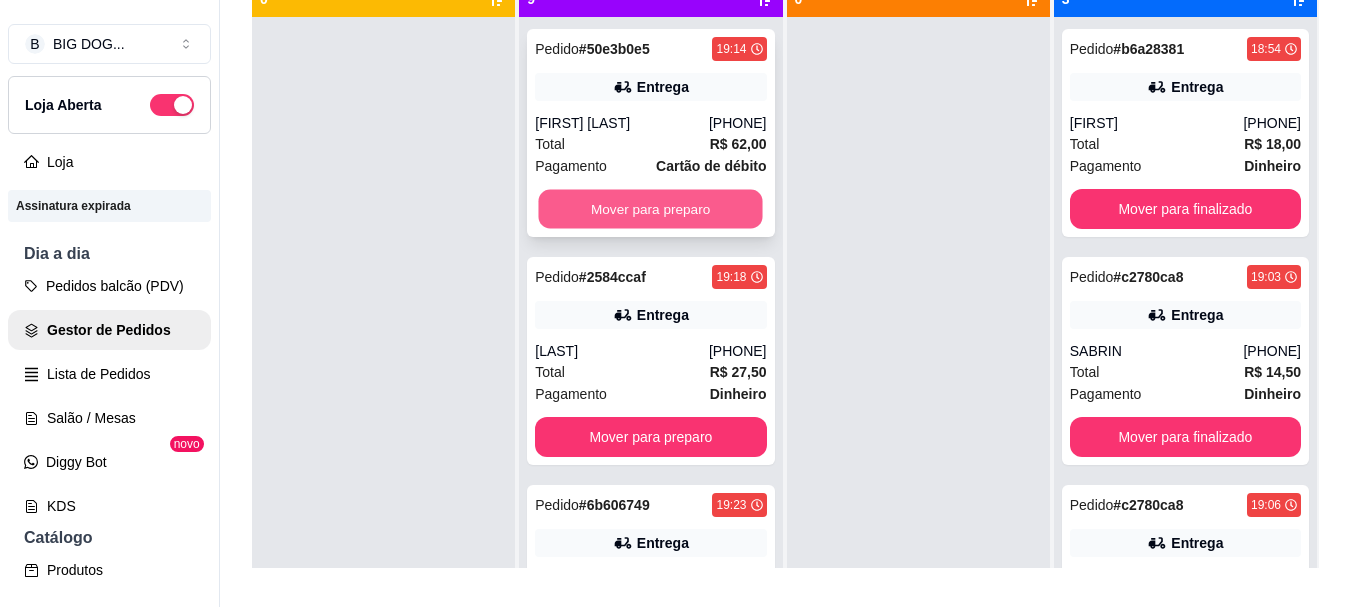 click on "Mover para preparo" at bounding box center (651, 209) 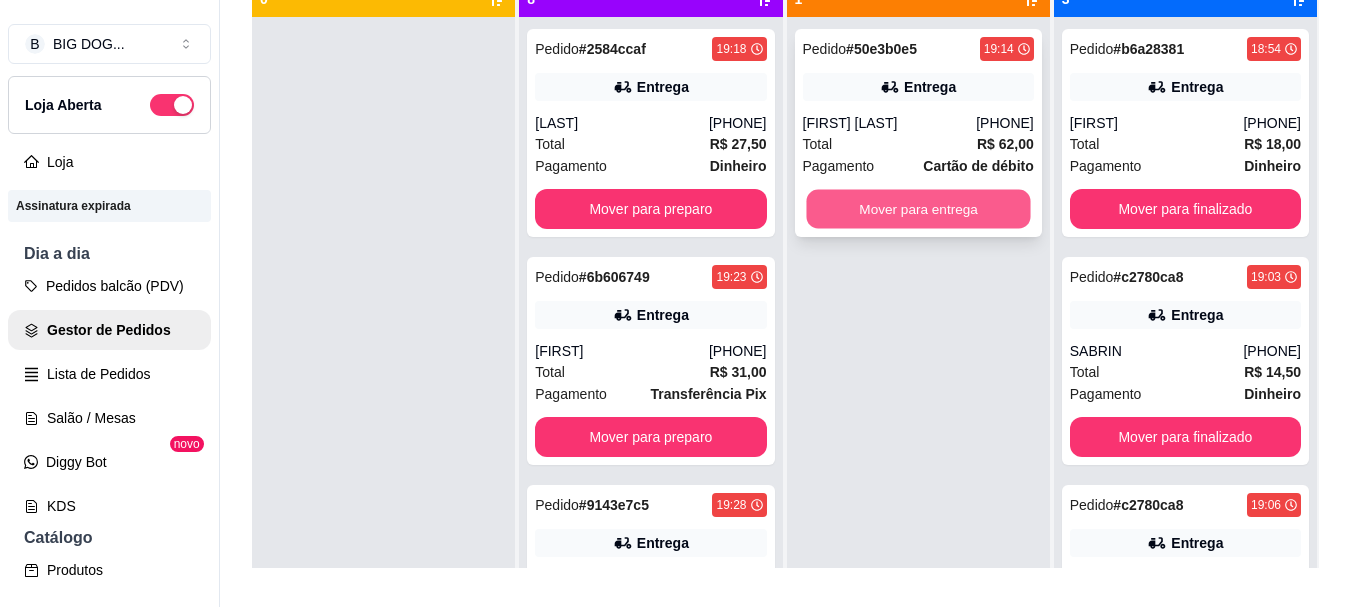 click on "Mover para entrega" at bounding box center (918, 209) 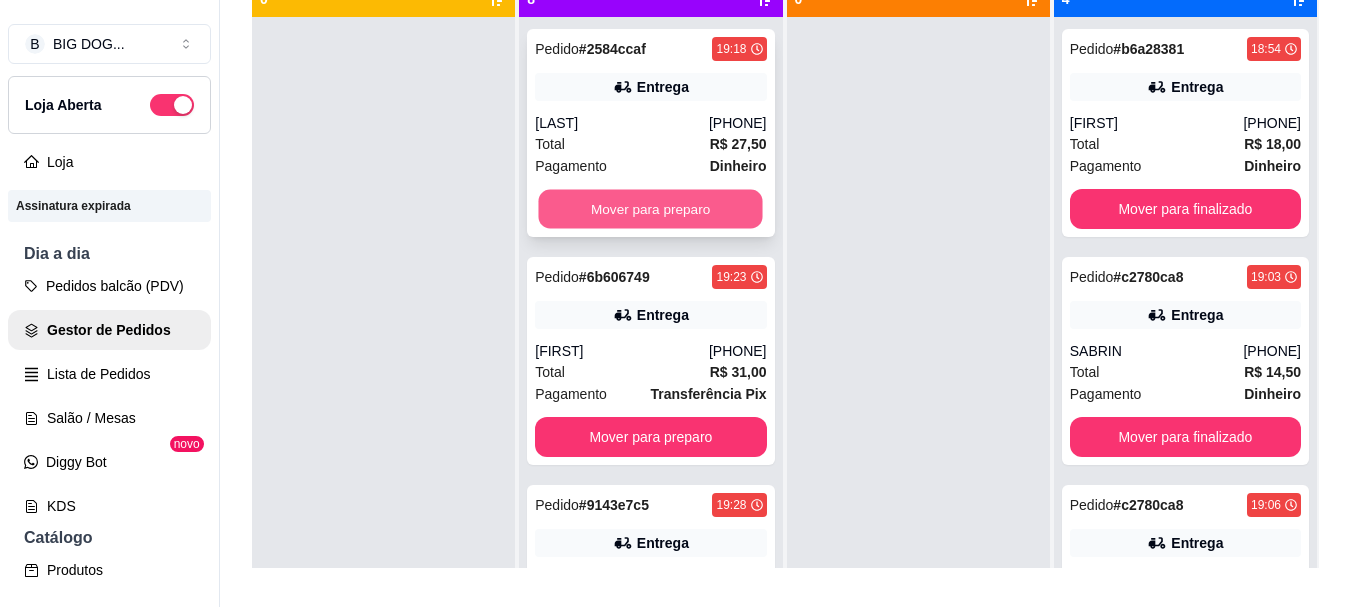 click on "Mover para preparo" at bounding box center (651, 209) 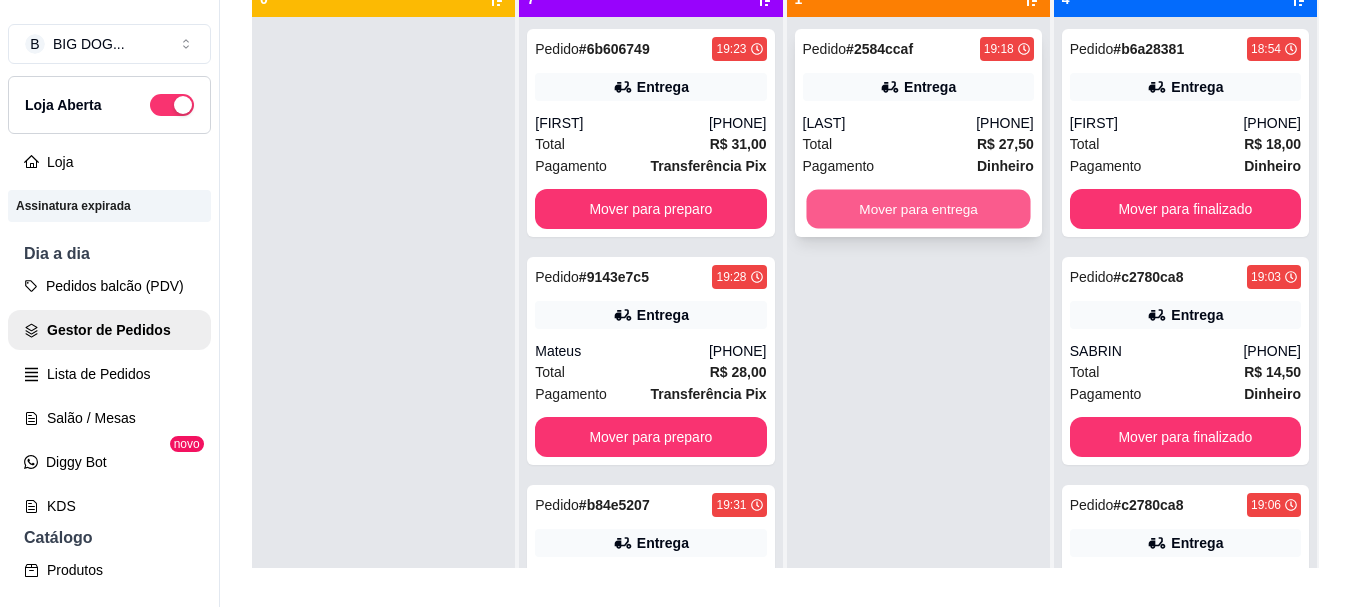 click on "Mover para entrega" at bounding box center (918, 209) 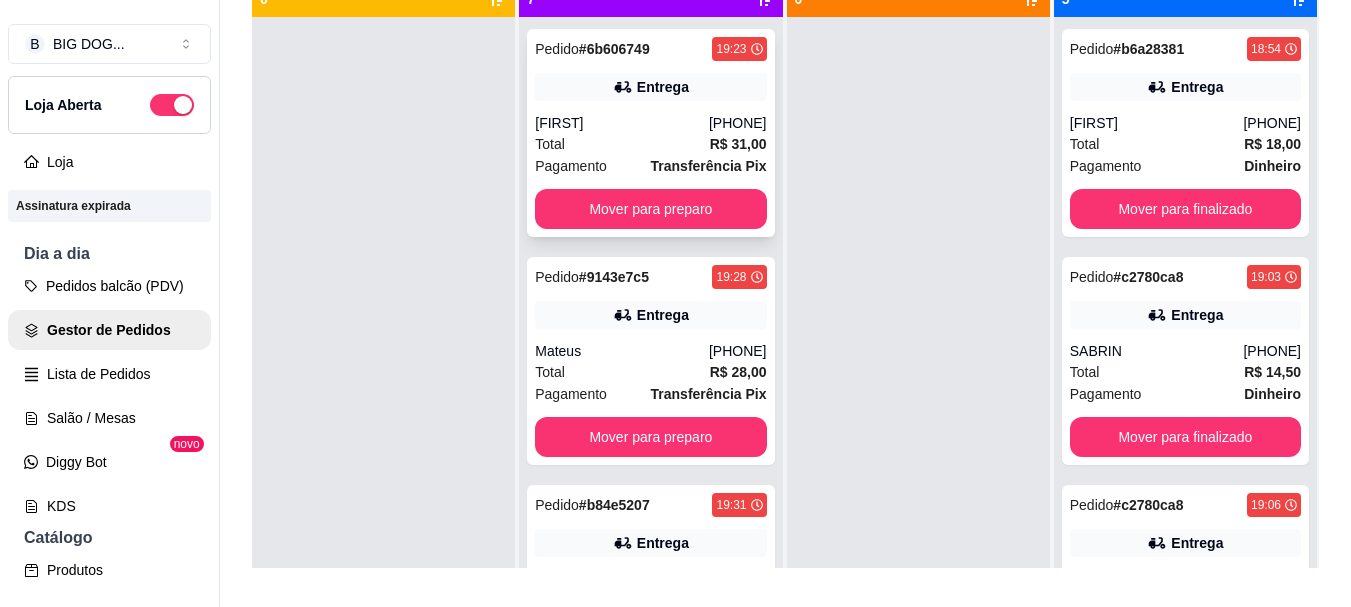 click on "Total R$ 31,00" at bounding box center (650, 144) 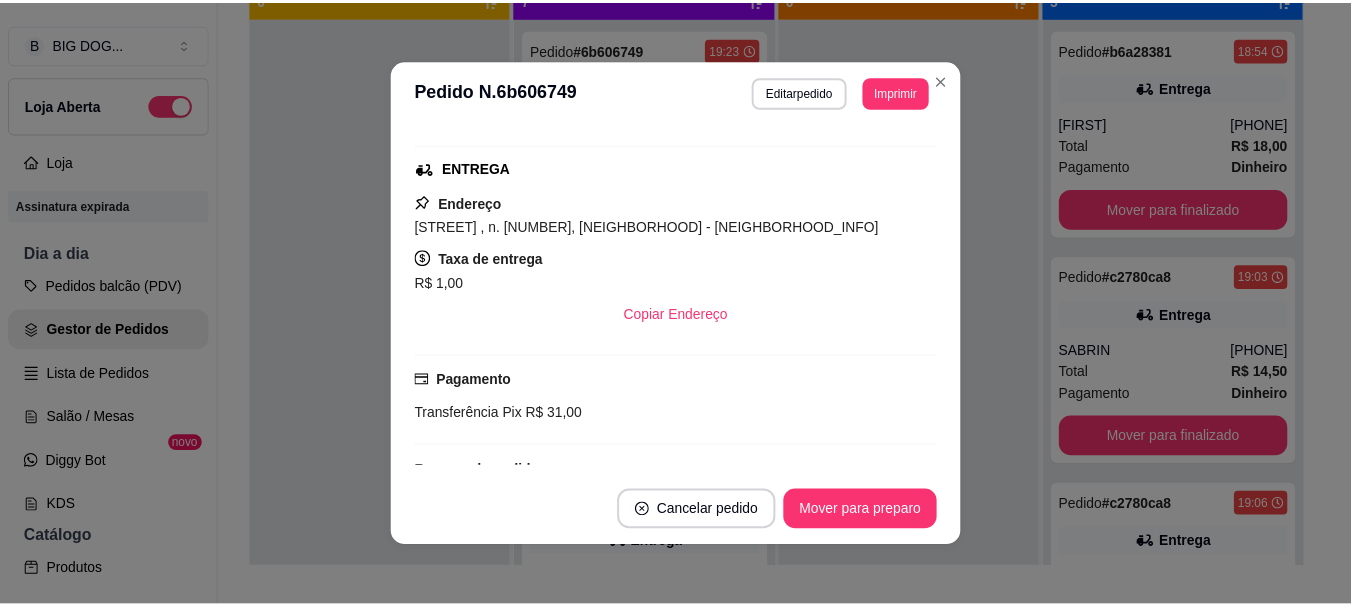 scroll, scrollTop: 427, scrollLeft: 0, axis: vertical 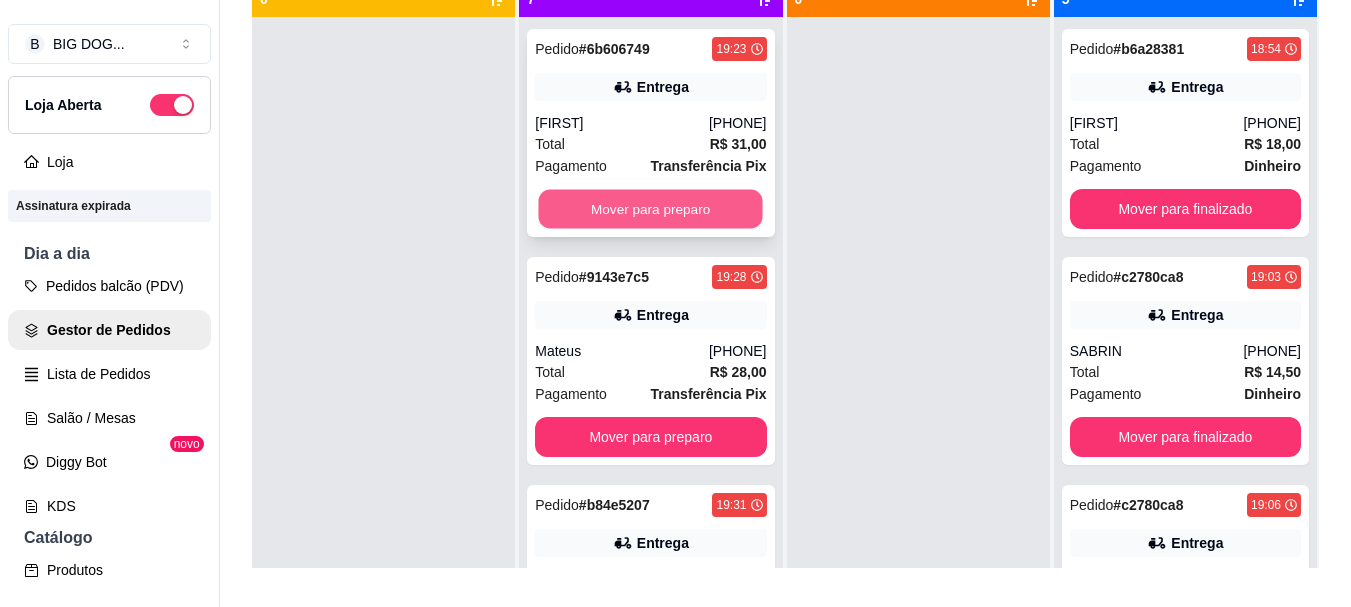 click on "Mover para preparo" at bounding box center (651, 209) 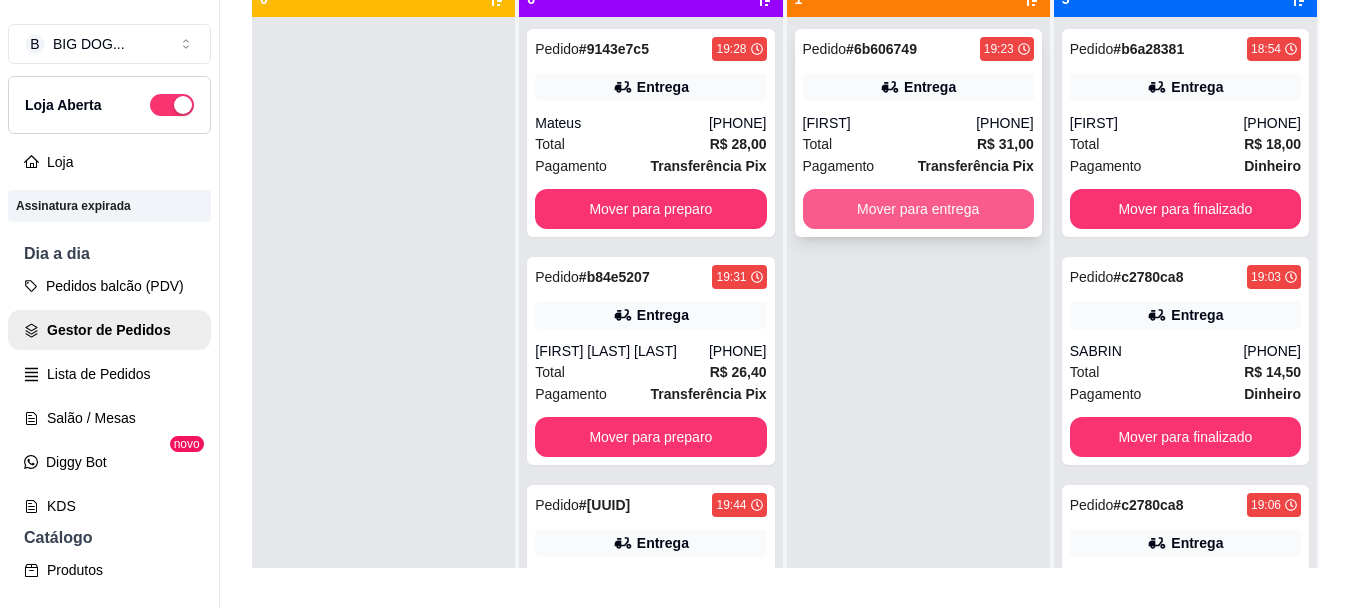 click on "Mover para entrega" at bounding box center (918, 209) 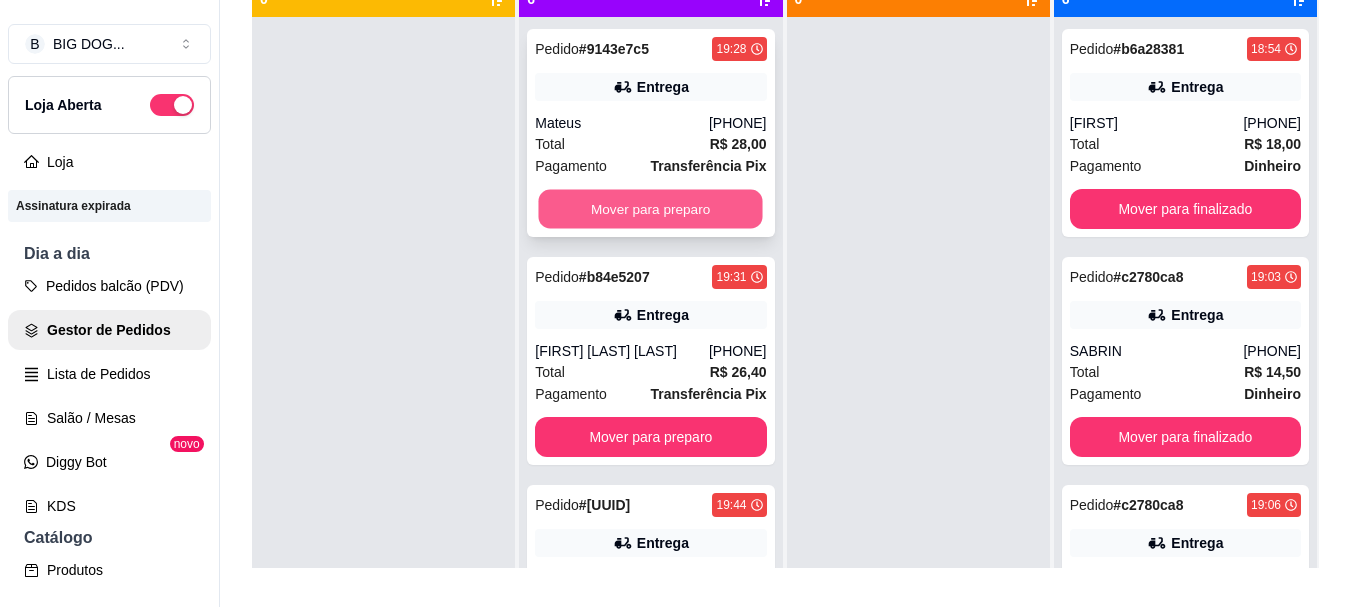 click on "Mover para preparo" at bounding box center (651, 209) 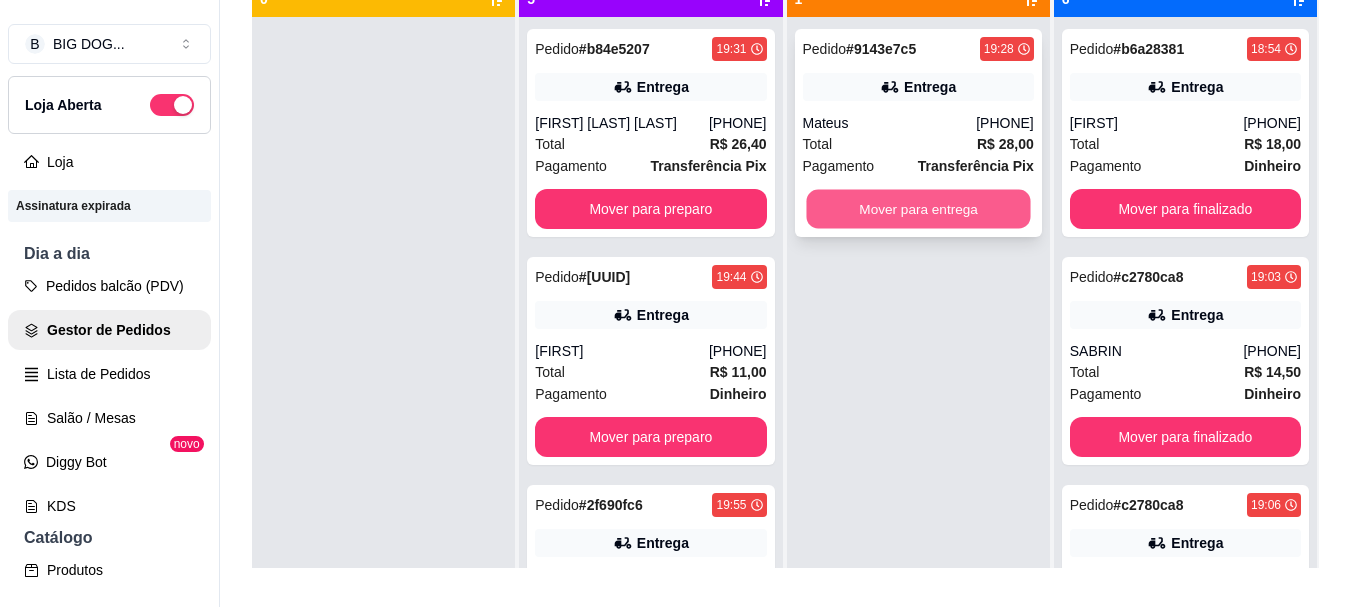 click on "Mover para entrega" at bounding box center (918, 209) 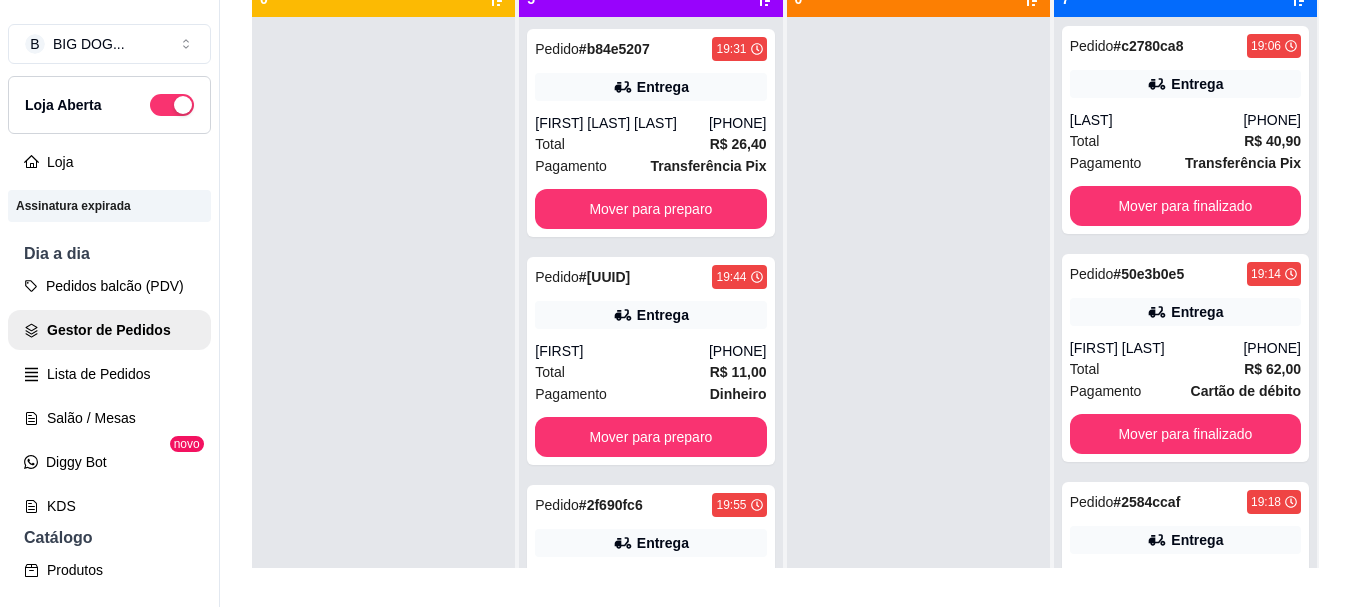 scroll, scrollTop: 679, scrollLeft: 0, axis: vertical 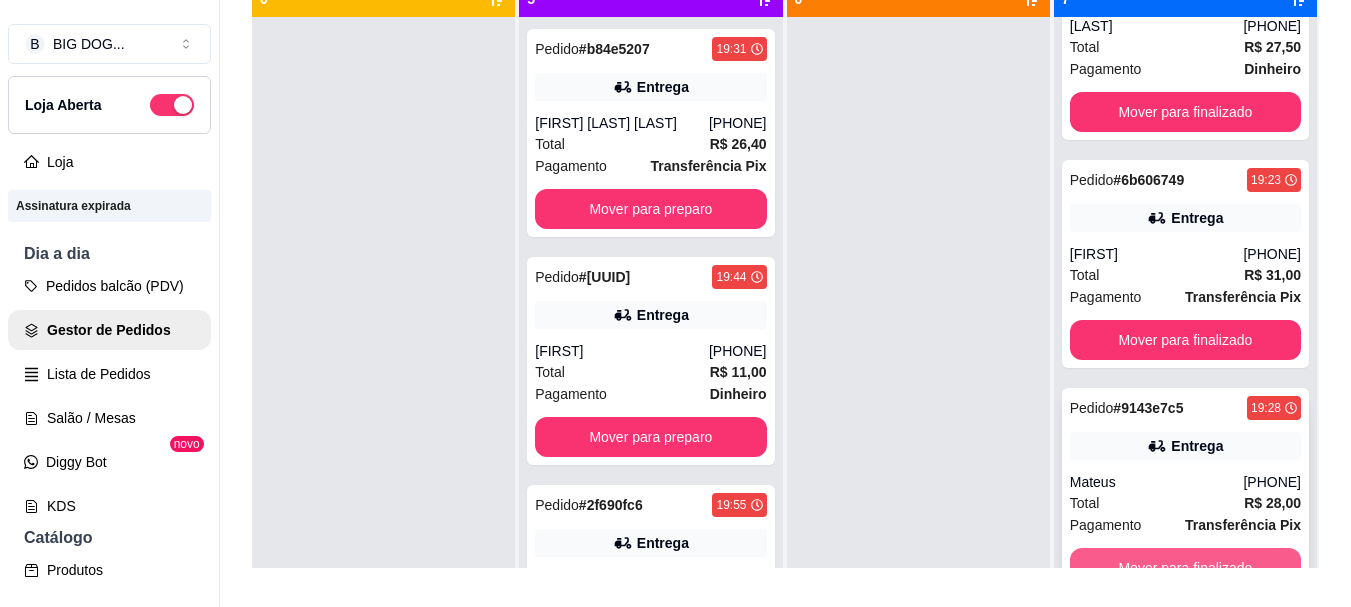 click on "Mover para finalizado" at bounding box center (1185, 568) 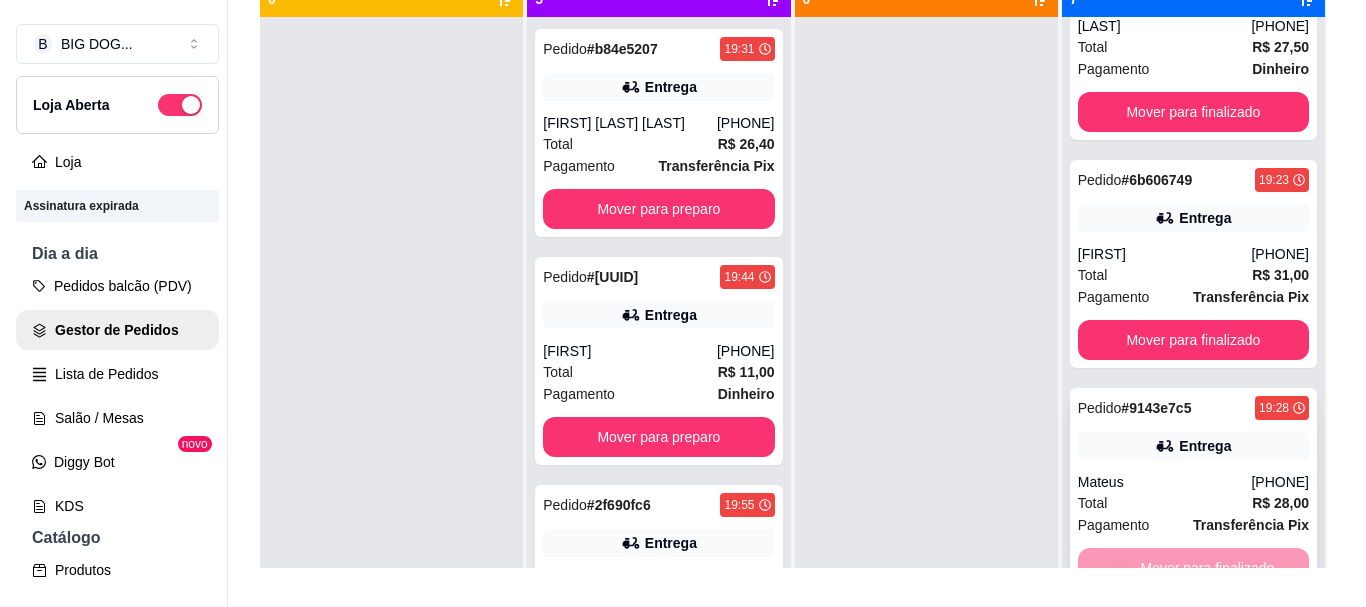 scroll, scrollTop: 801, scrollLeft: 0, axis: vertical 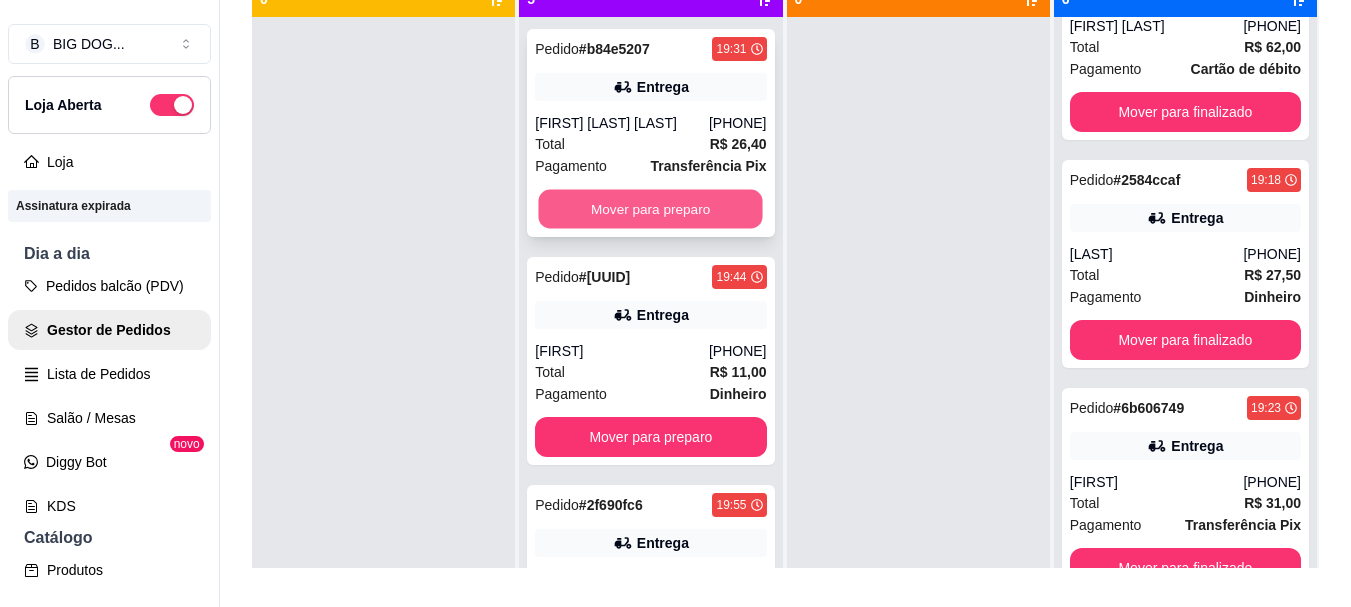 click on "Mover para preparo" at bounding box center (651, 209) 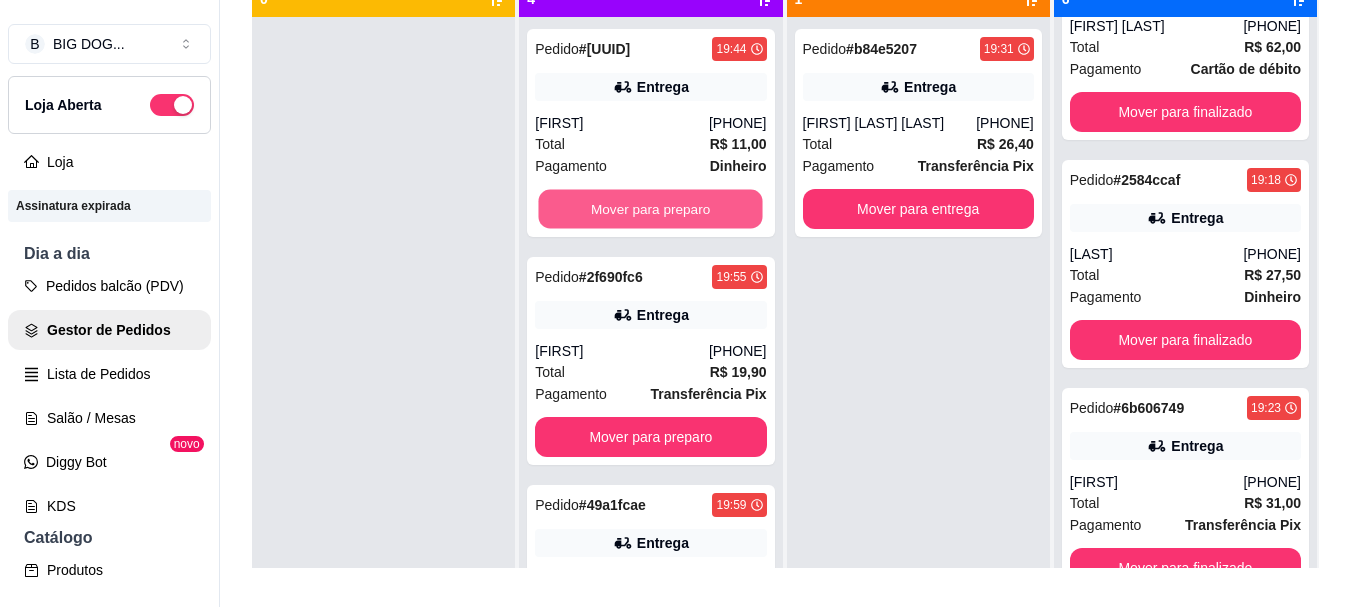 click on "Mover para preparo" at bounding box center (651, 209) 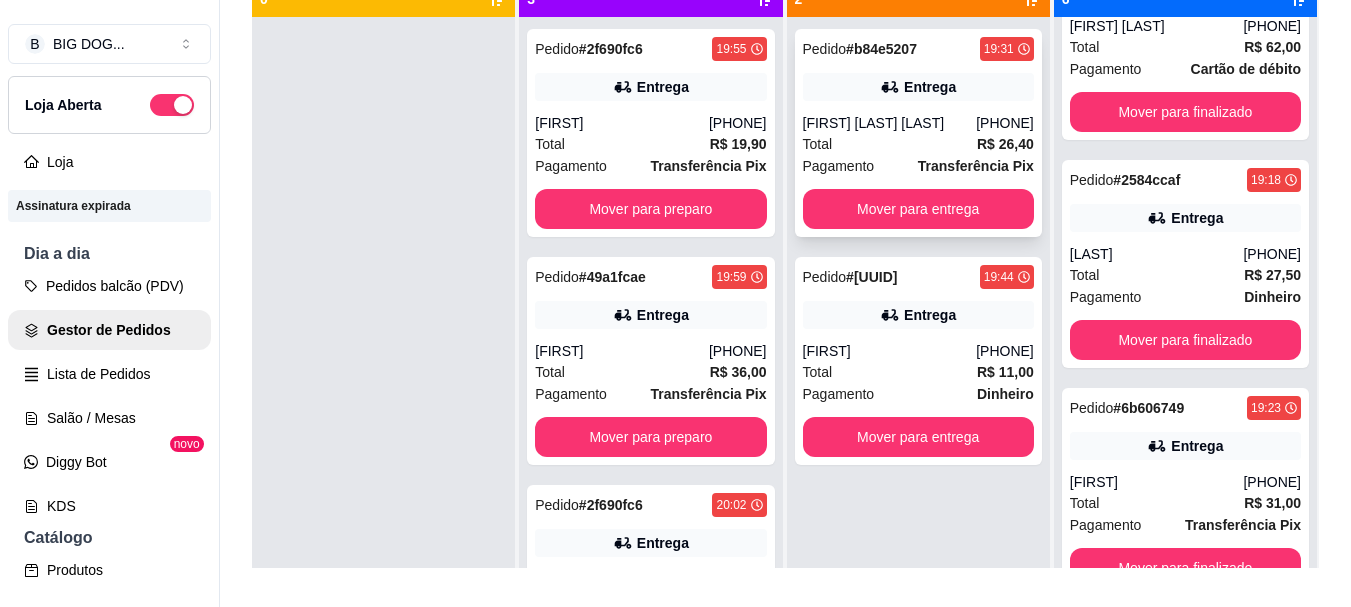 click on "Total R$ 26,40" at bounding box center (918, 144) 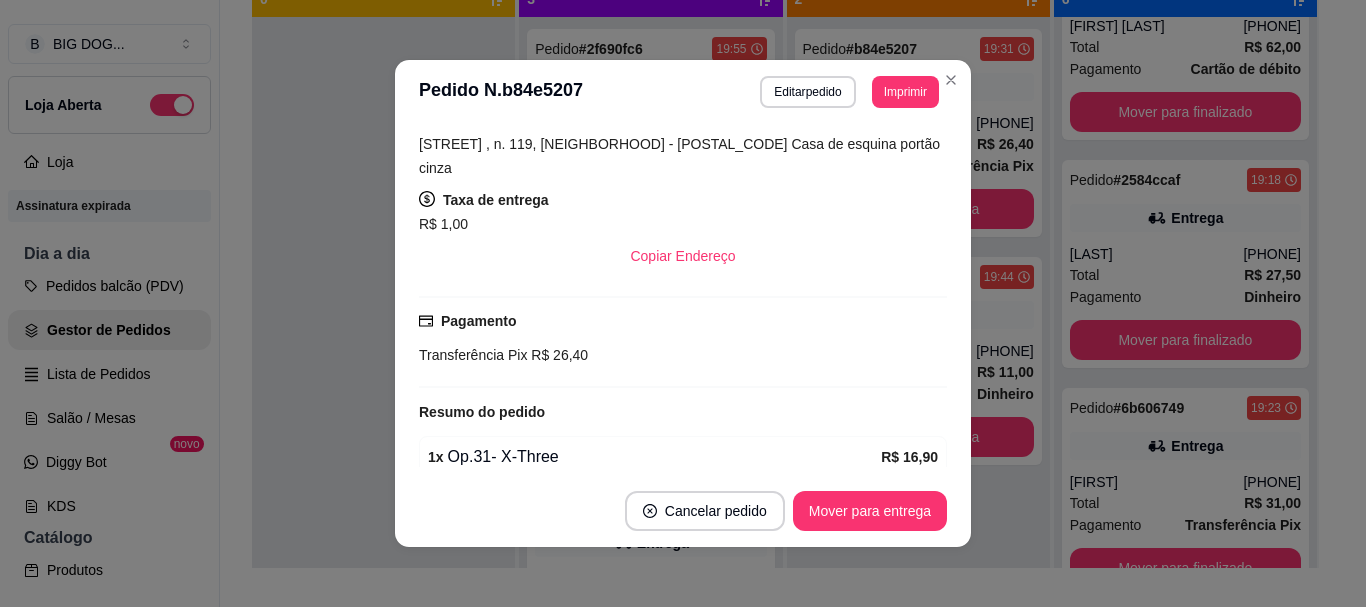 scroll, scrollTop: 556, scrollLeft: 0, axis: vertical 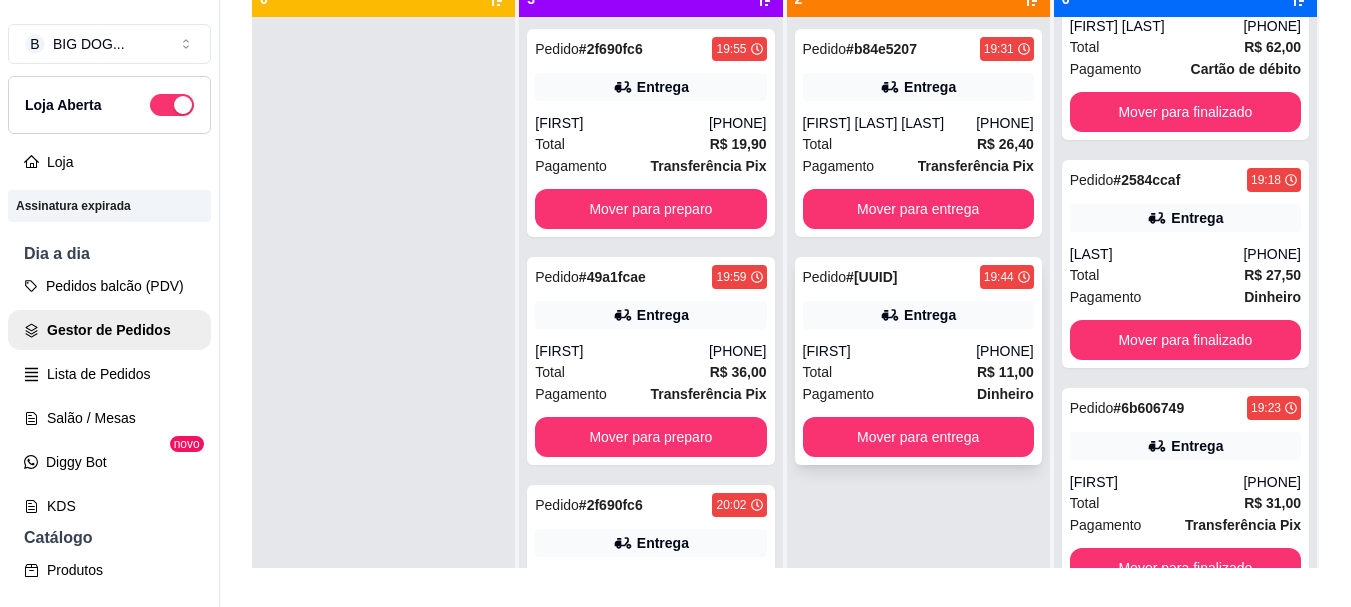 click on "Total R$ 11,00" at bounding box center (918, 372) 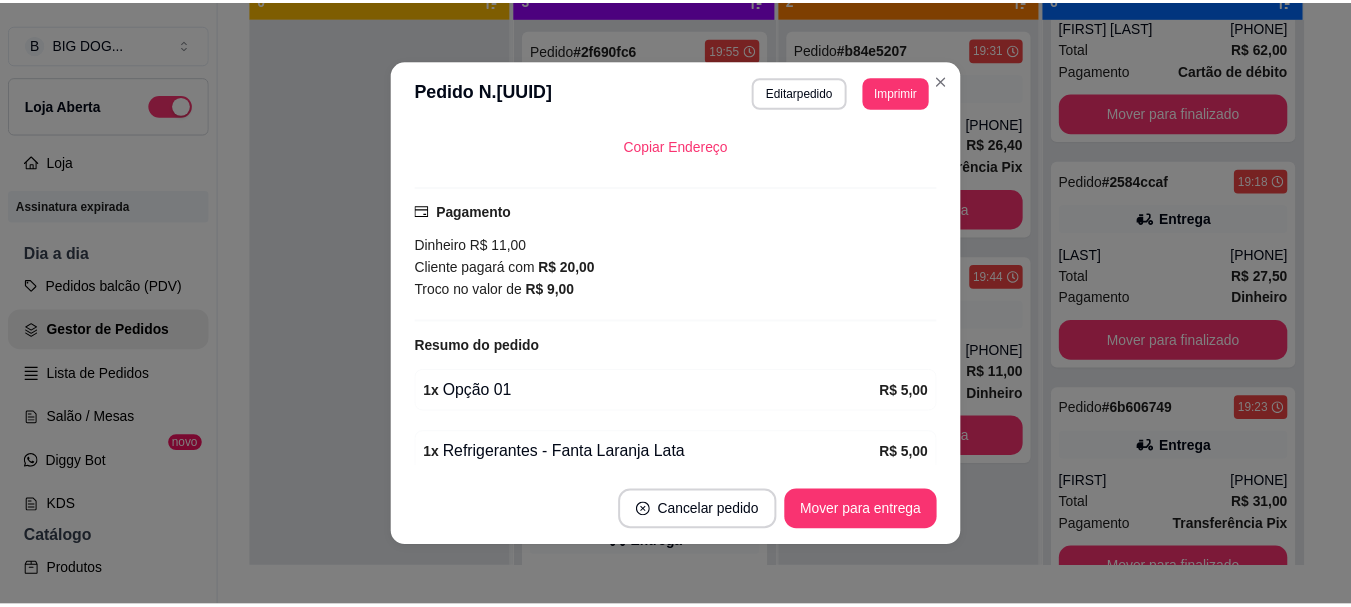 scroll, scrollTop: 522, scrollLeft: 0, axis: vertical 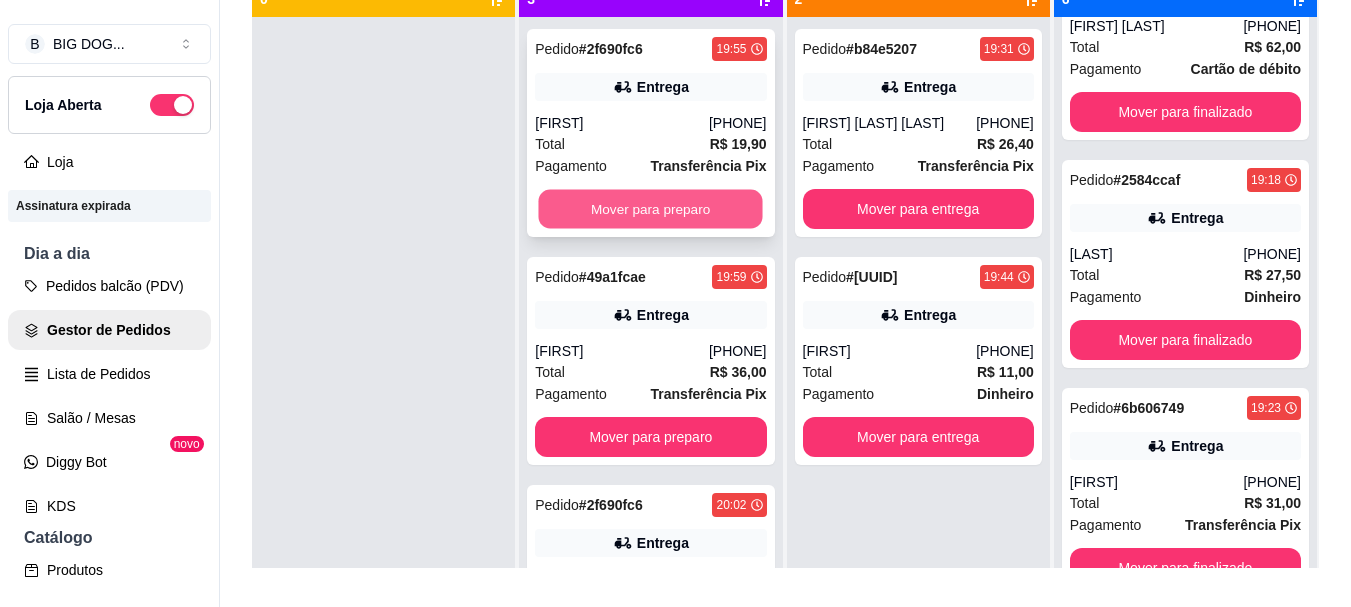 click on "Mover para preparo" at bounding box center (651, 209) 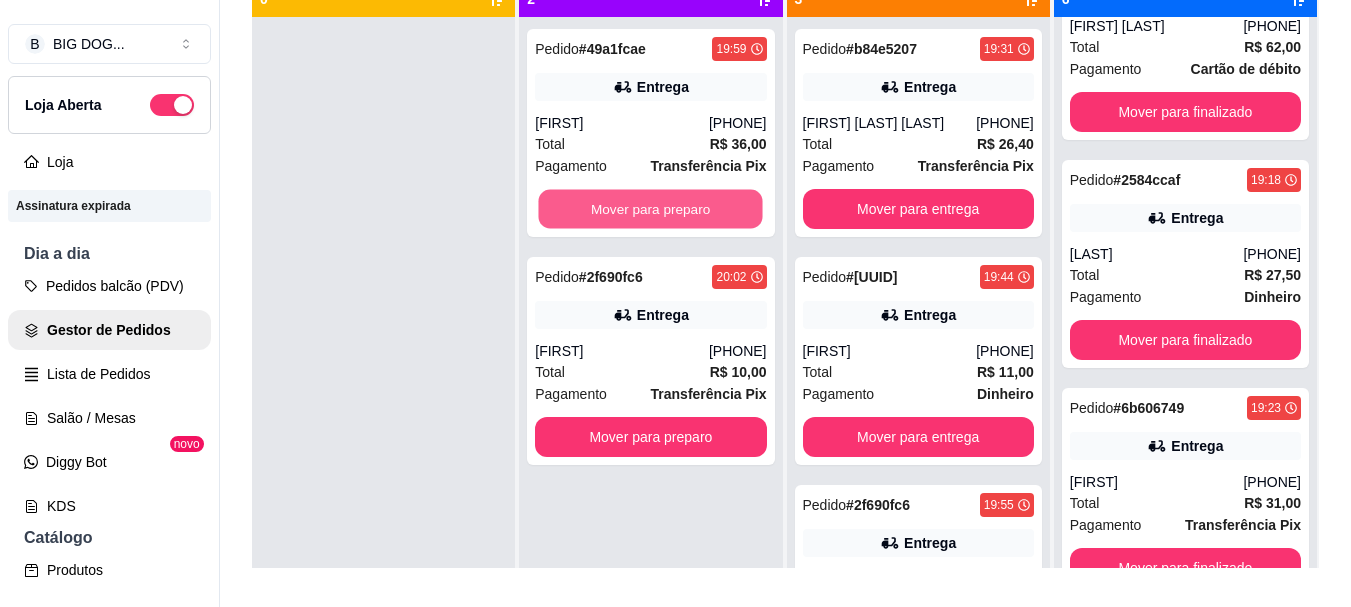 click on "Mover para preparo" at bounding box center (651, 209) 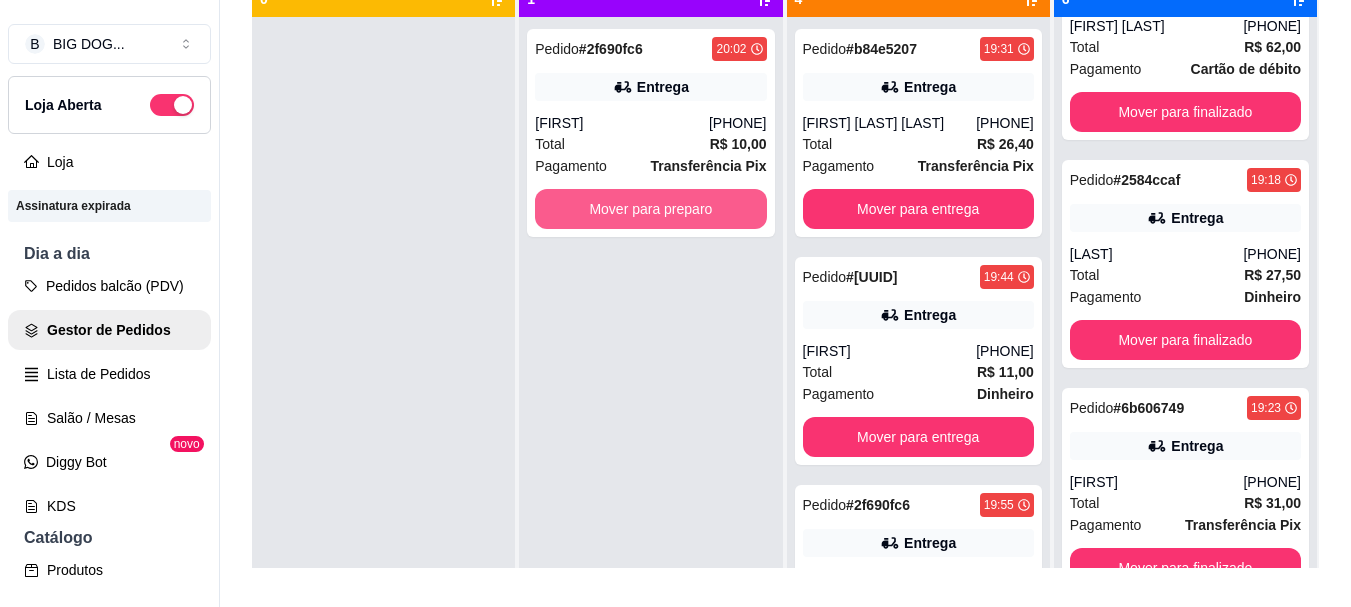 click on "Mover para preparo" at bounding box center (650, 209) 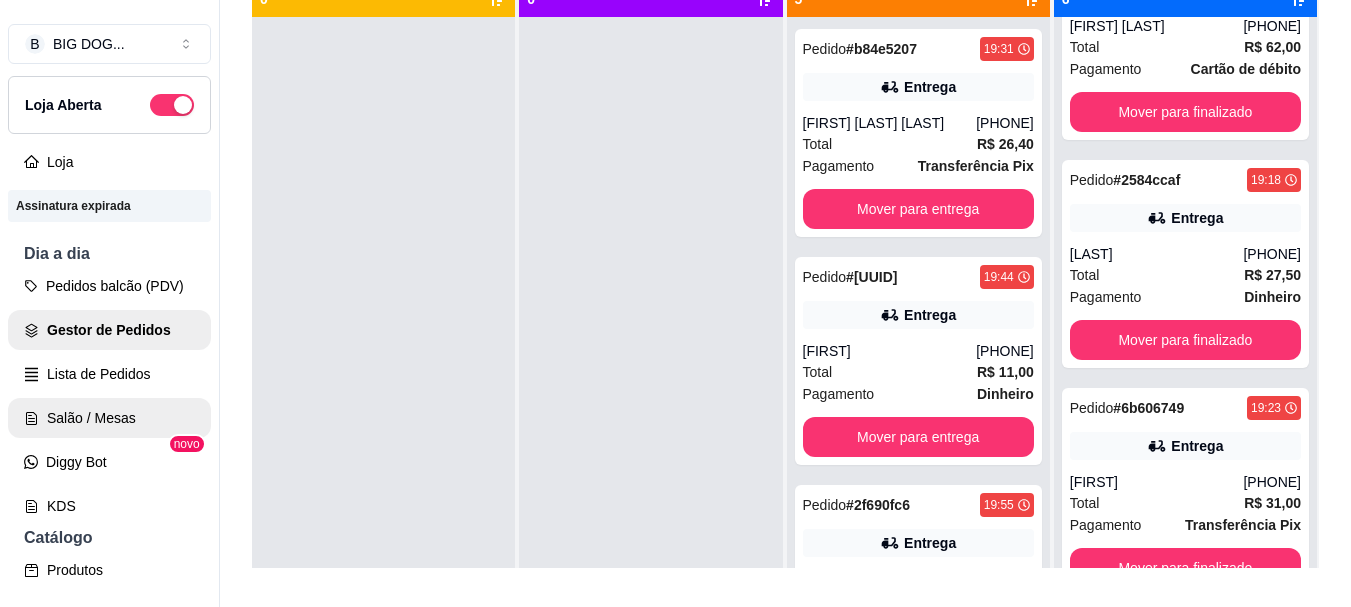 click on "Salão / Mesas" at bounding box center [109, 418] 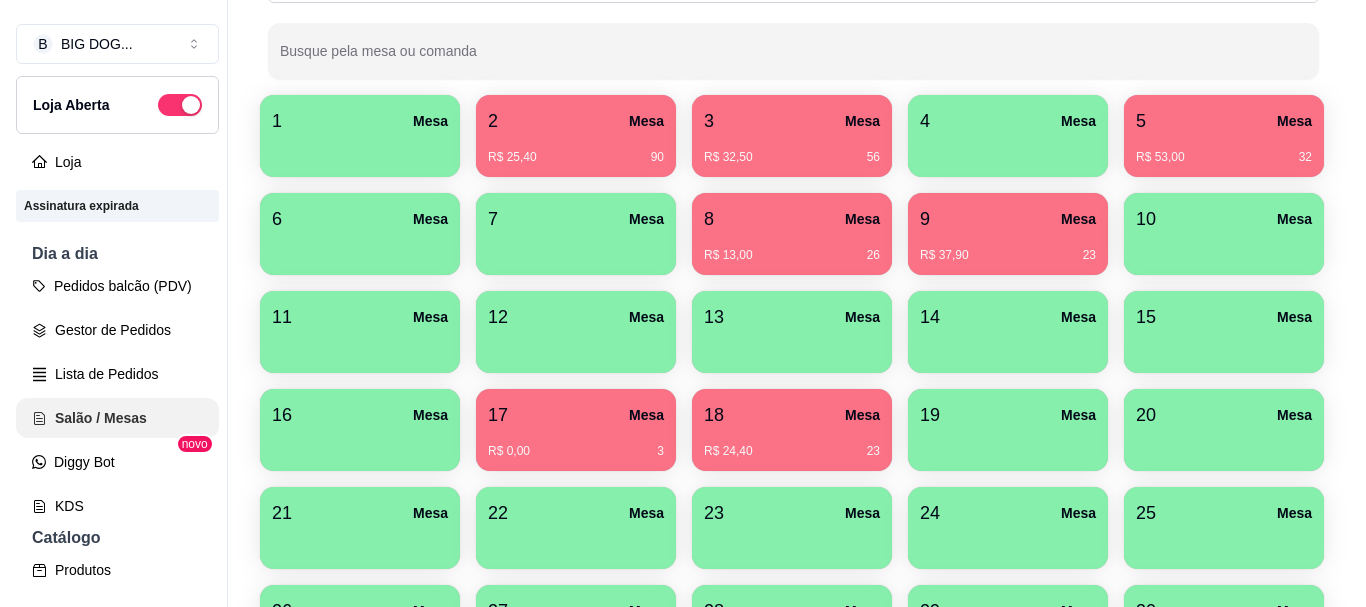 scroll, scrollTop: 0, scrollLeft: 0, axis: both 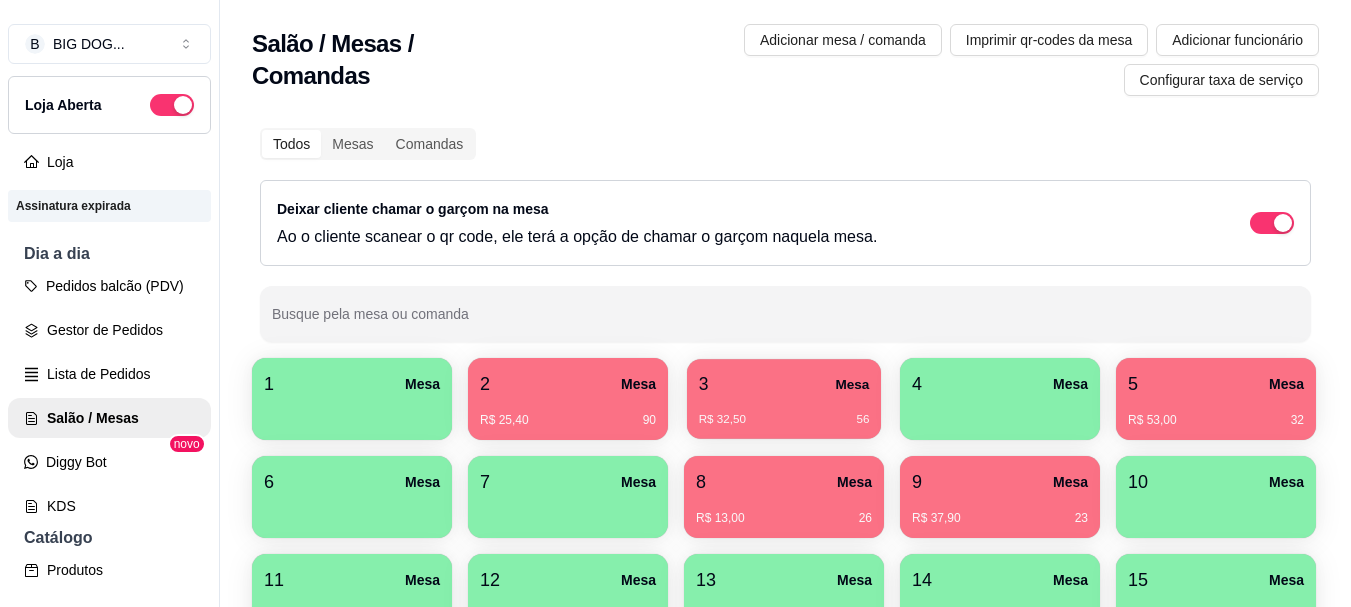click on "R$ 32,50 56" at bounding box center (784, 412) 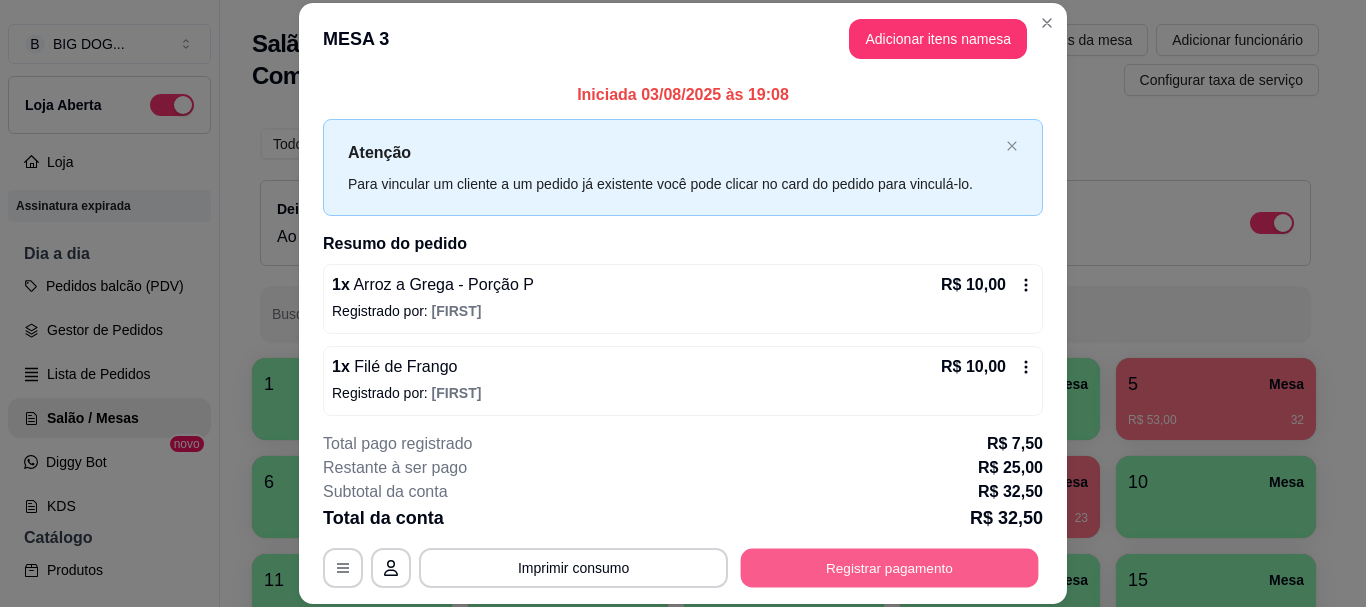 click on "Registrar pagamento" at bounding box center (890, 568) 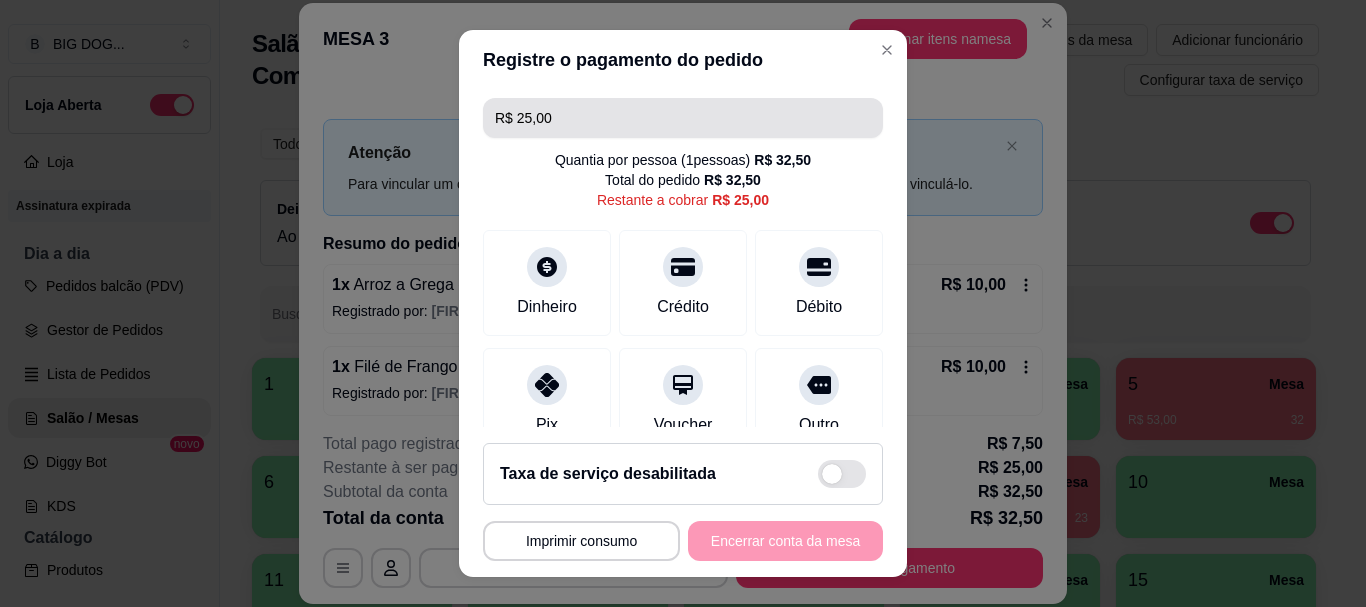 drag, startPoint x: 595, startPoint y: 125, endPoint x: 454, endPoint y: 80, distance: 148.00676 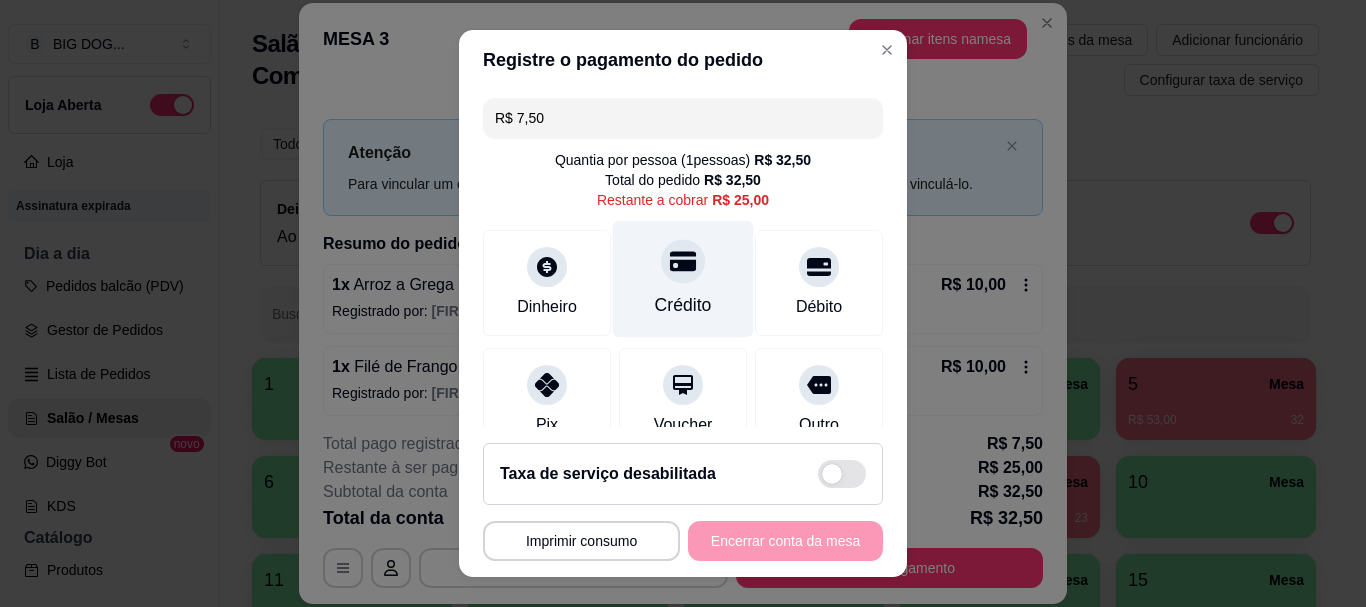 click at bounding box center (683, 262) 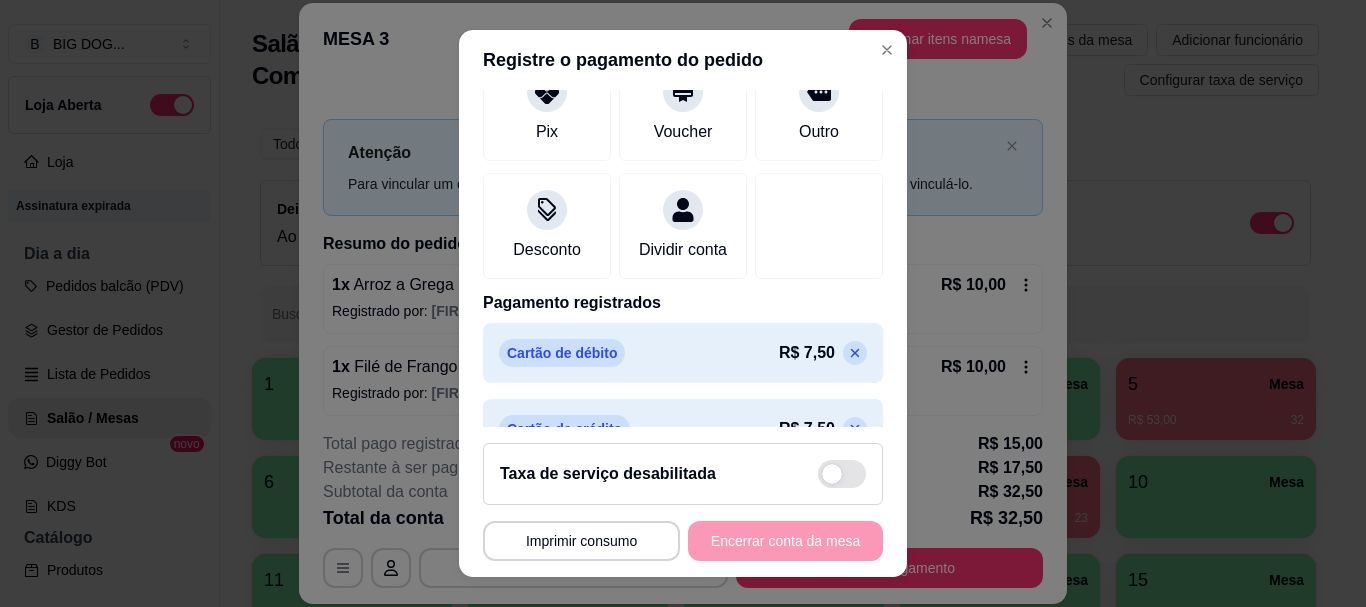 scroll, scrollTop: 357, scrollLeft: 0, axis: vertical 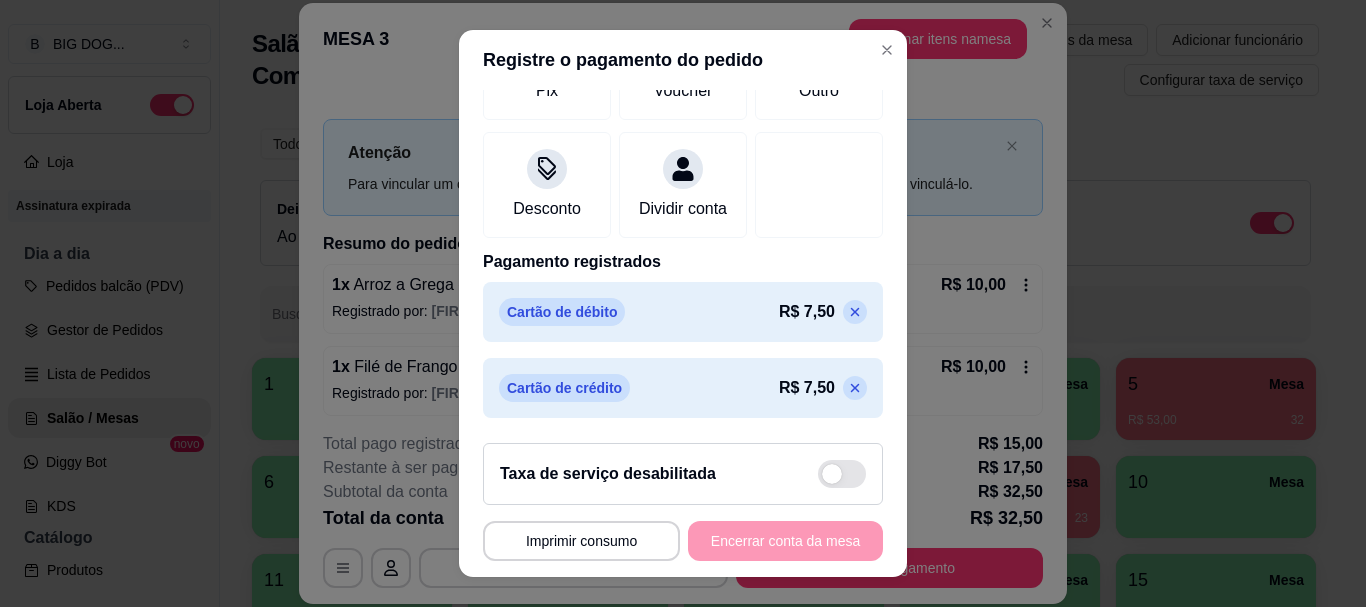 click 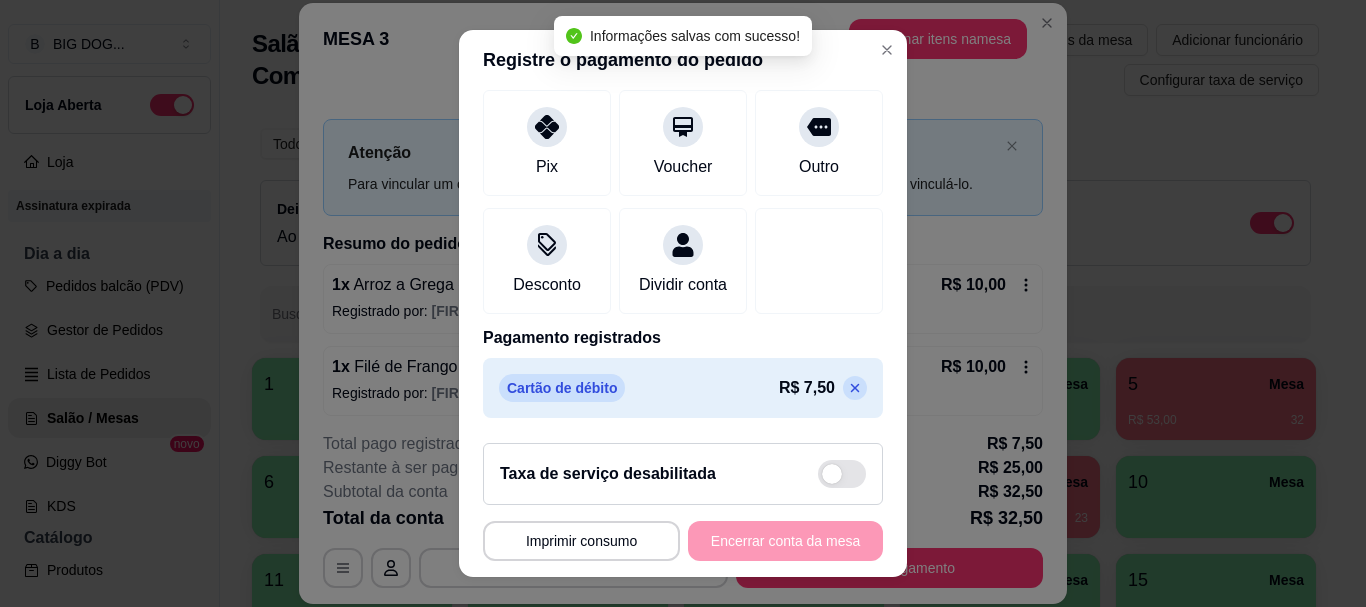 scroll, scrollTop: 282, scrollLeft: 0, axis: vertical 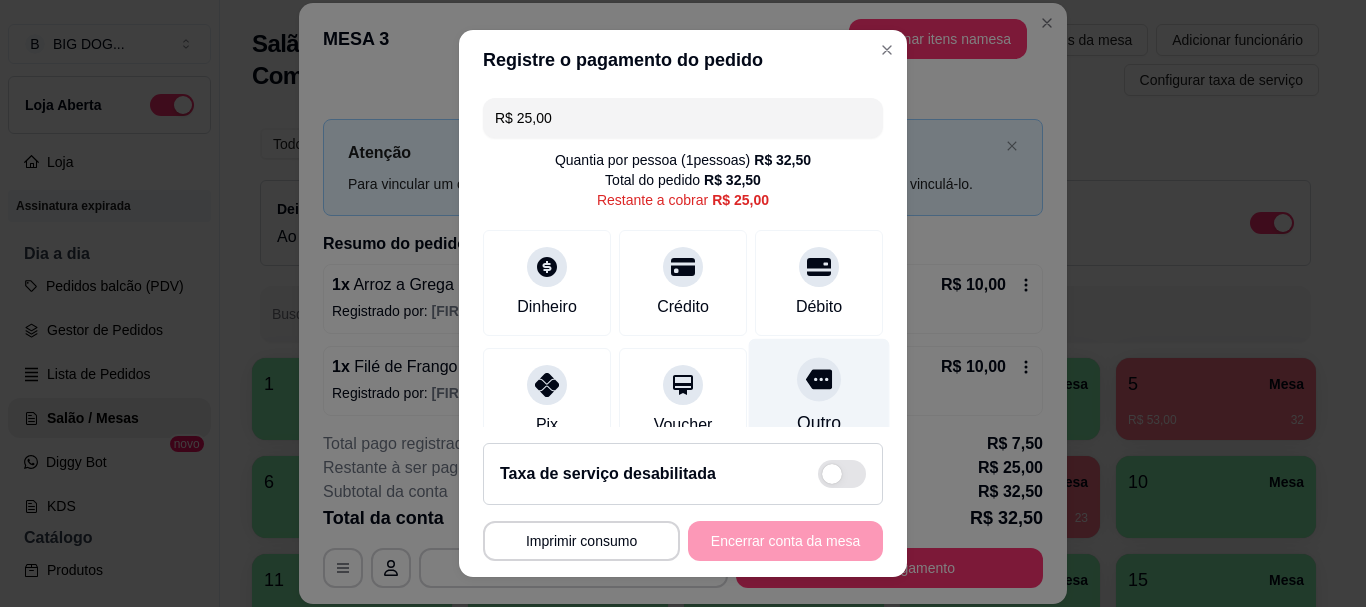 click on "Outro" at bounding box center [819, 397] 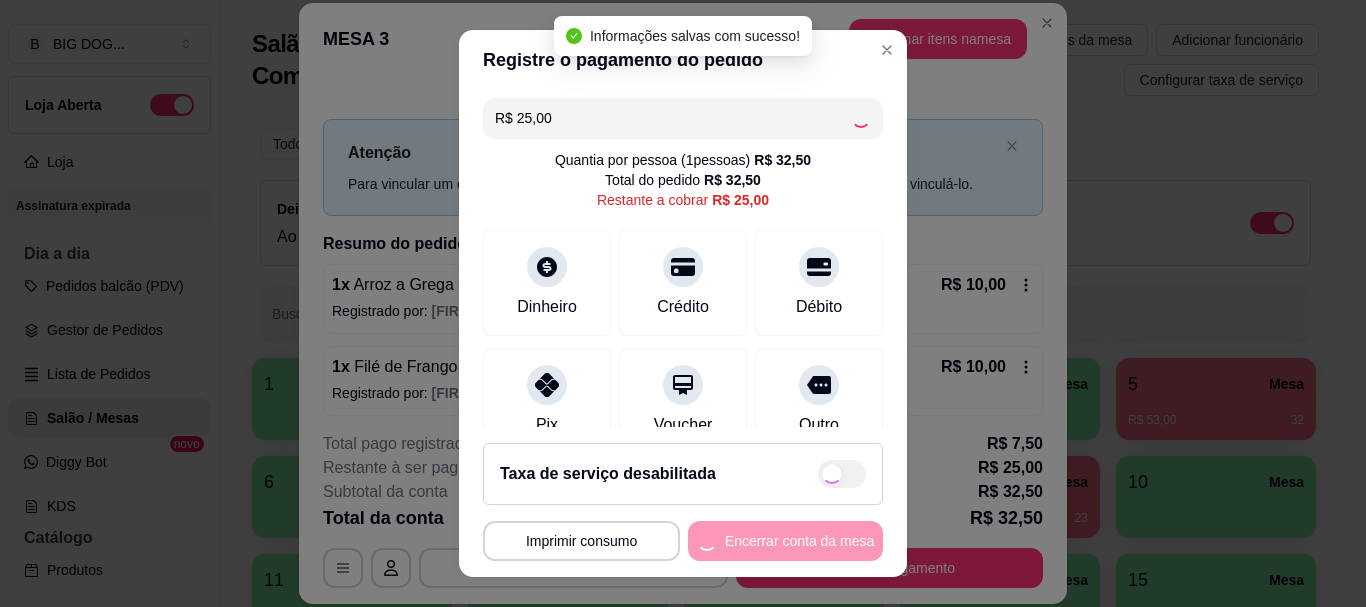 type on "R$ 0,00" 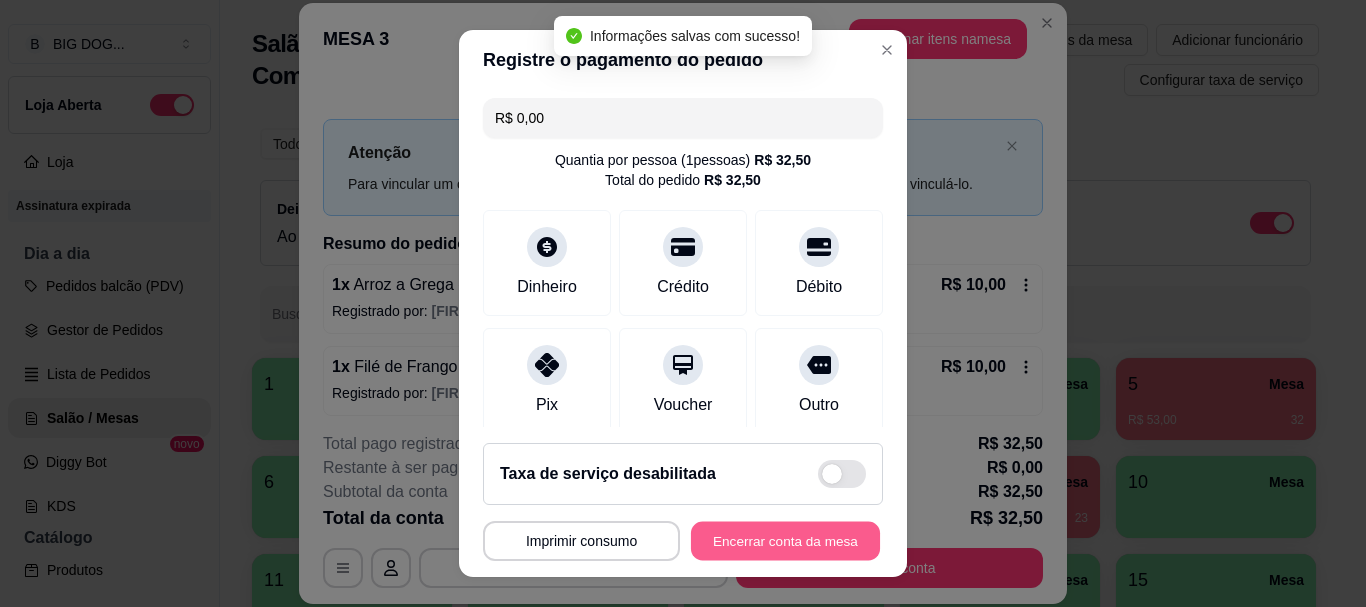 click on "Encerrar conta da mesa" at bounding box center (785, 540) 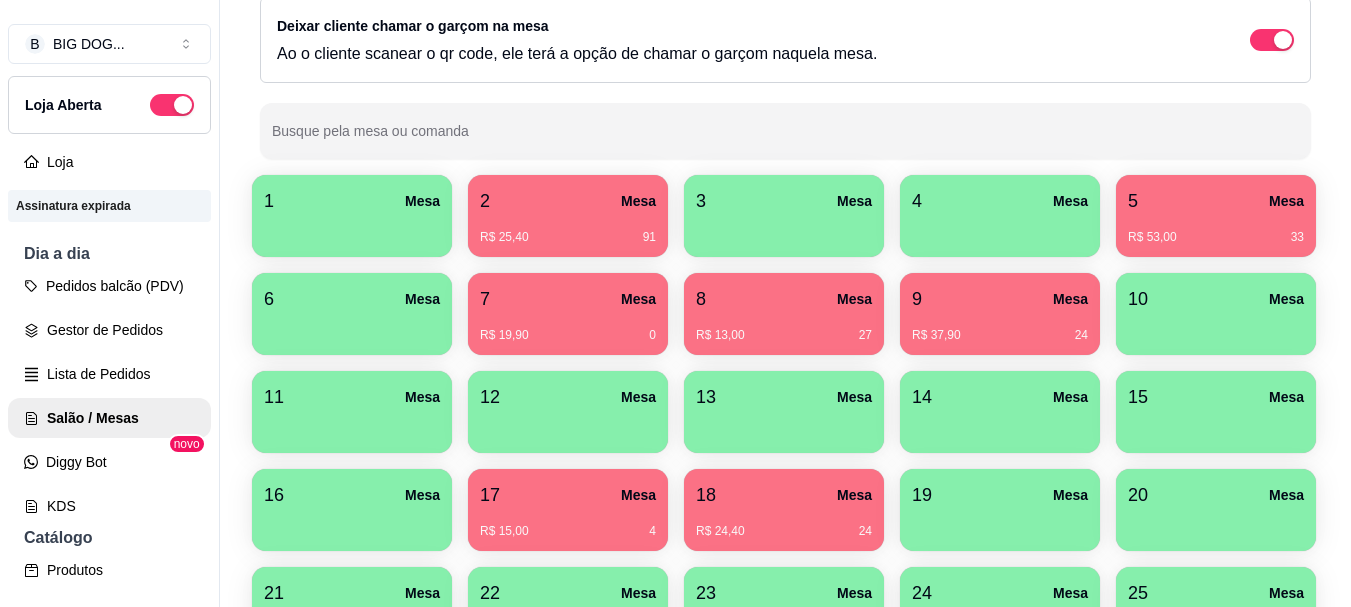 scroll, scrollTop: 185, scrollLeft: 0, axis: vertical 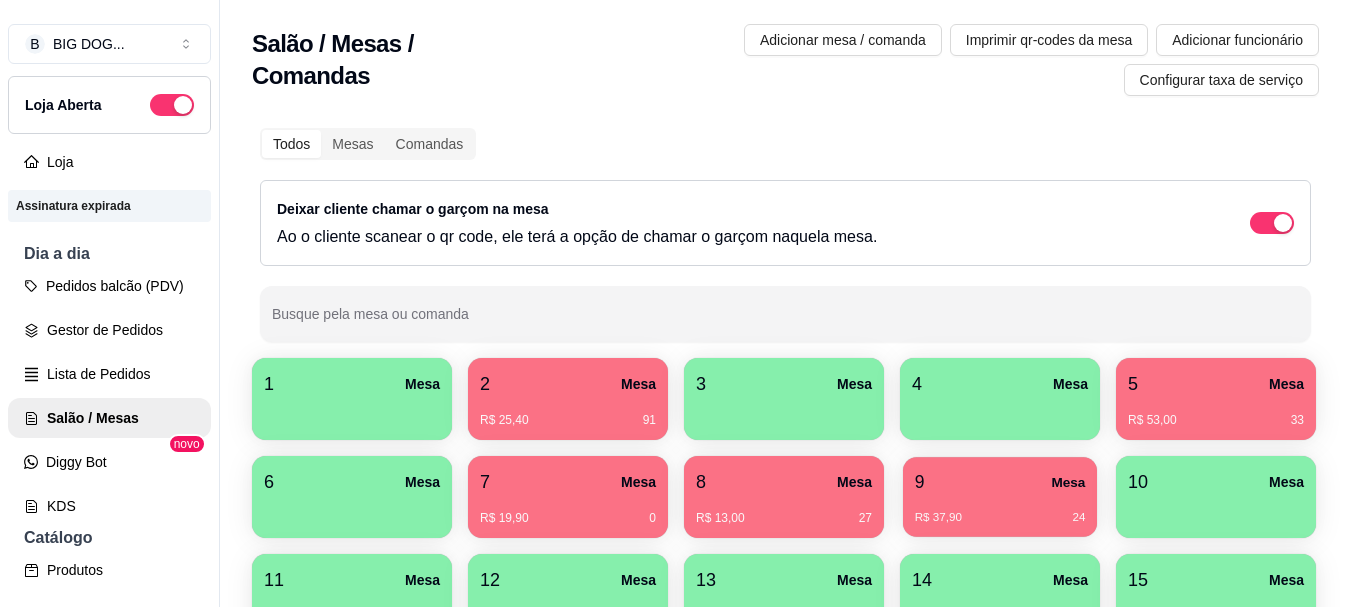 click on "9 Mesa" at bounding box center (1000, 482) 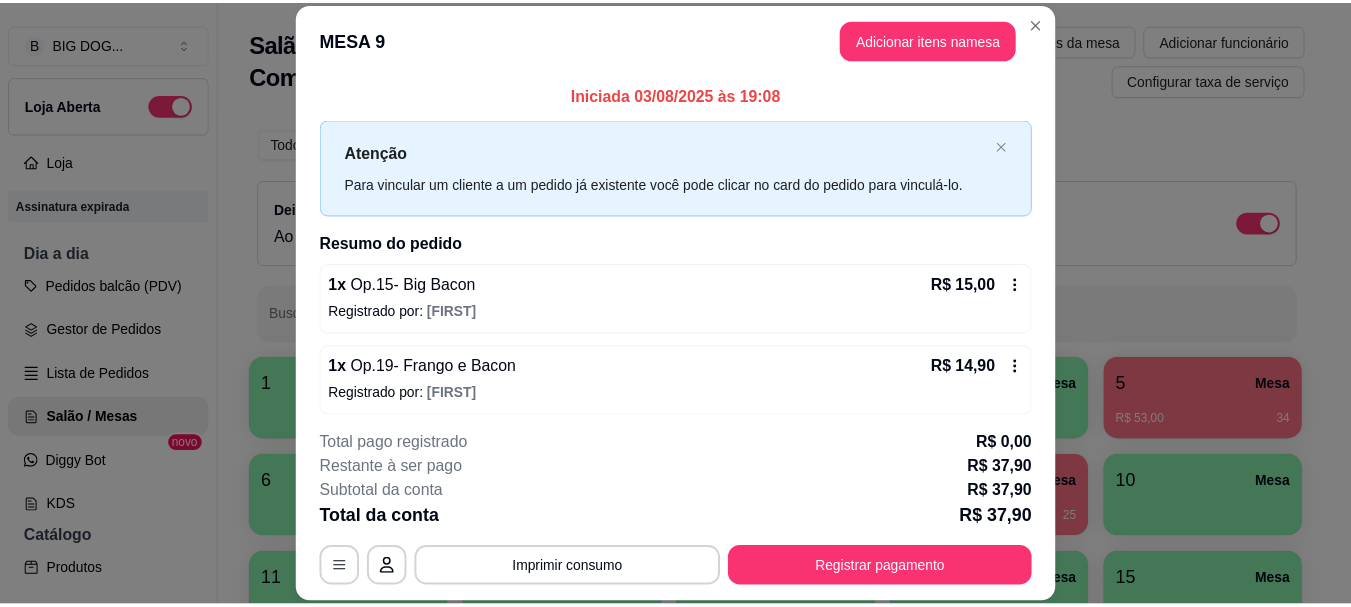scroll, scrollTop: 90, scrollLeft: 0, axis: vertical 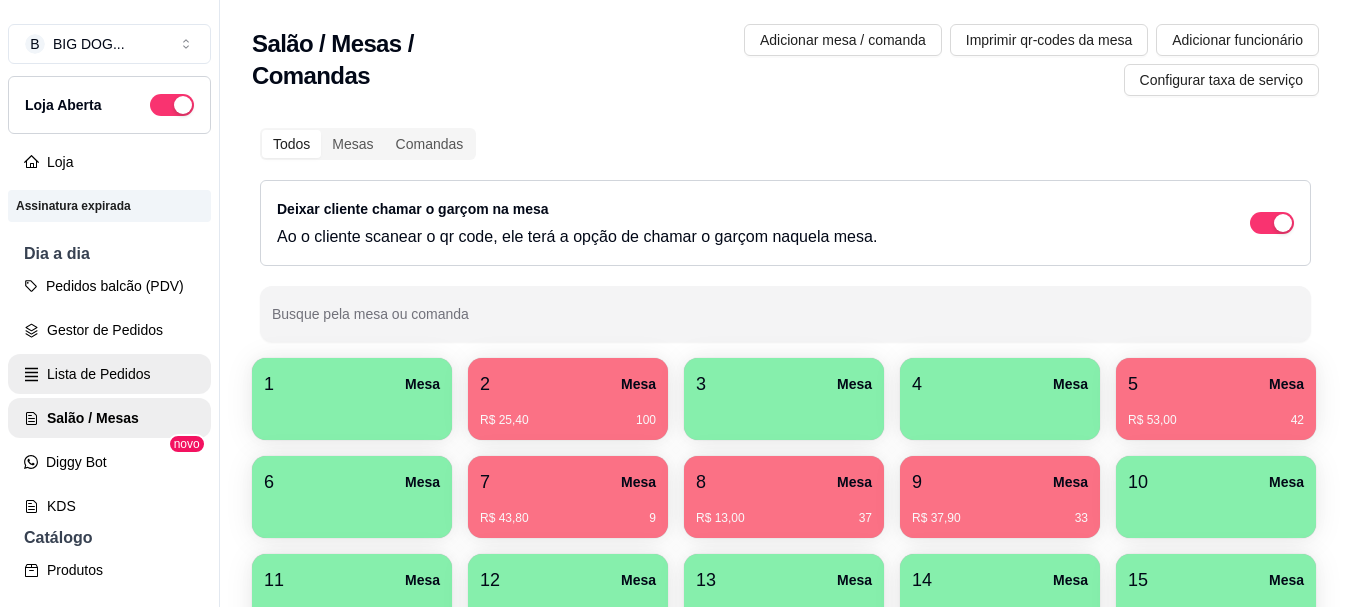 click on "Lista de Pedidos" at bounding box center [109, 374] 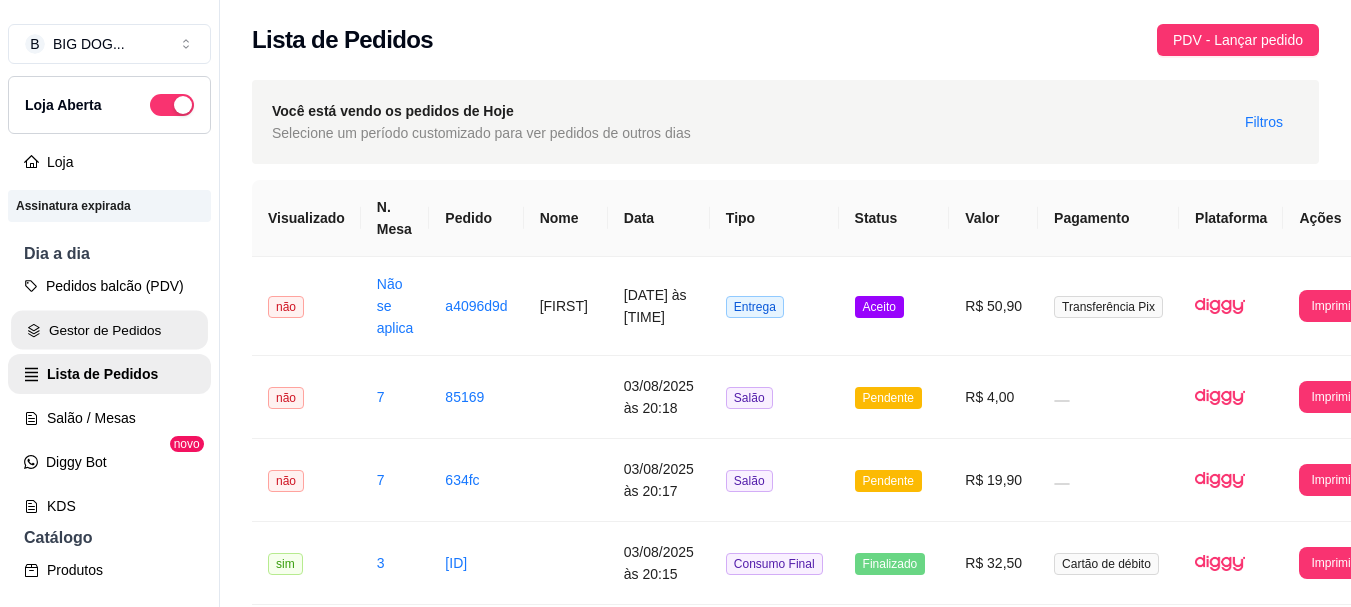 click on "Gestor de Pedidos" at bounding box center (109, 330) 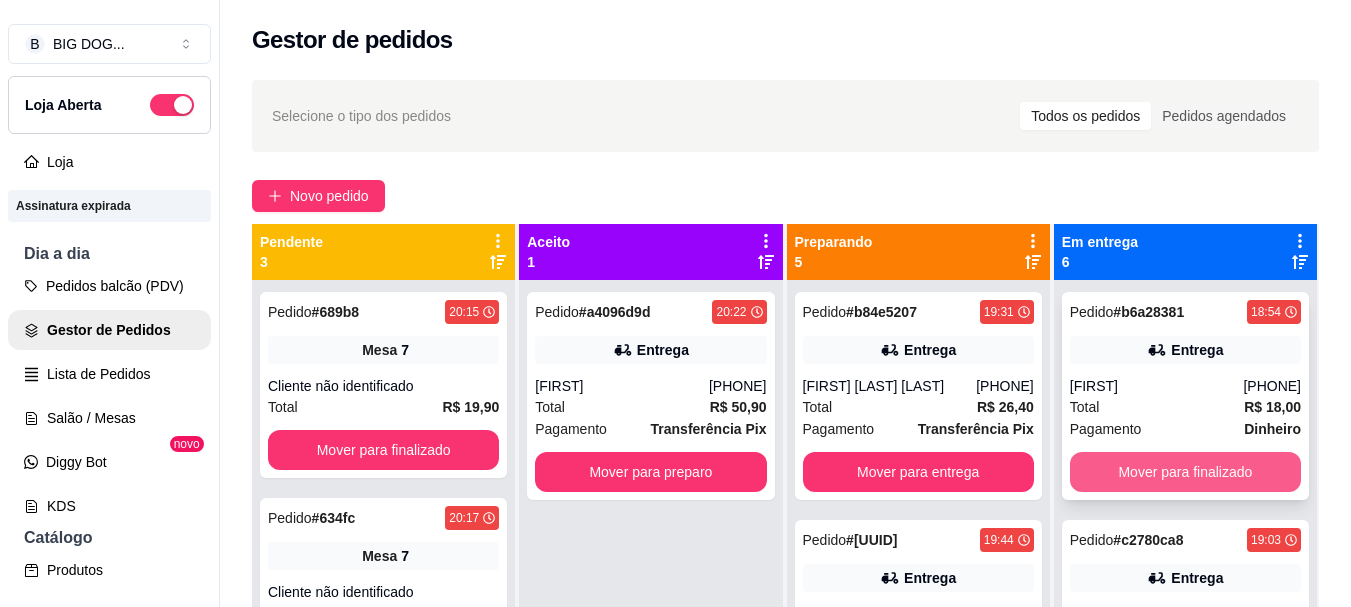 click on "Mover para finalizado" at bounding box center [1185, 472] 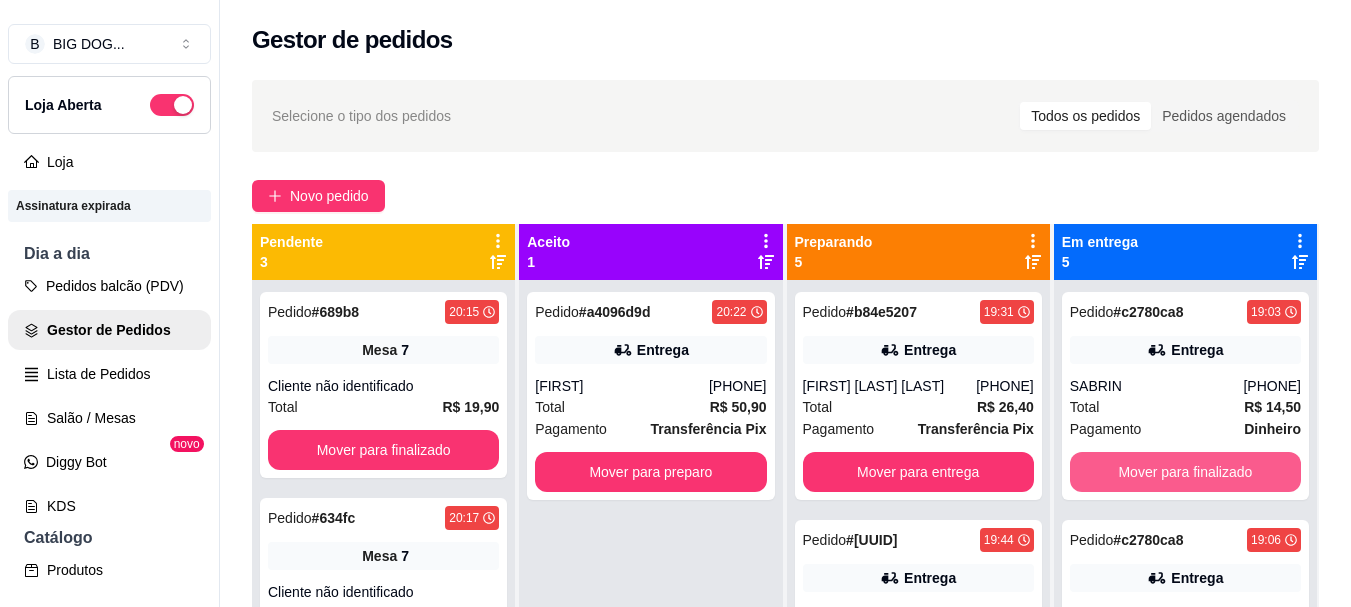 click on "Mover para finalizado" at bounding box center (1185, 472) 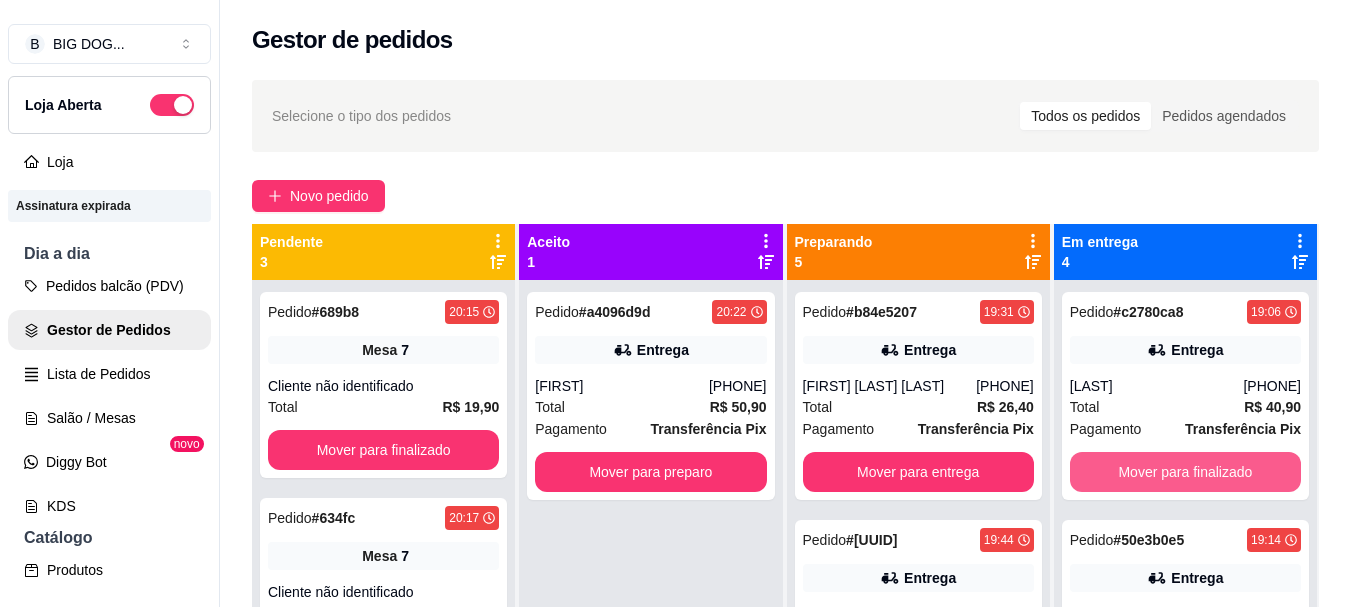click on "Mover para finalizado" at bounding box center (1185, 472) 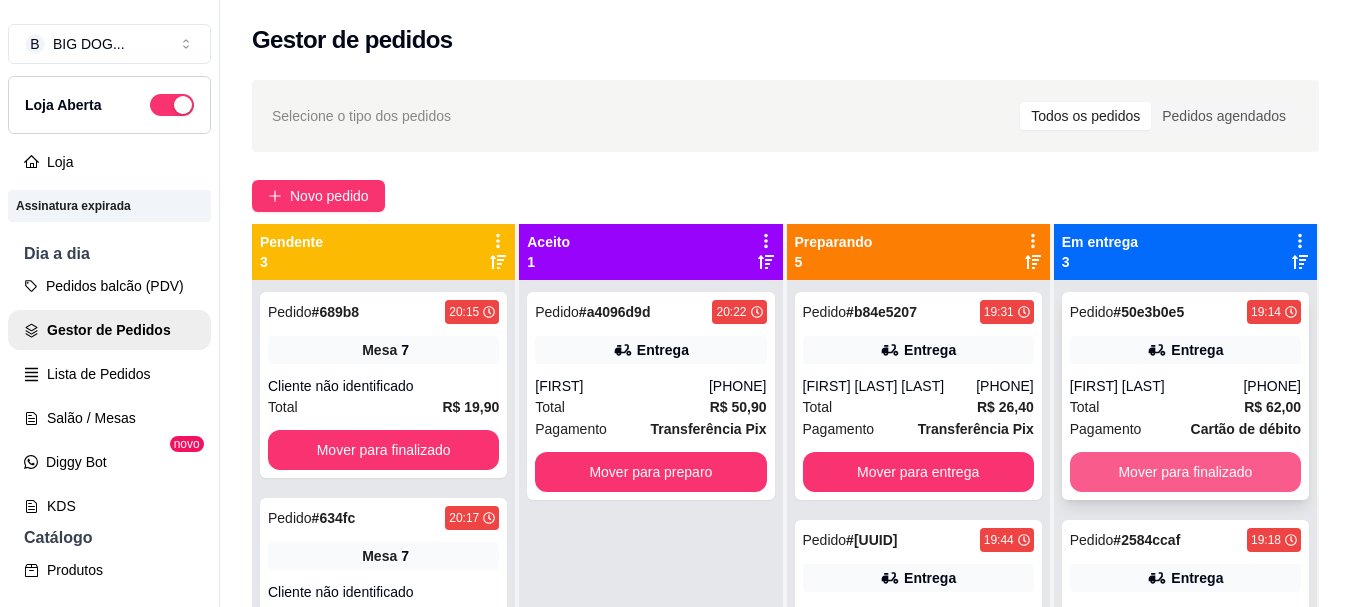 click on "Mover para finalizado" at bounding box center [1185, 472] 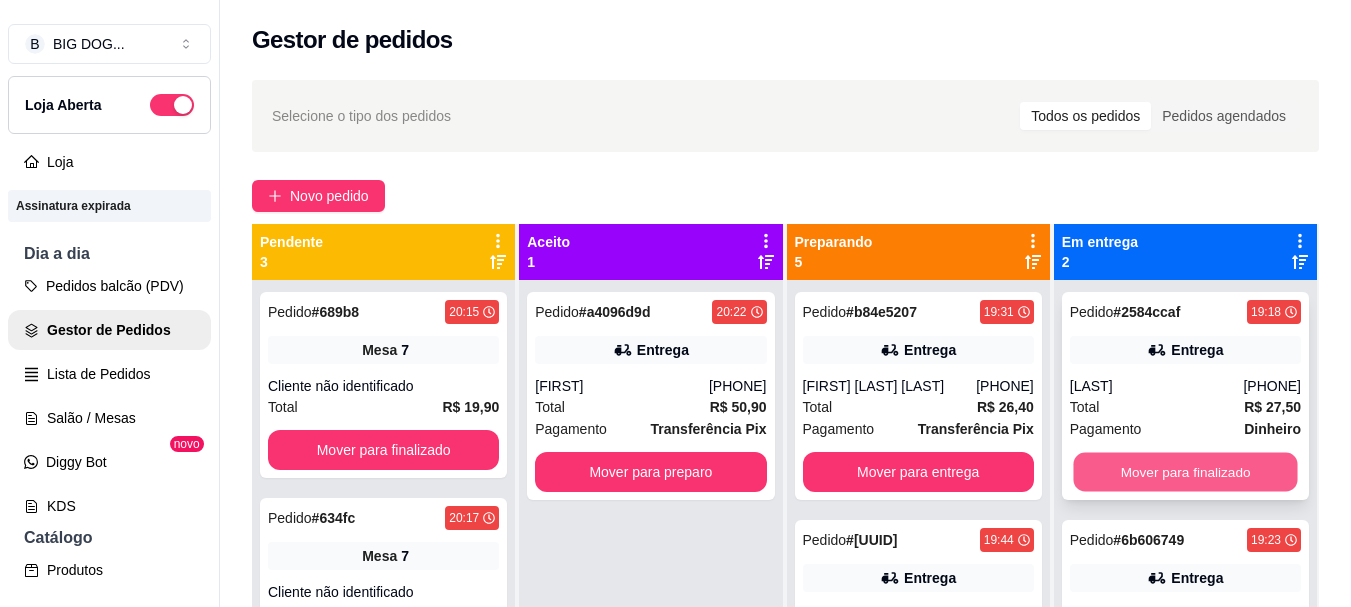 click on "Mover para finalizado" at bounding box center [1185, 472] 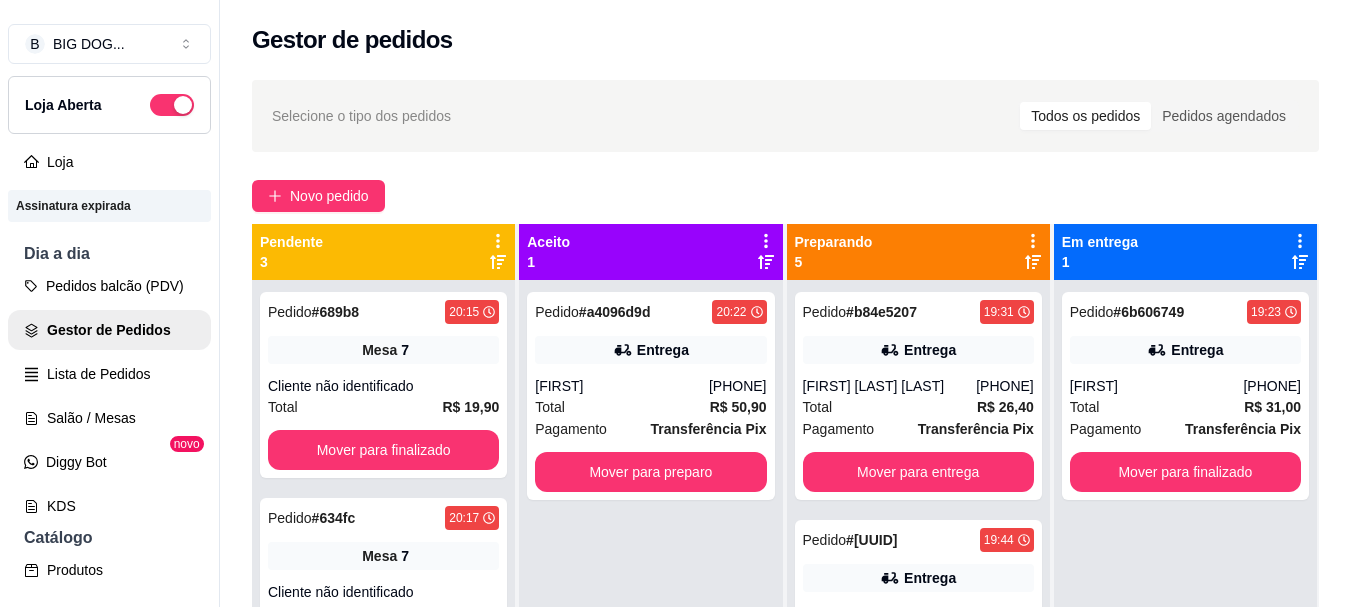 click on "Mover para finalizado" at bounding box center (1185, 472) 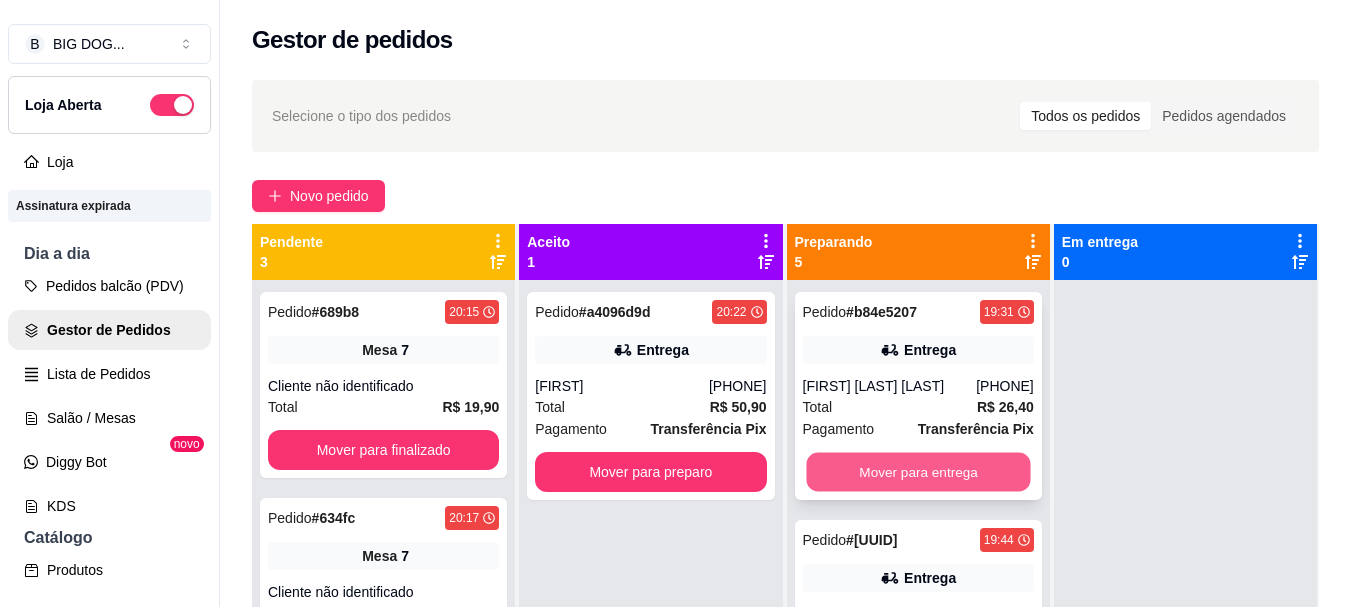 click on "Mover para entrega" at bounding box center [918, 472] 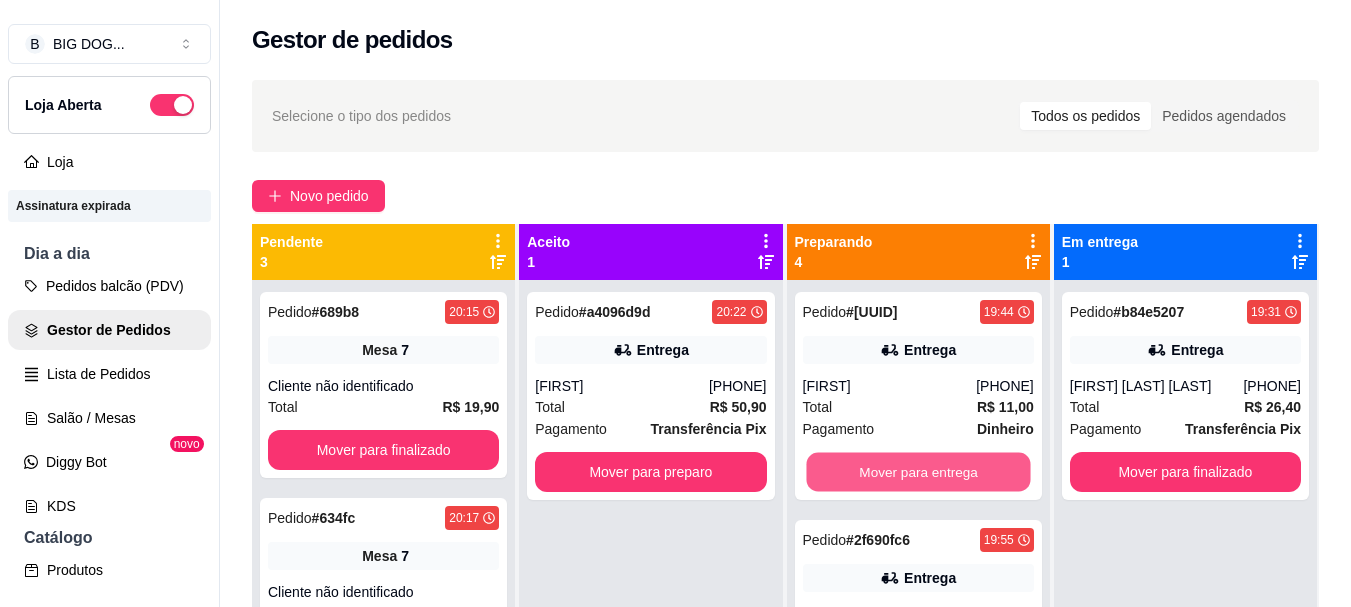 click on "Mover para entrega" at bounding box center (918, 472) 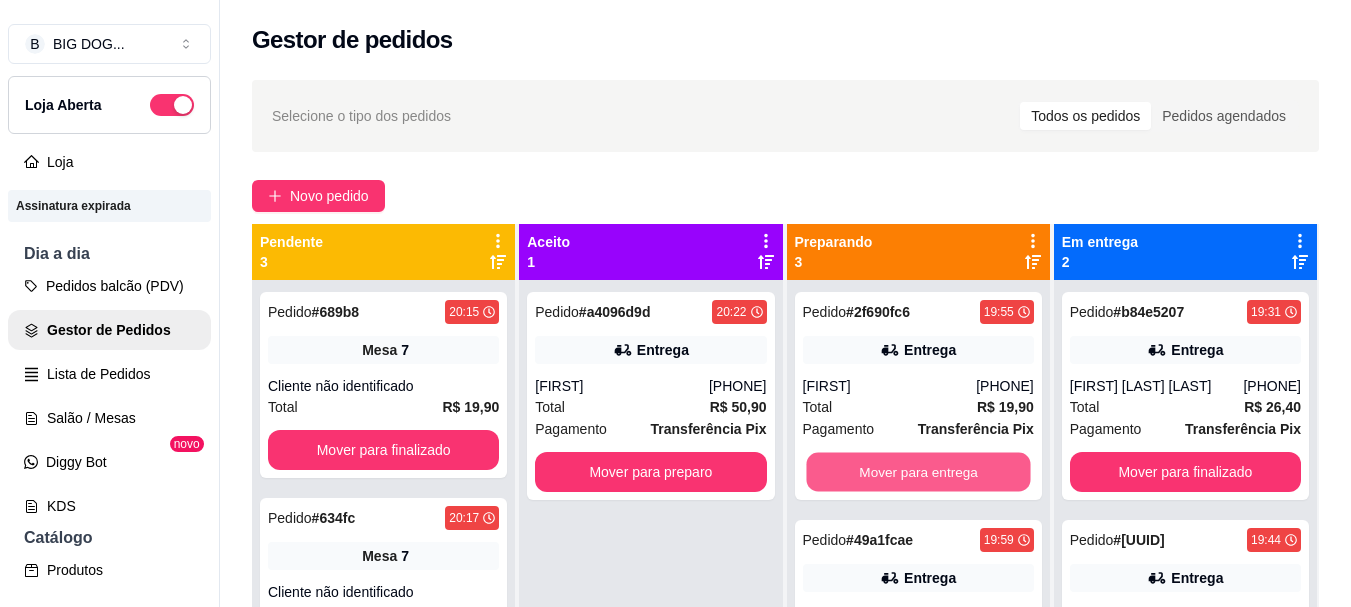 click on "Mover para entrega" at bounding box center [918, 472] 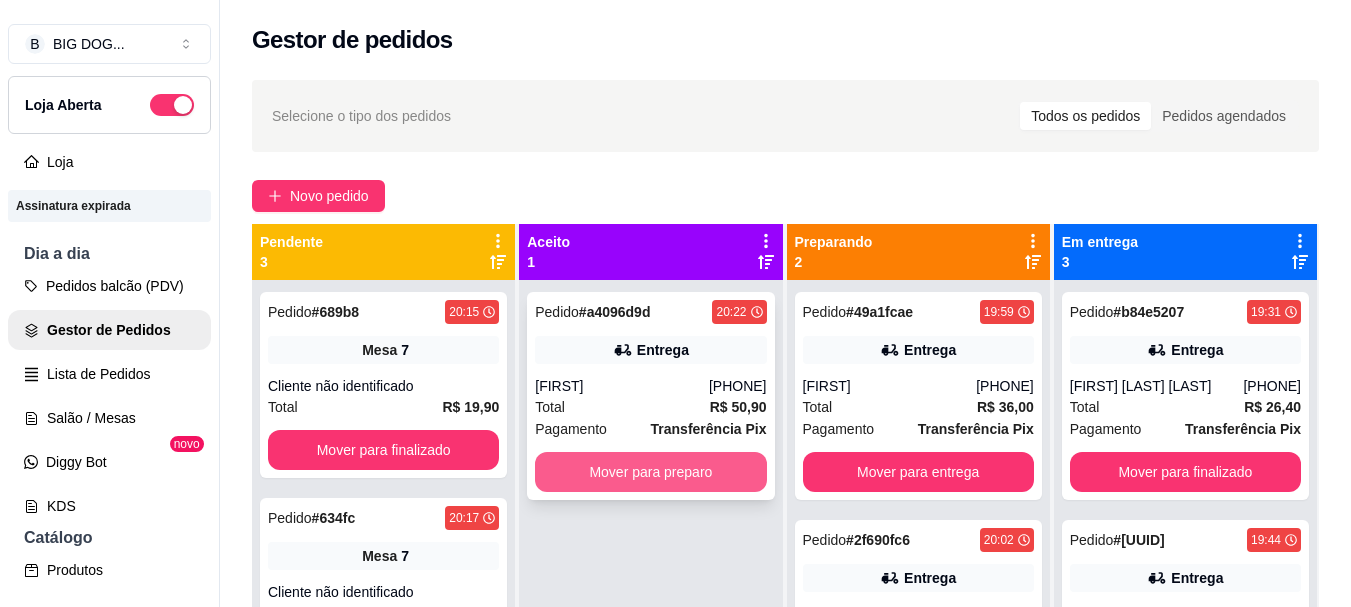 click on "Mover para preparo" at bounding box center [650, 472] 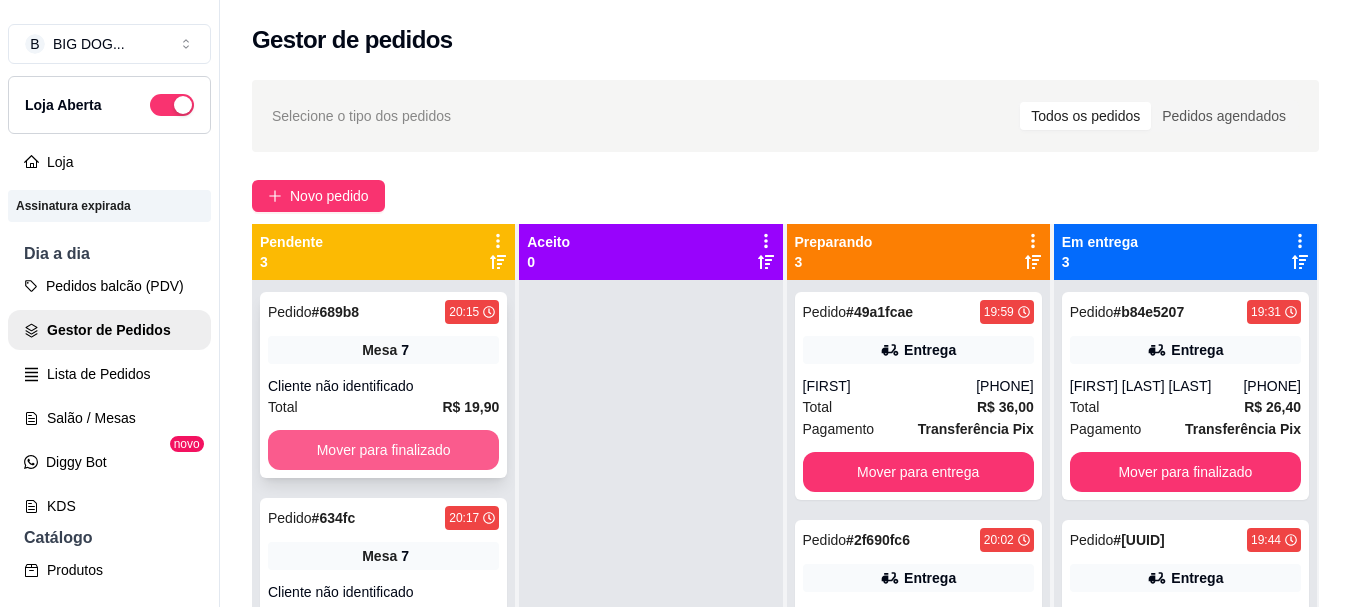 click on "Mover para finalizado" at bounding box center [383, 450] 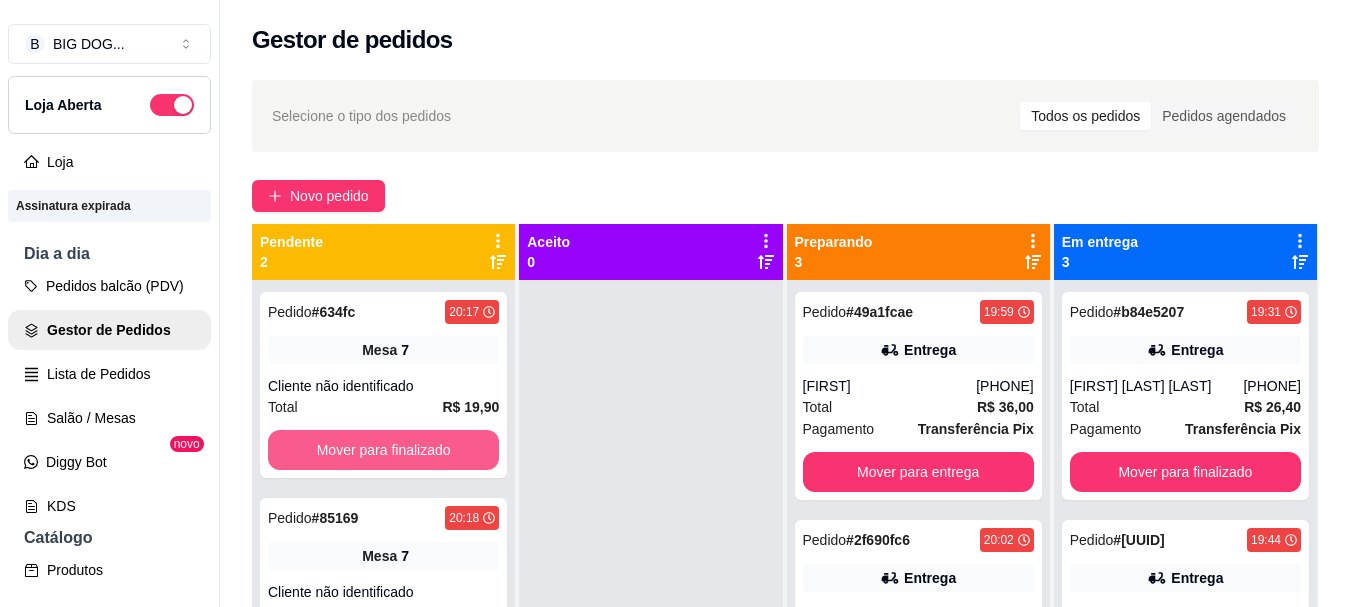 click on "Mover para finalizado" at bounding box center [383, 450] 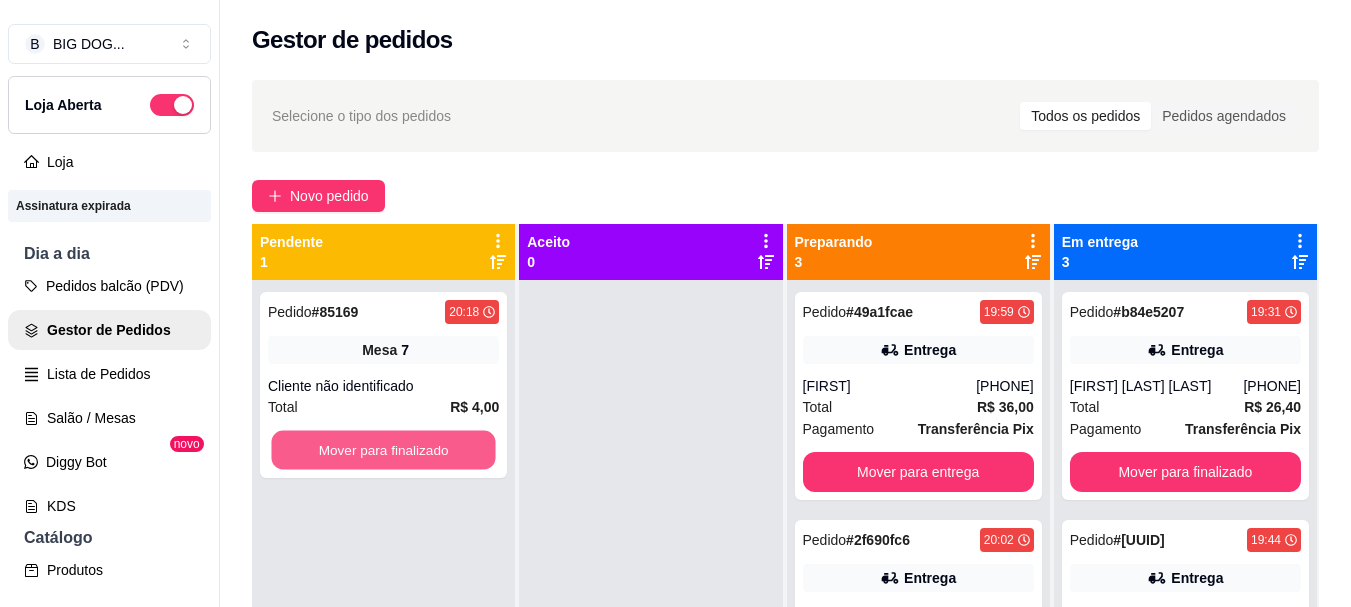 click on "Mover para finalizado" at bounding box center [383, 450] 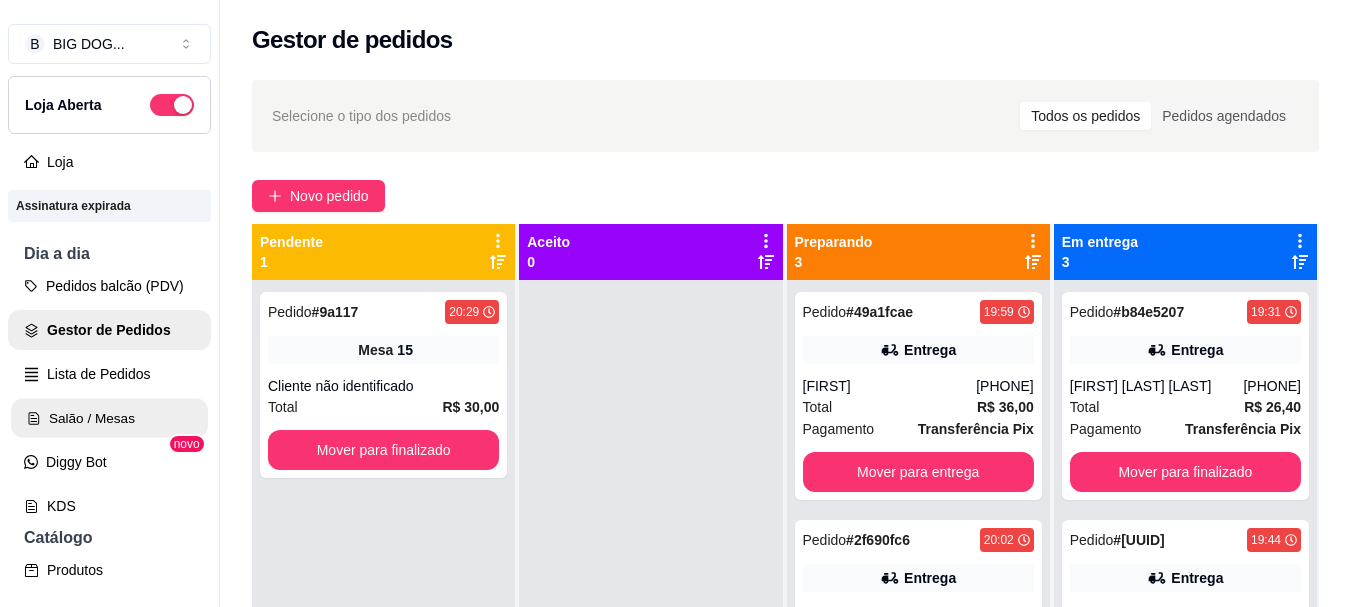 click on "Salão / Mesas" at bounding box center [109, 418] 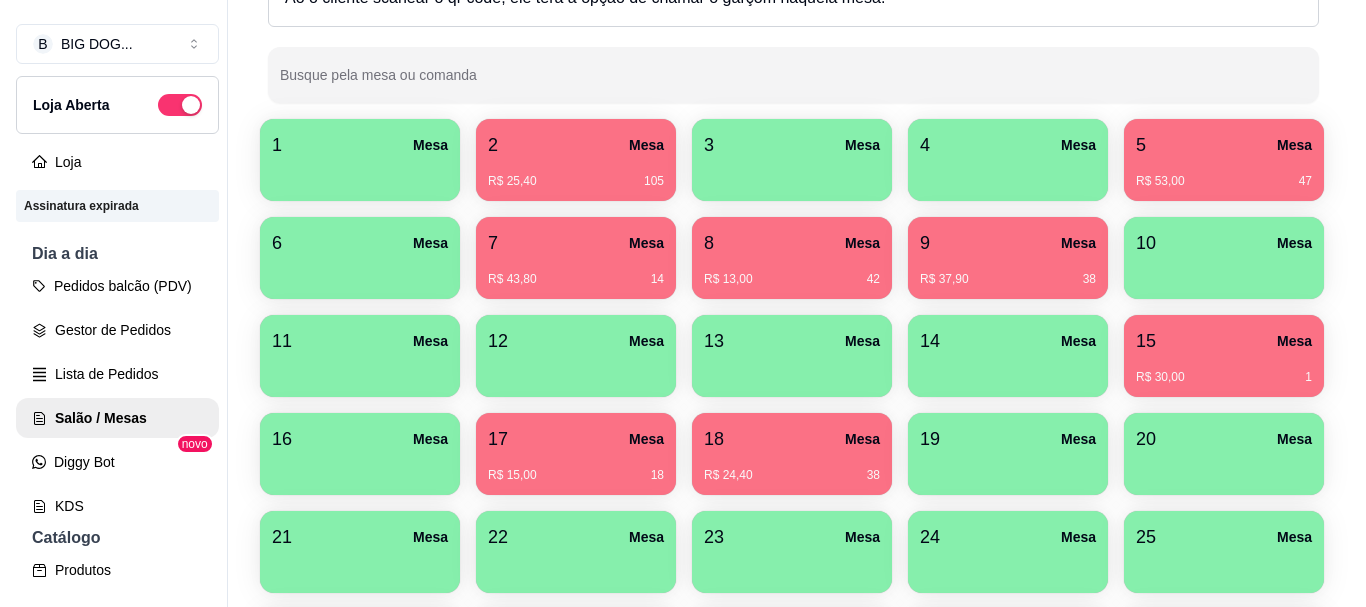 scroll, scrollTop: 241, scrollLeft: 0, axis: vertical 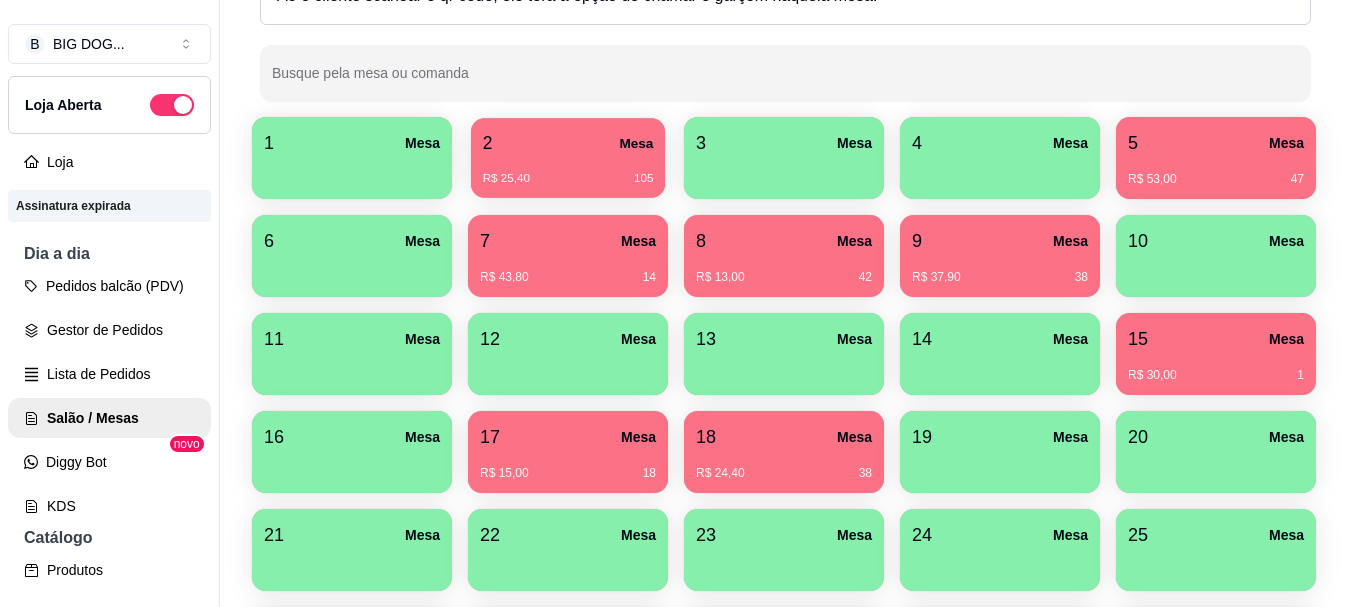 click on "R$ 25,40 105" at bounding box center [568, 171] 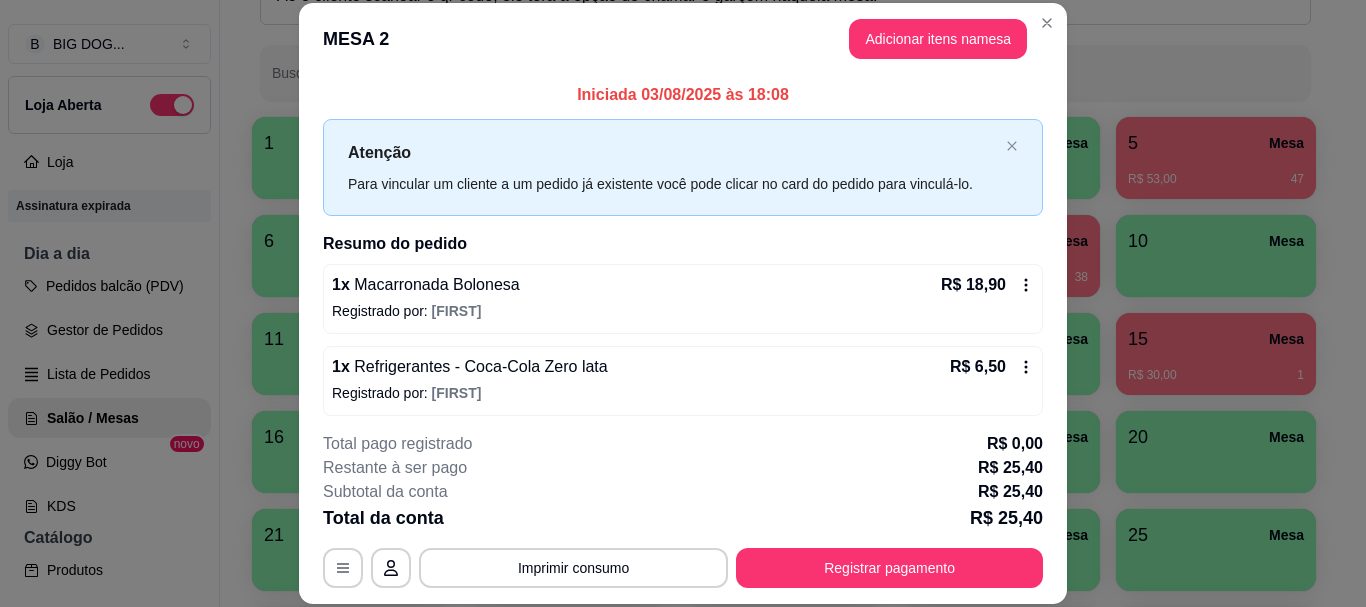scroll, scrollTop: 8, scrollLeft: 0, axis: vertical 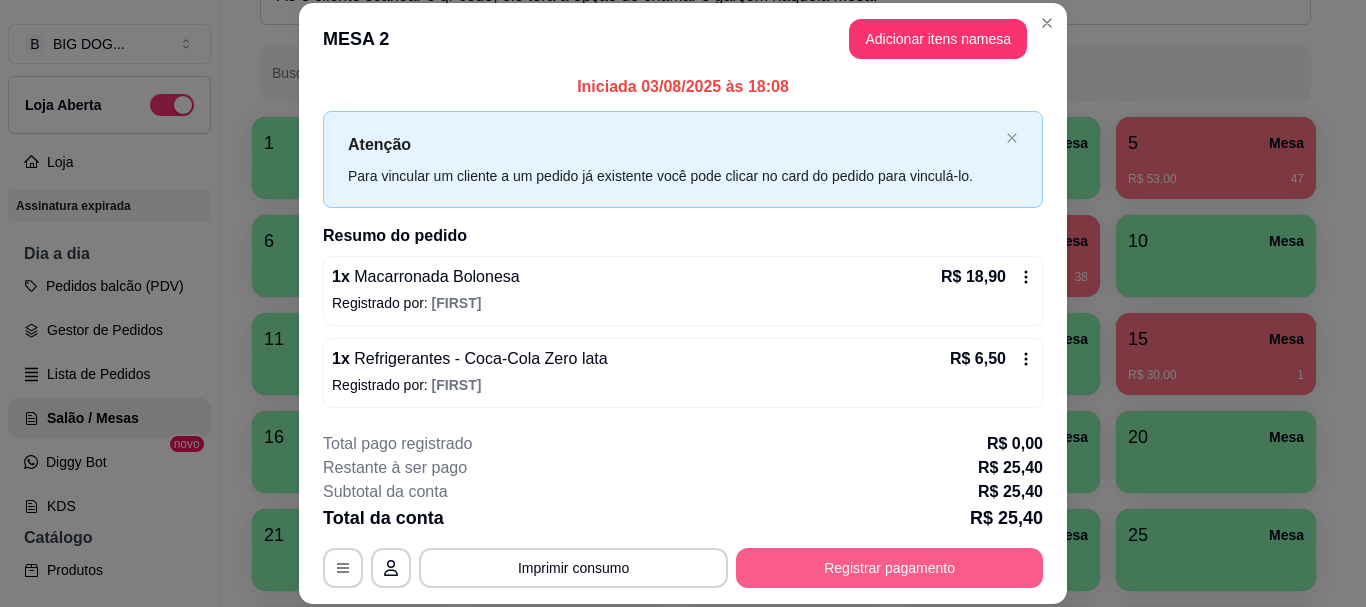 click on "Registrar pagamento" at bounding box center (889, 568) 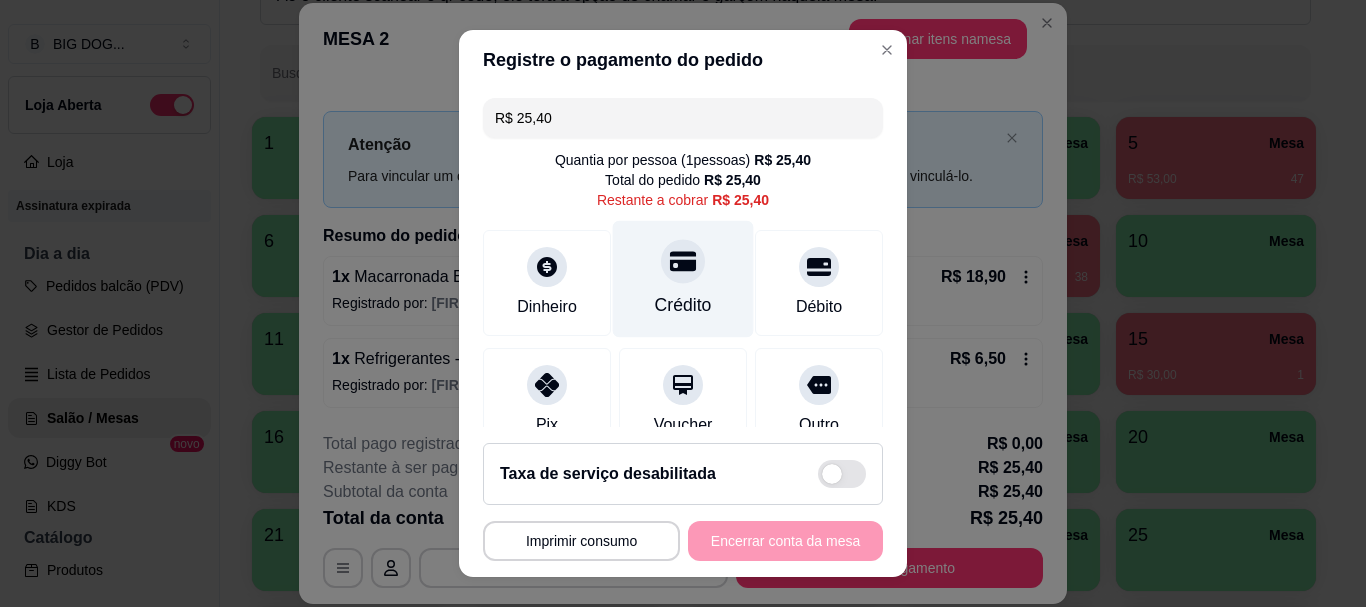 click on "Crédito" at bounding box center [683, 279] 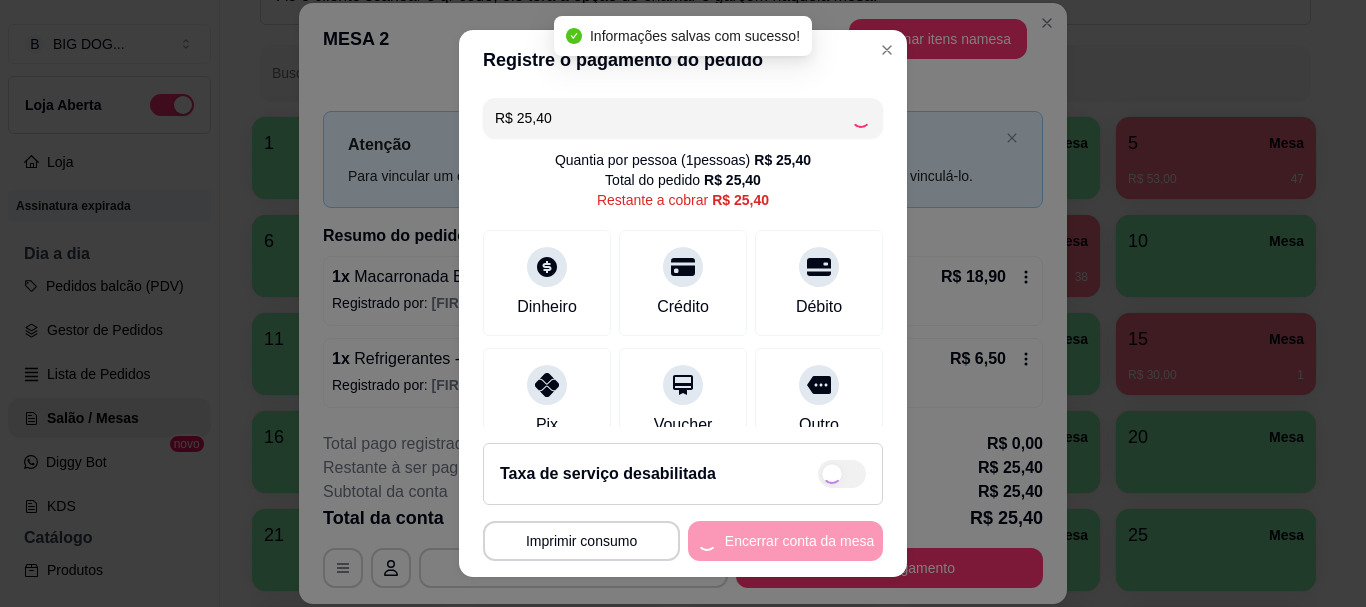 type on "R$ 0,00" 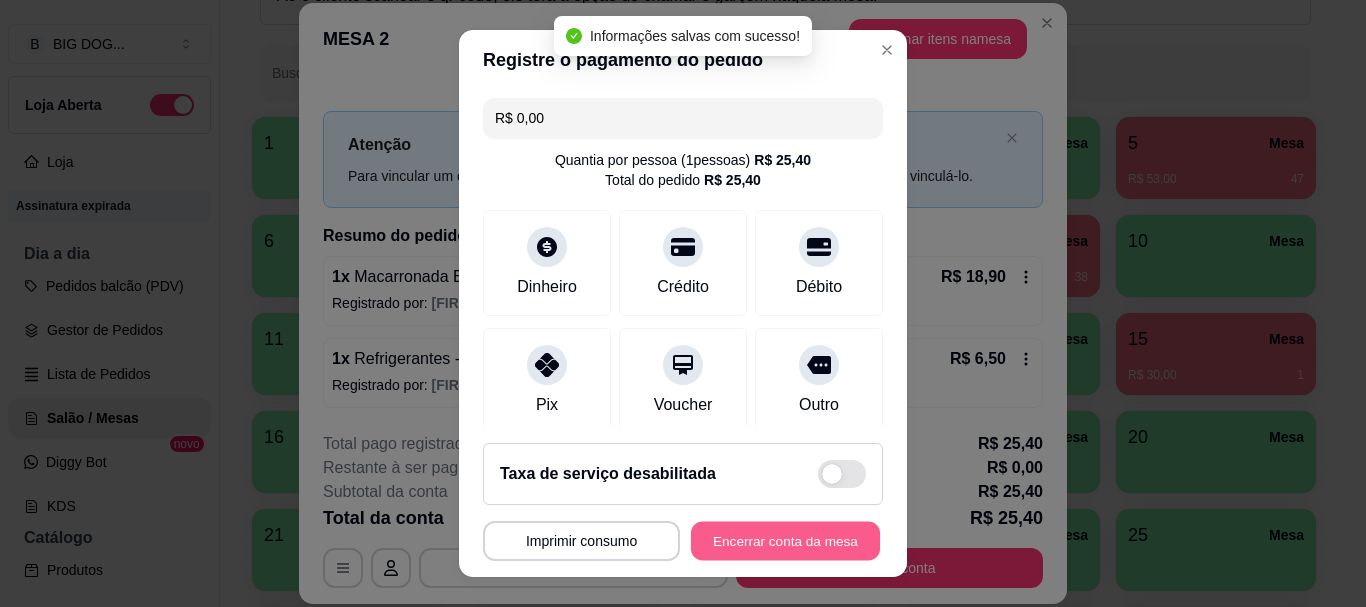 click on "Encerrar conta da mesa" at bounding box center (785, 540) 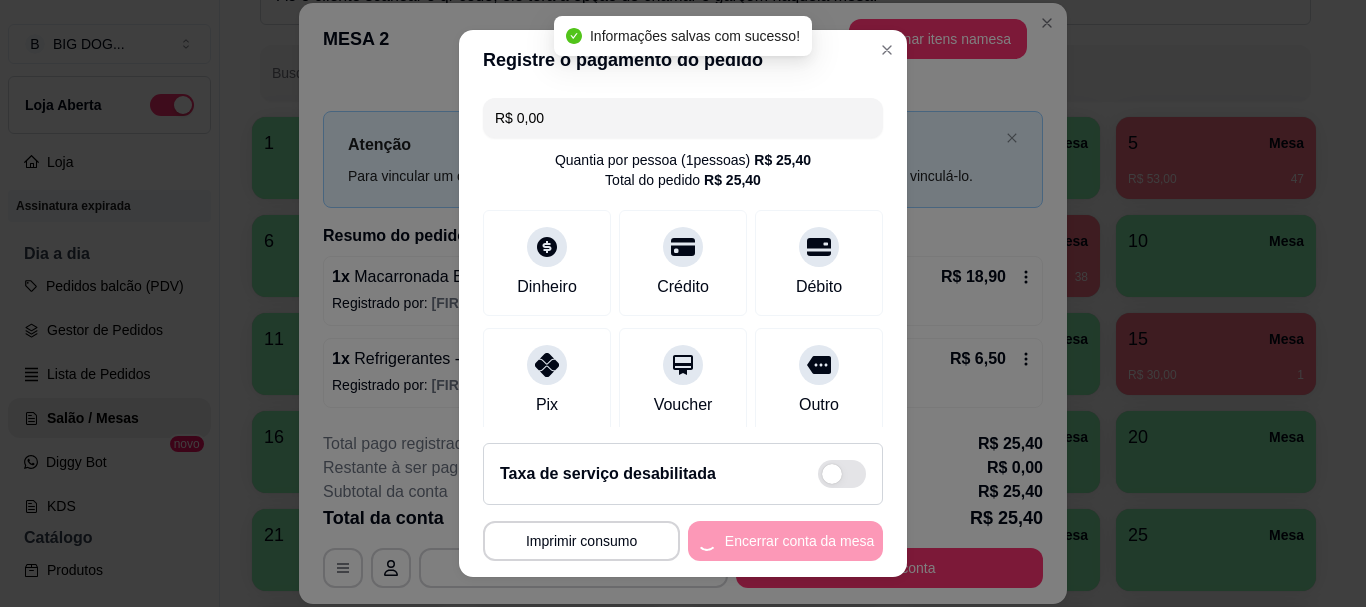 scroll, scrollTop: 0, scrollLeft: 0, axis: both 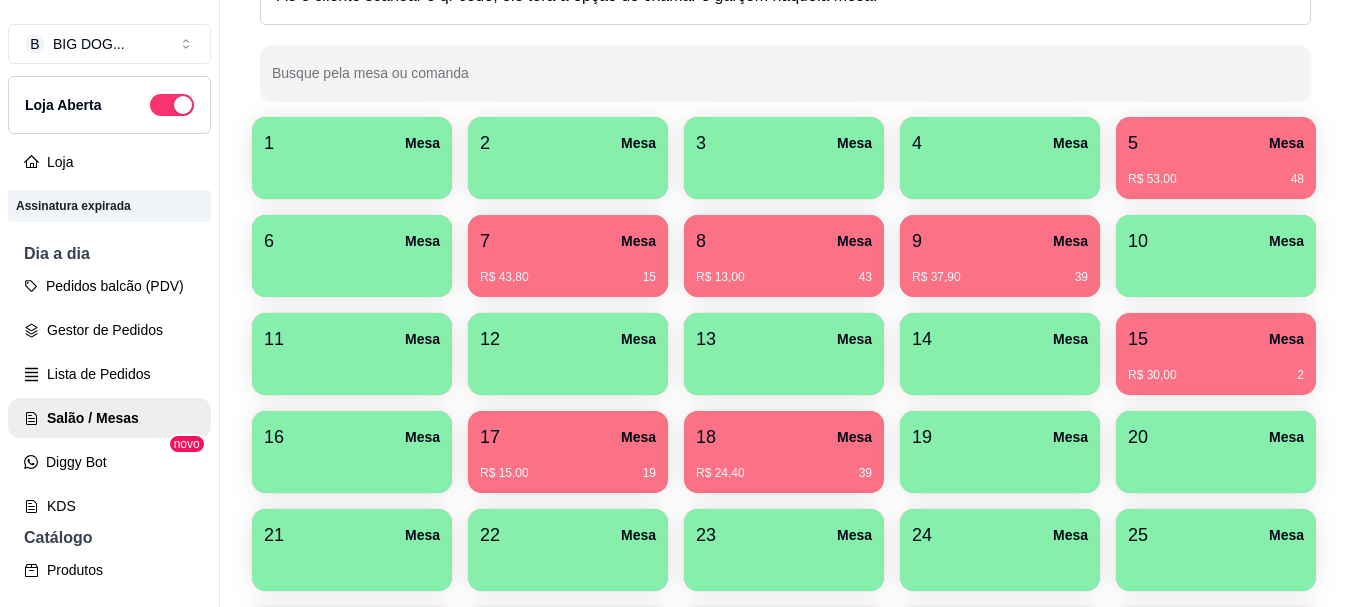 click on "5 Mesa" at bounding box center (1216, 143) 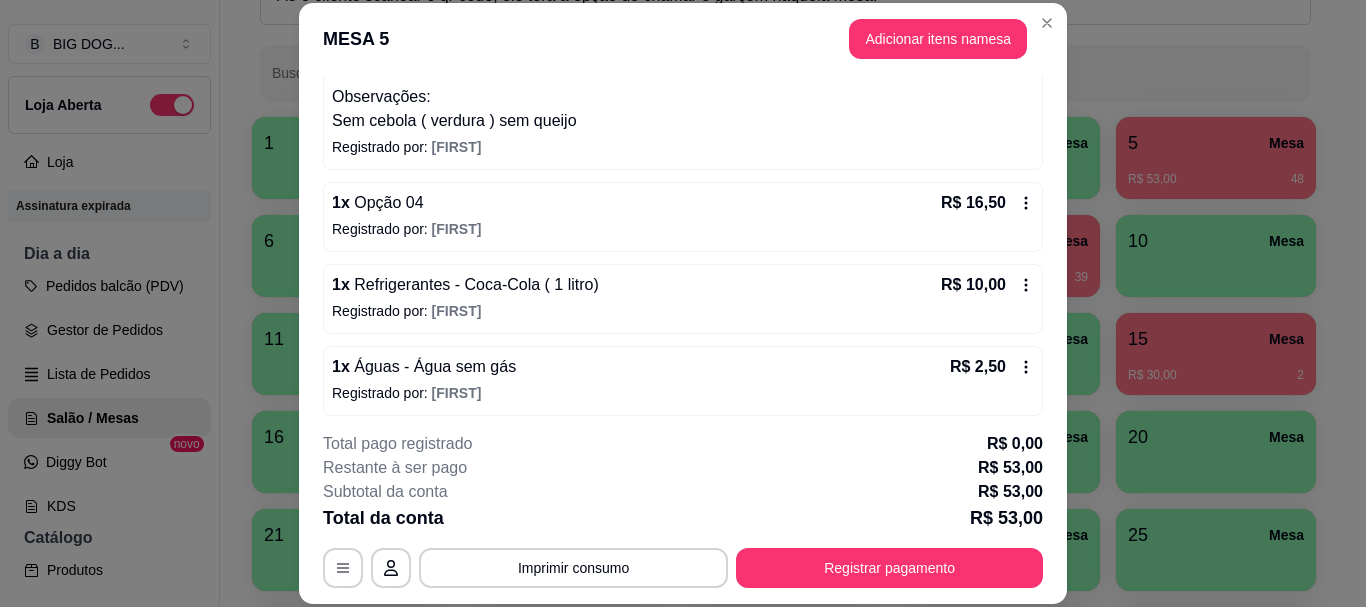 scroll, scrollTop: 536, scrollLeft: 0, axis: vertical 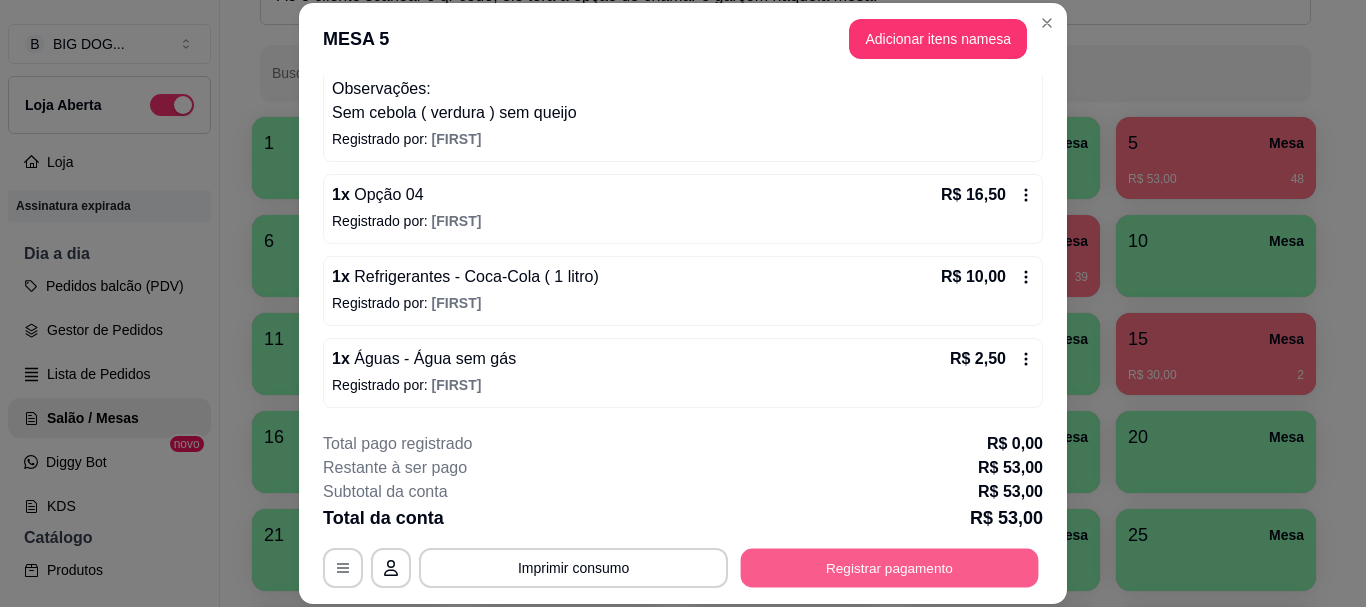 click on "Registrar pagamento" at bounding box center [890, 568] 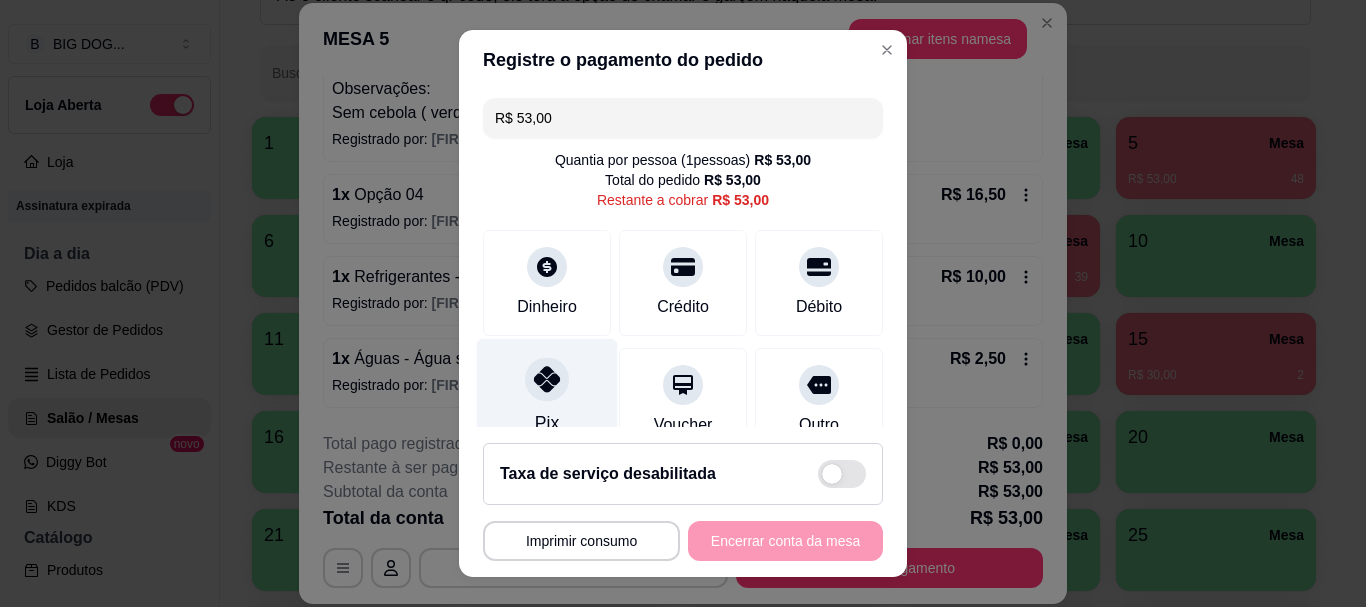click 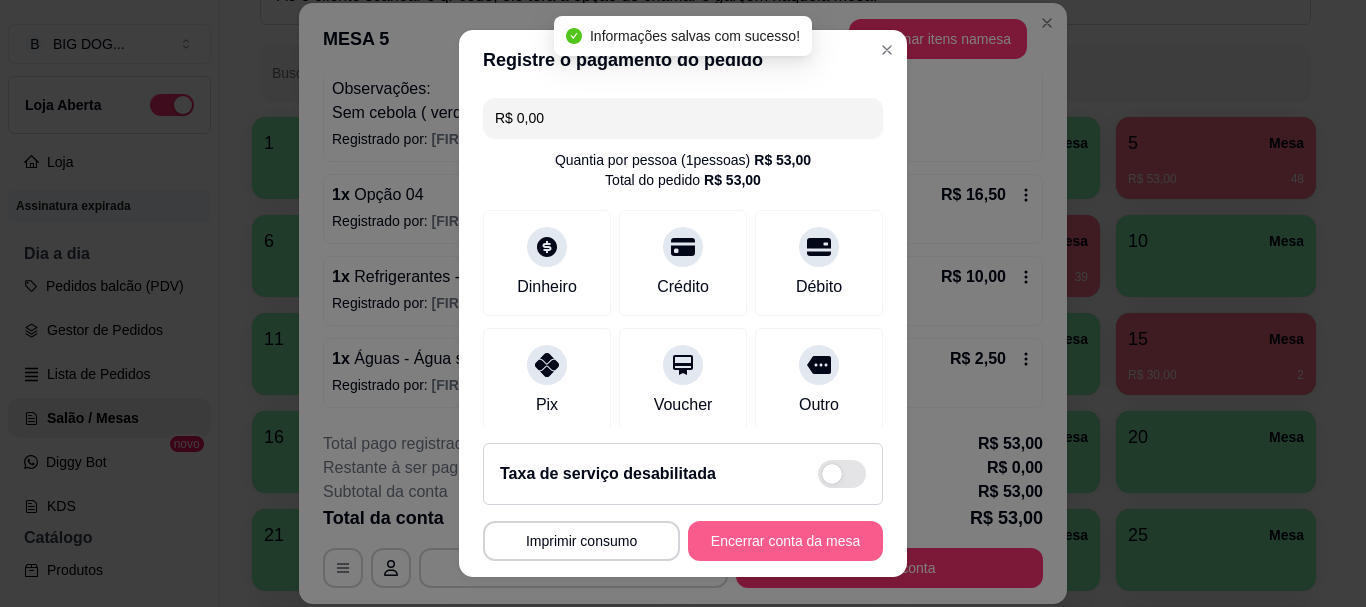 type on "R$ 0,00" 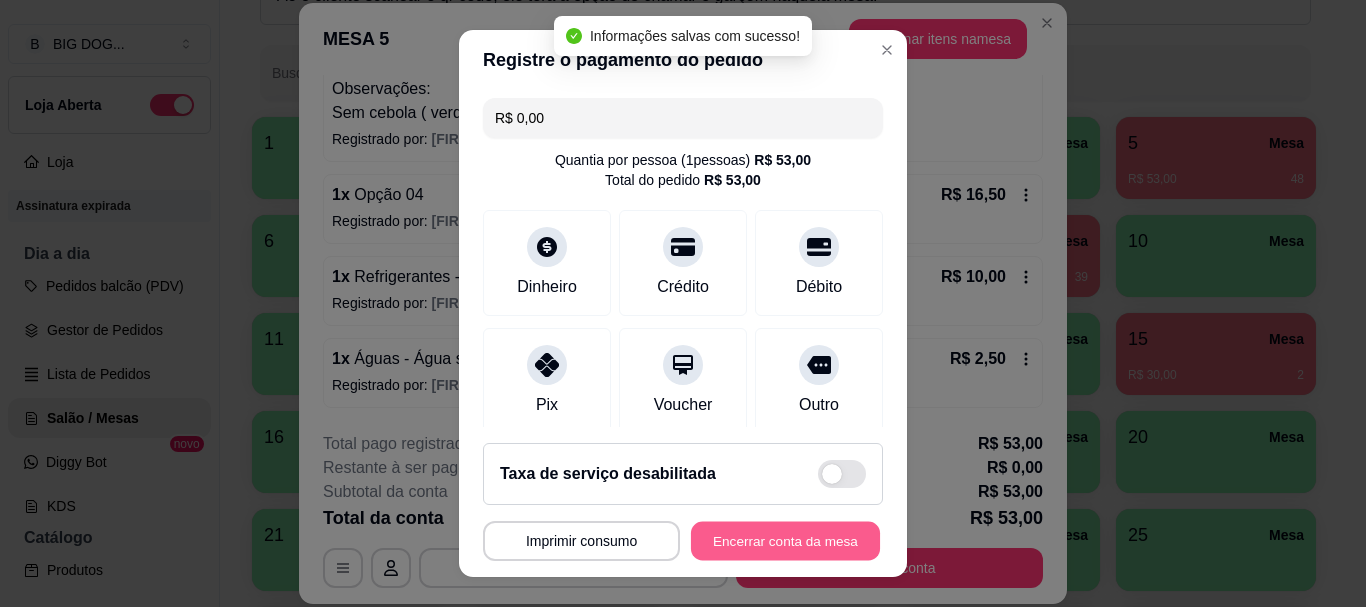 click on "Encerrar conta da mesa" at bounding box center [785, 540] 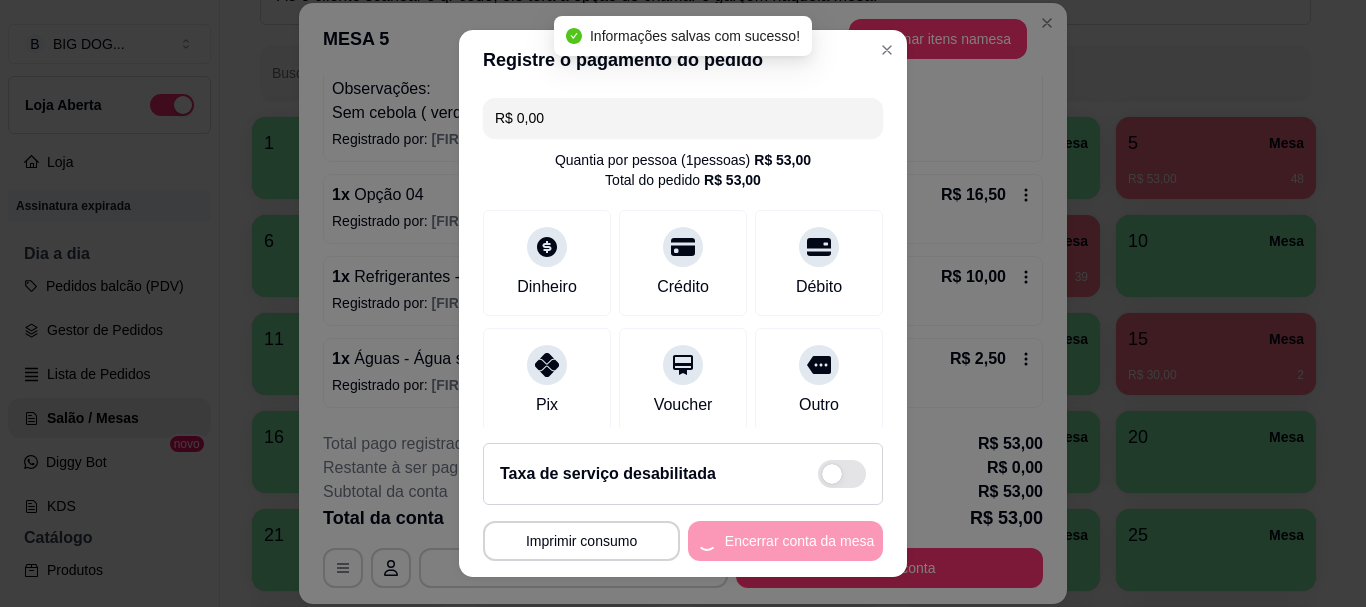 type 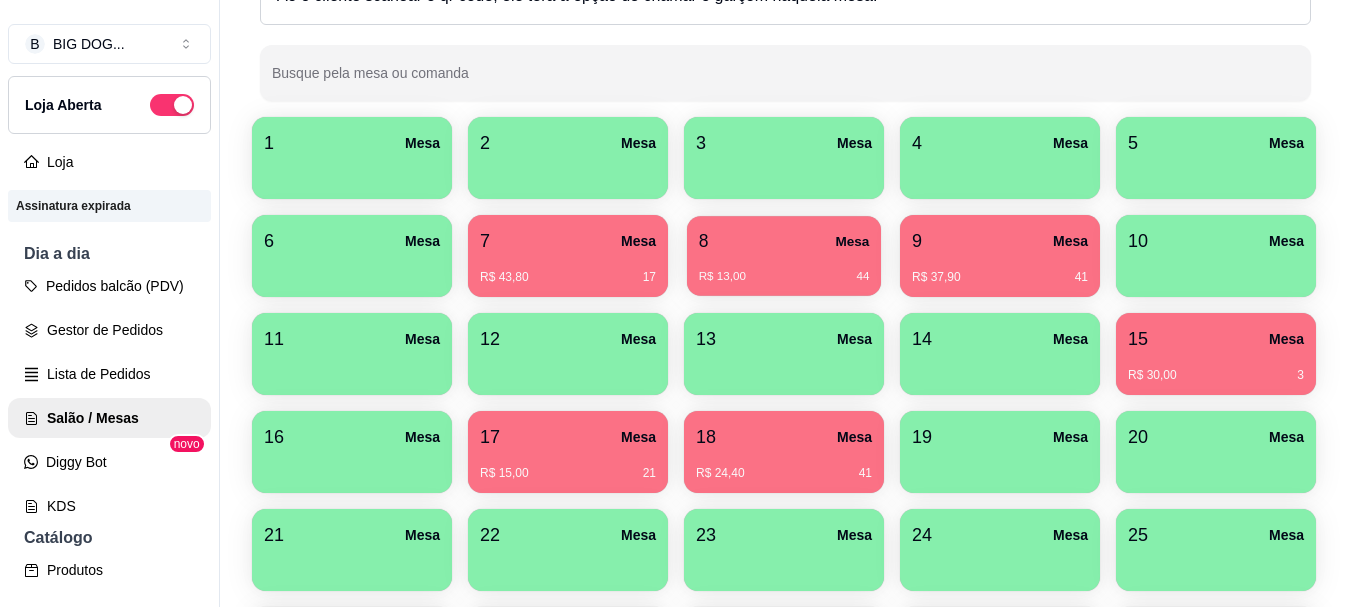 click on "R$ 13,00 44" at bounding box center (784, 277) 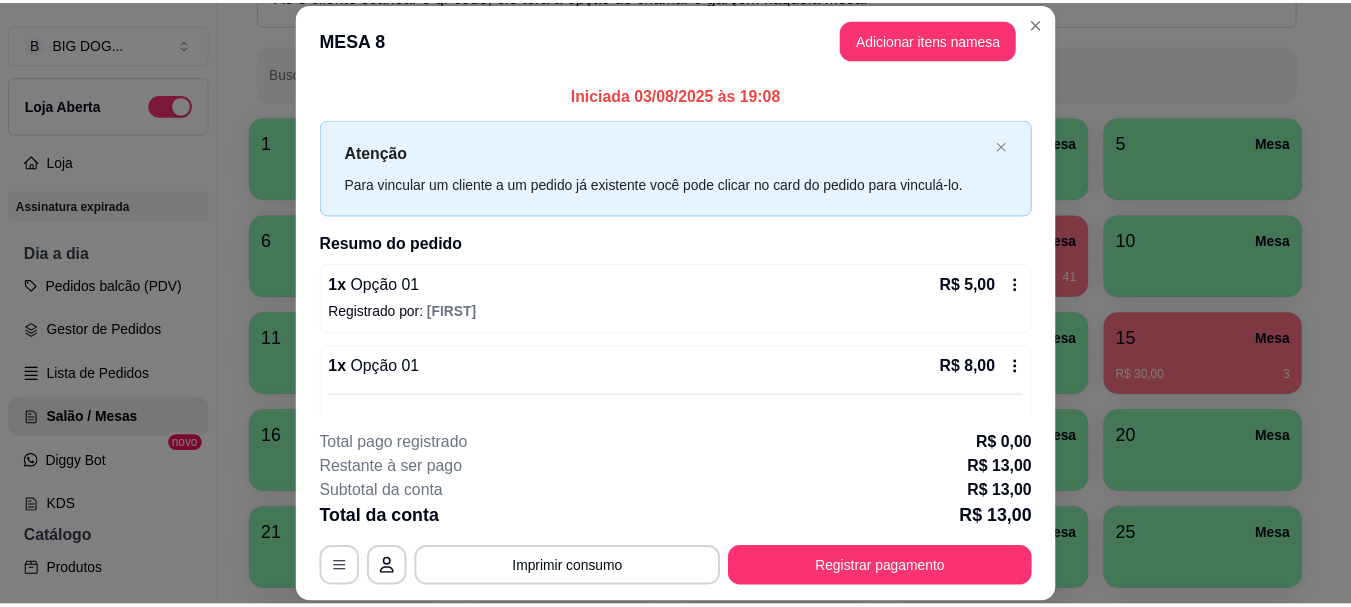 scroll, scrollTop: 121, scrollLeft: 0, axis: vertical 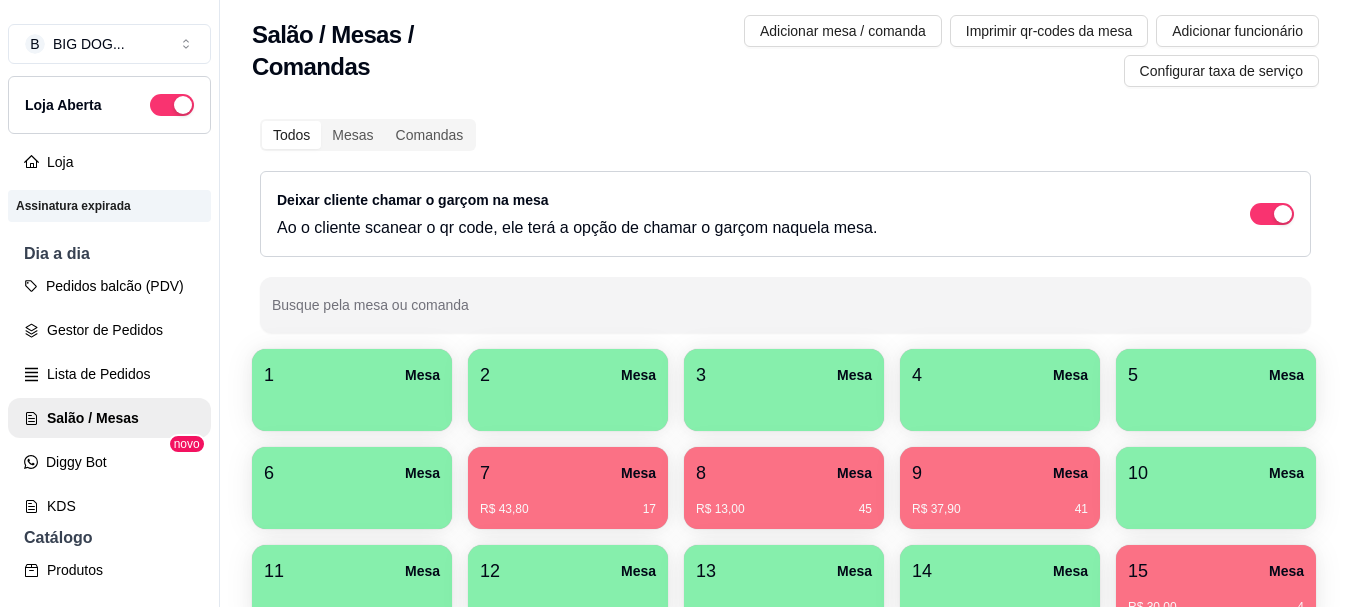 click on "R$ 13,00 45" at bounding box center (784, 509) 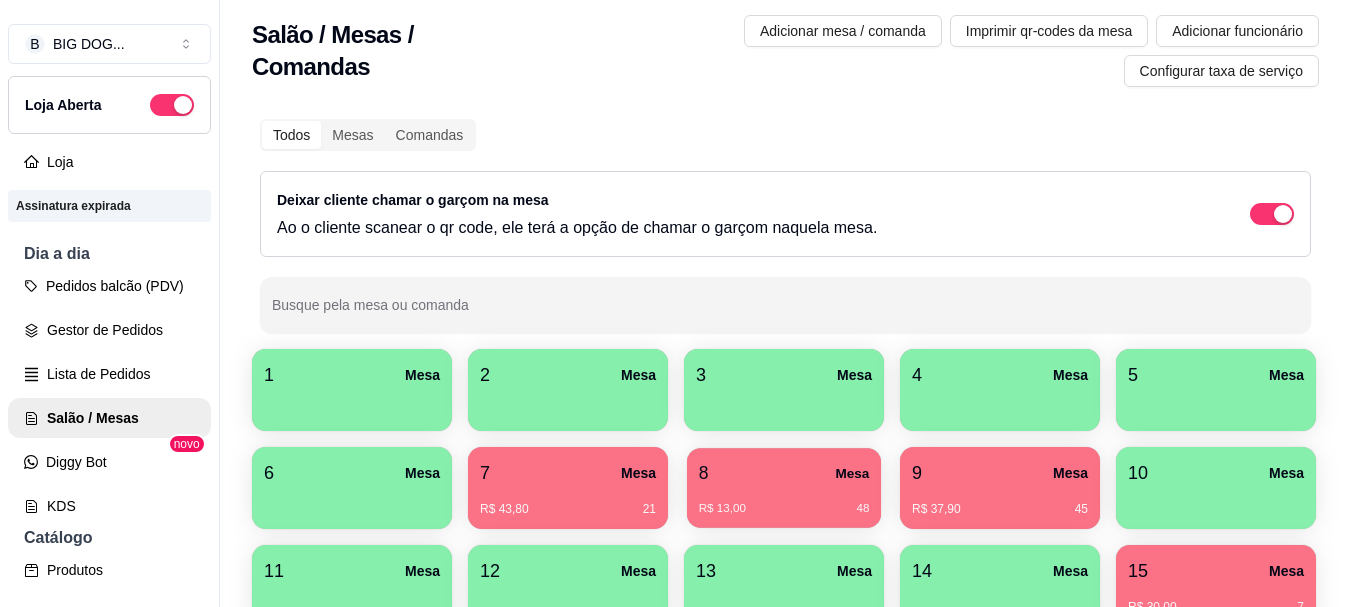 click on "8 Mesa" at bounding box center [784, 473] 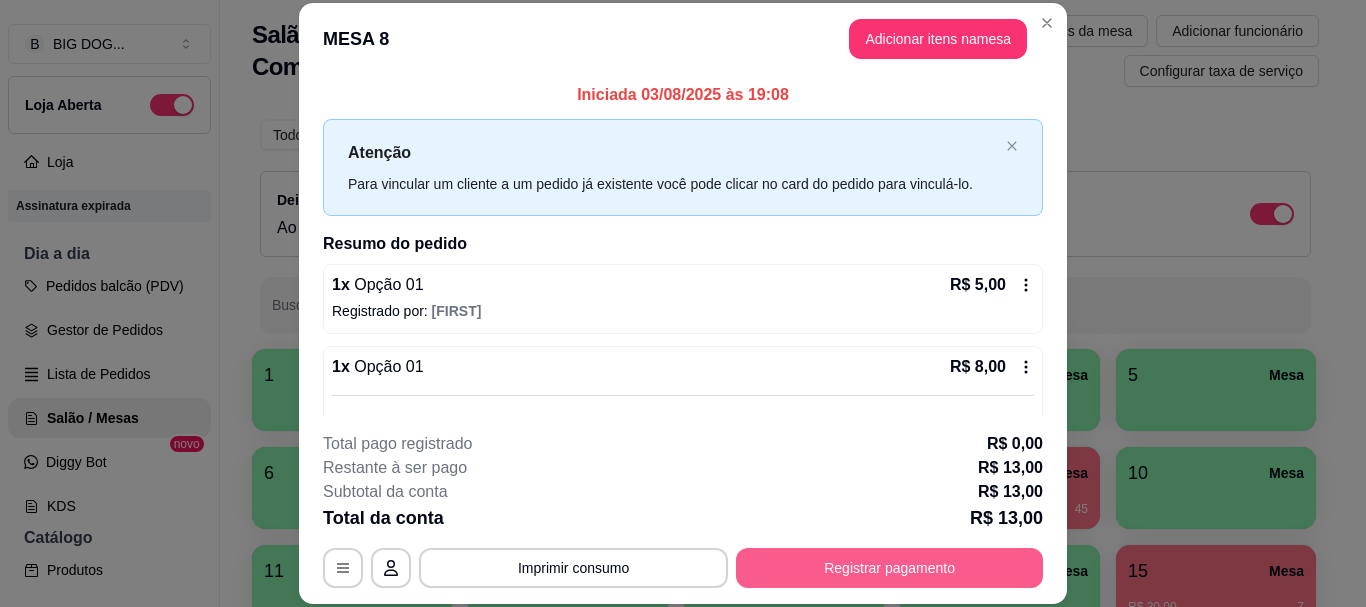 click on "Registrar pagamento" at bounding box center (889, 568) 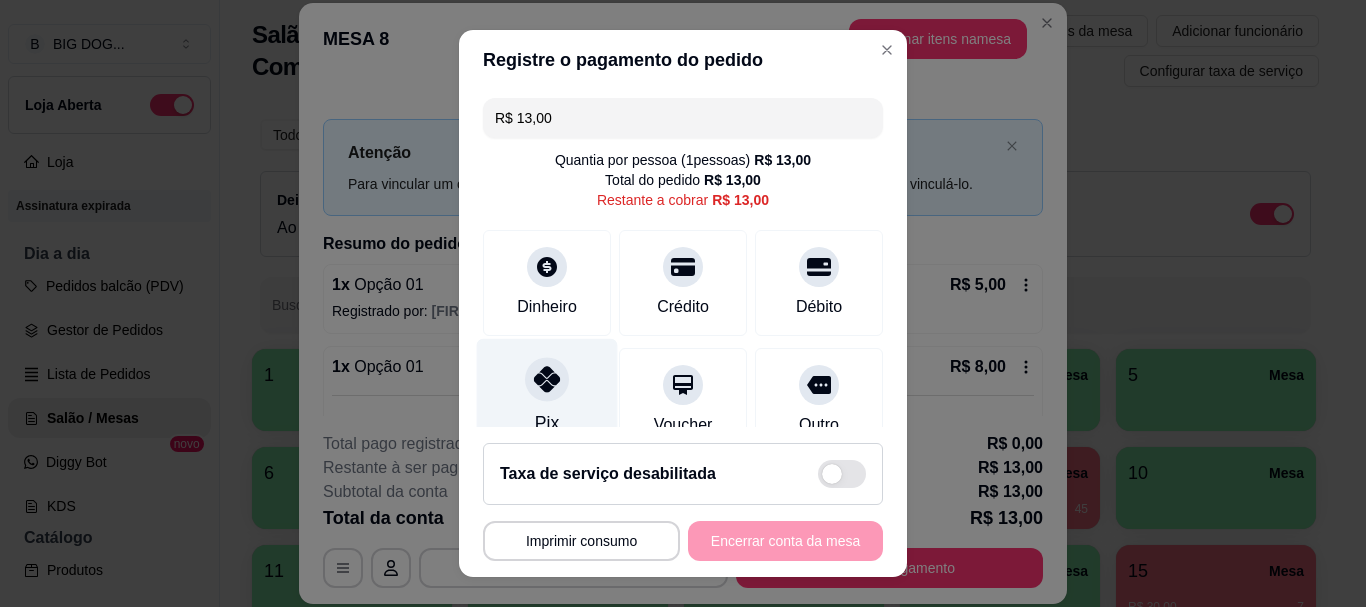 click at bounding box center (547, 380) 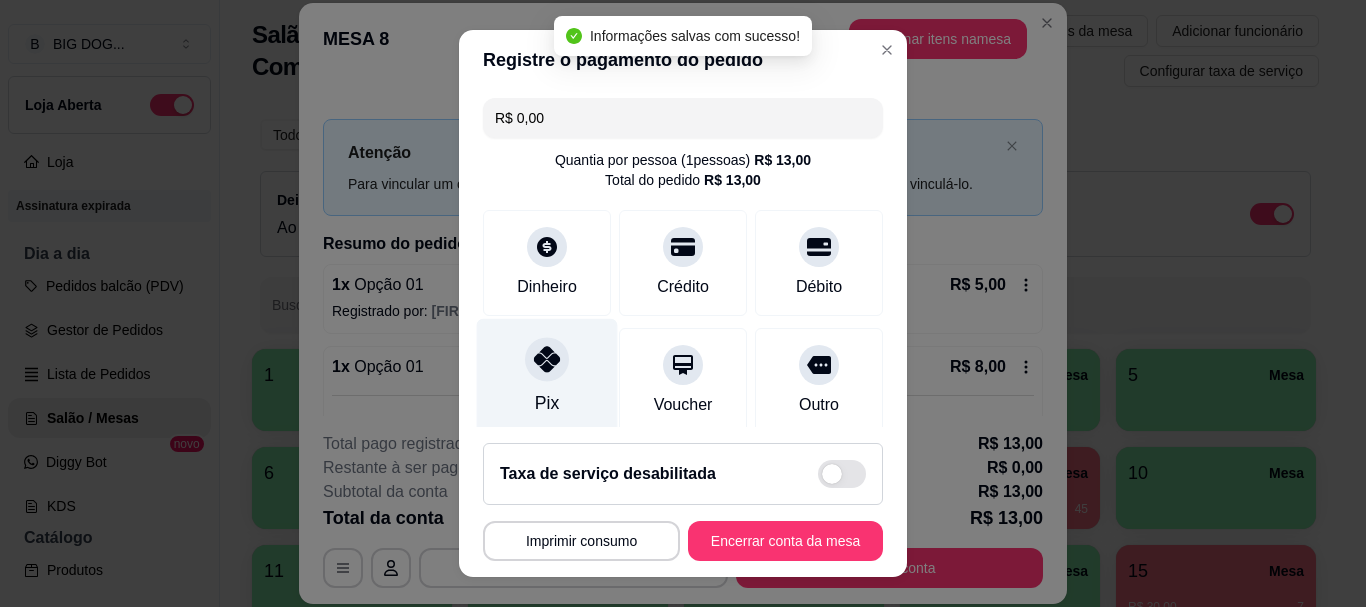 type on "R$ 0,00" 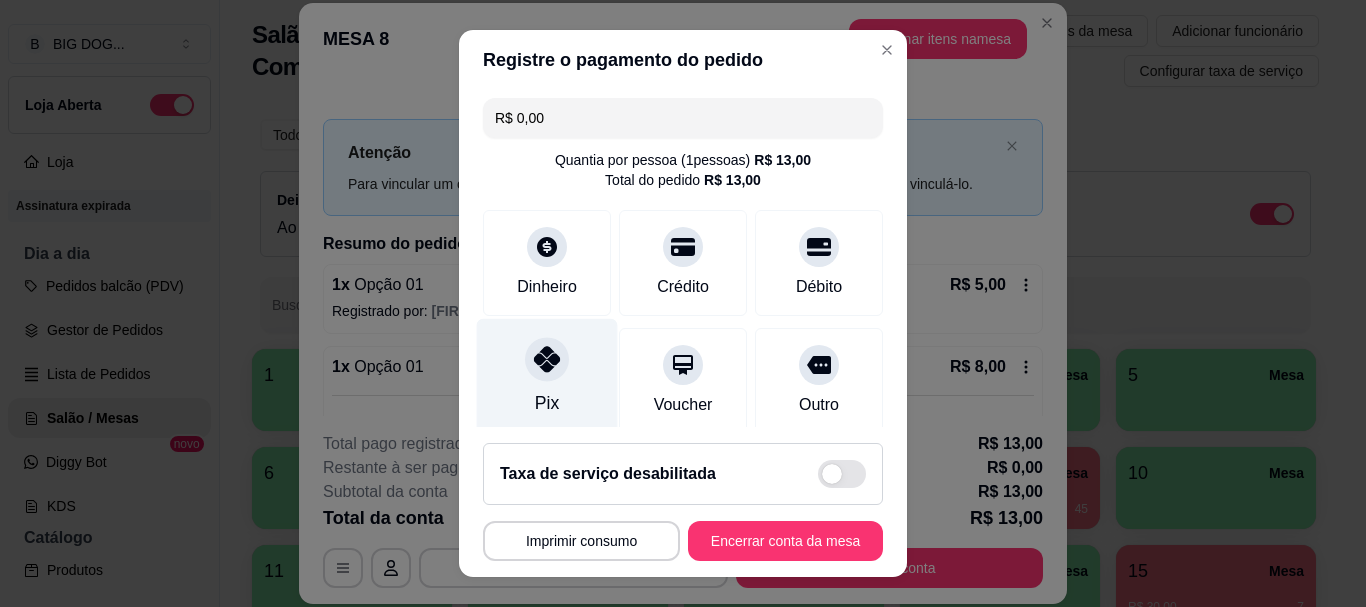 click 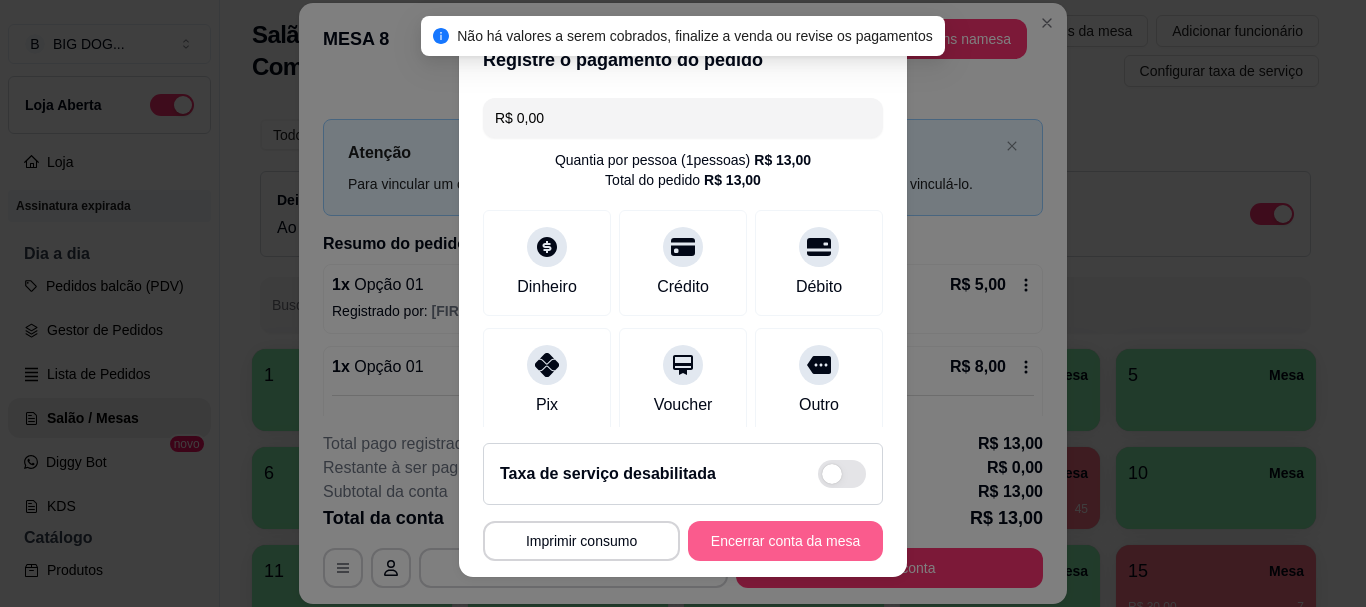 click on "Encerrar conta da mesa" at bounding box center [785, 541] 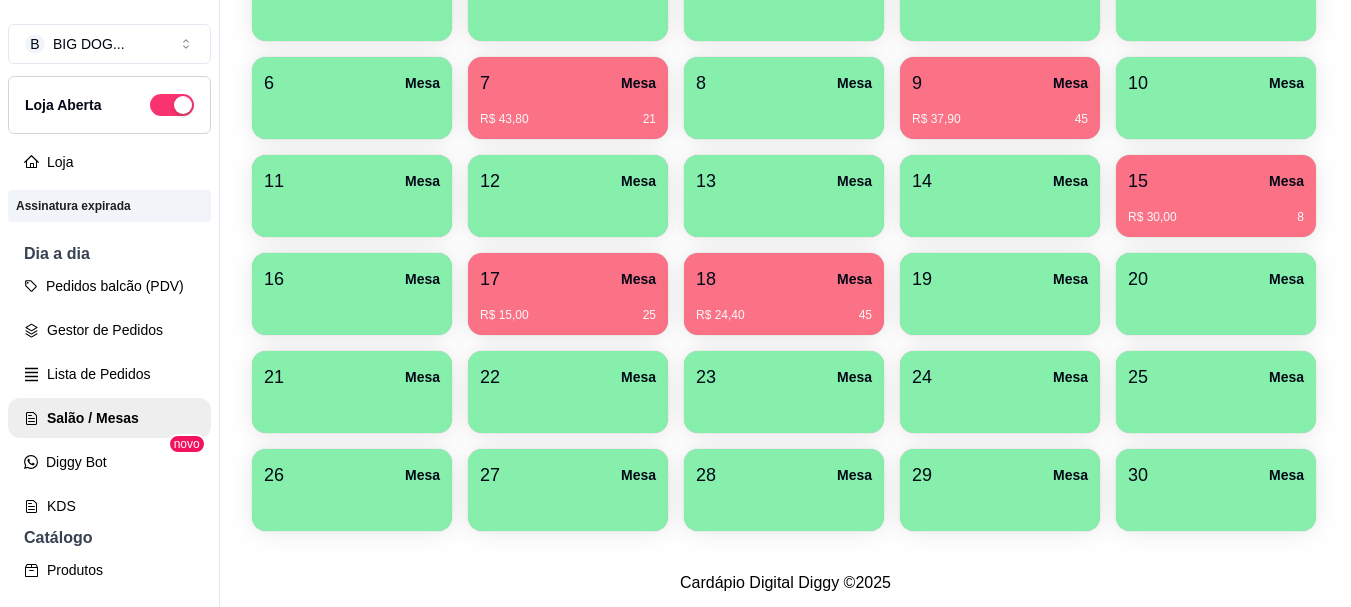 scroll, scrollTop: 430, scrollLeft: 0, axis: vertical 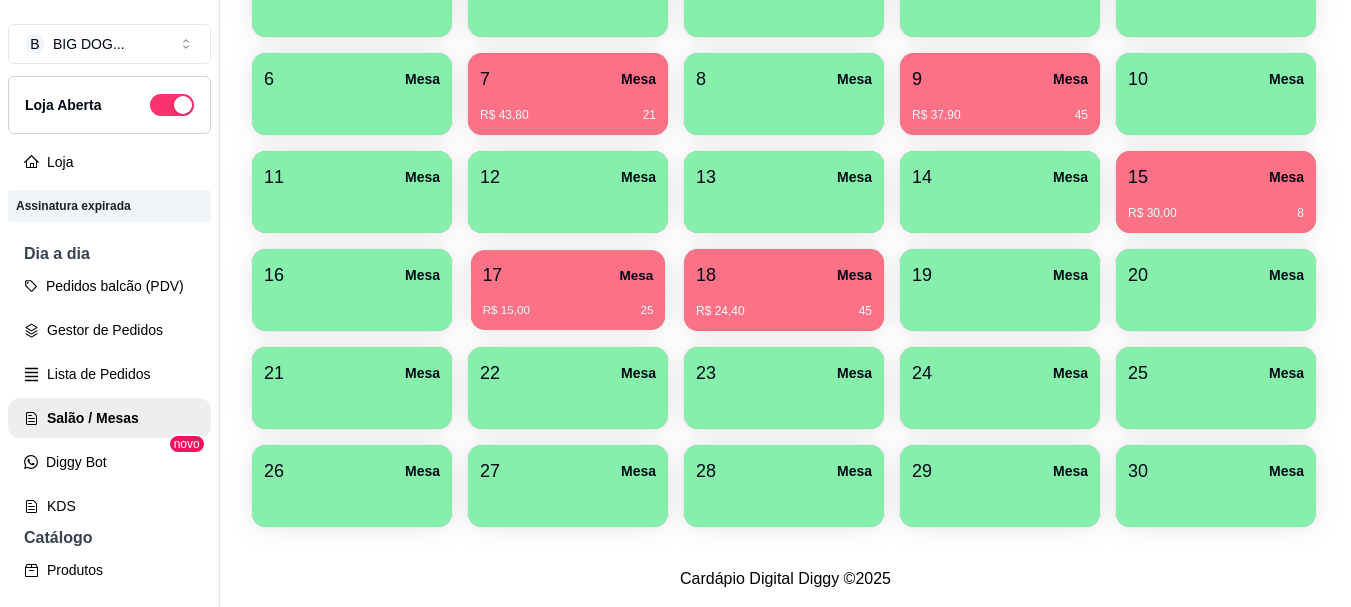 click on "R$ 15,00 25" at bounding box center (568, 303) 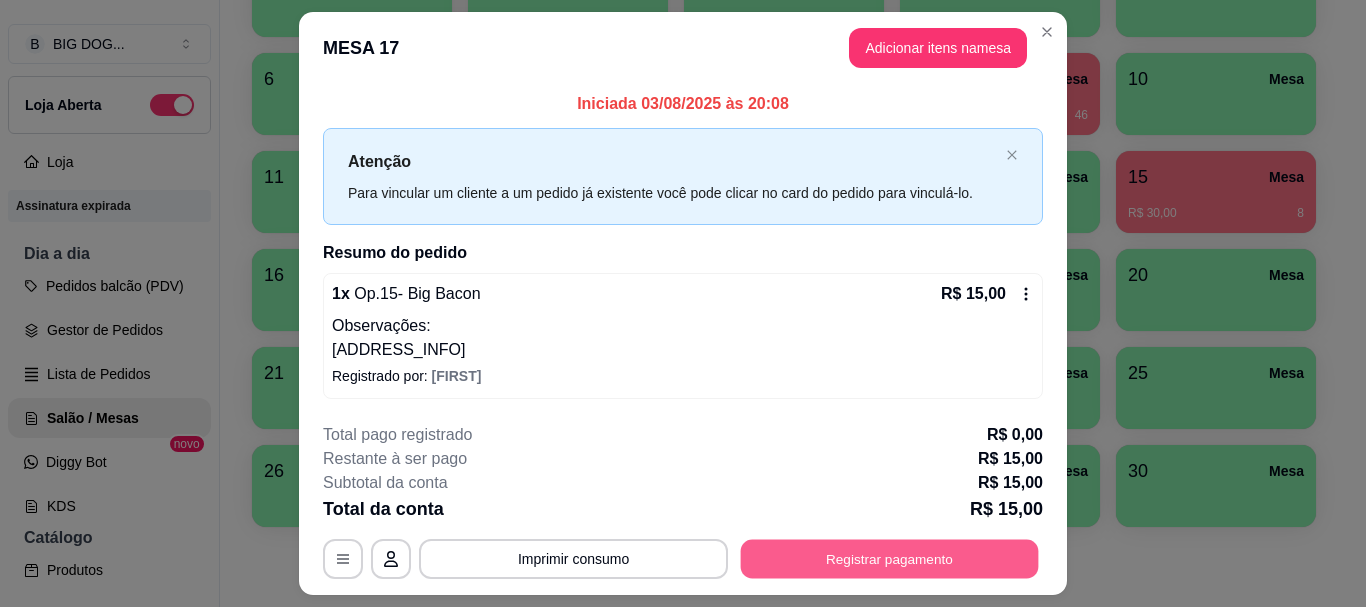 click on "Registrar pagamento" at bounding box center [890, 559] 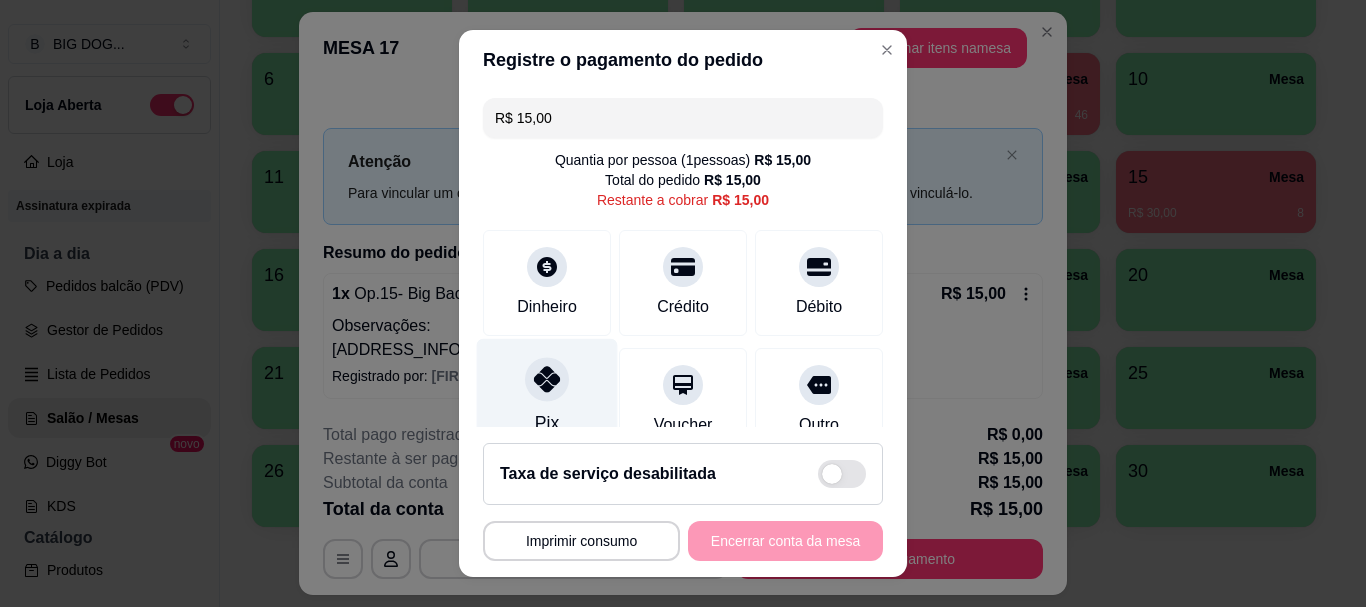 click 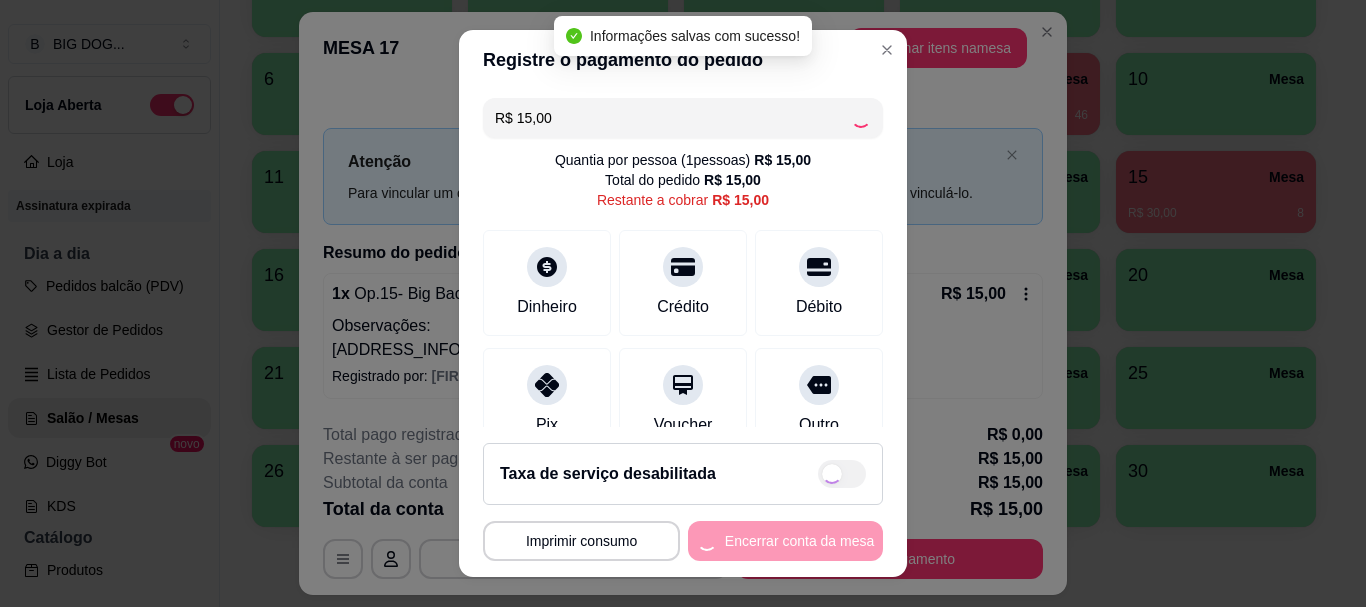 type on "R$ 0,00" 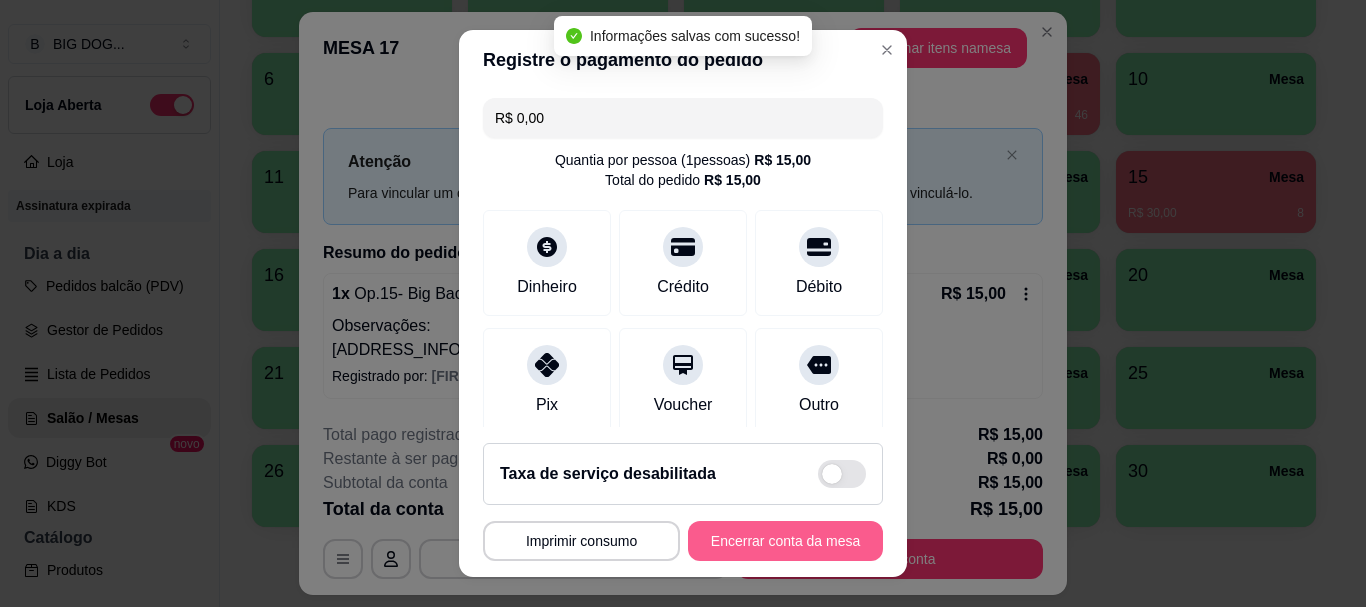 click on "Encerrar conta da mesa" at bounding box center (785, 541) 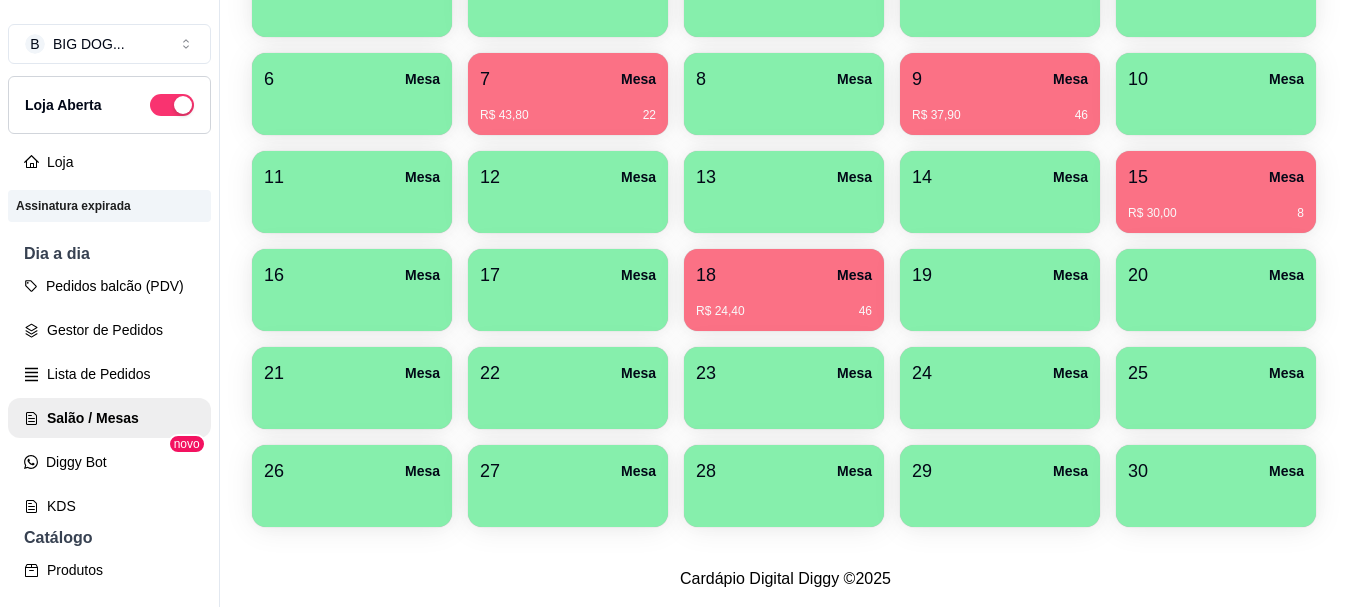 scroll, scrollTop: 67, scrollLeft: 0, axis: vertical 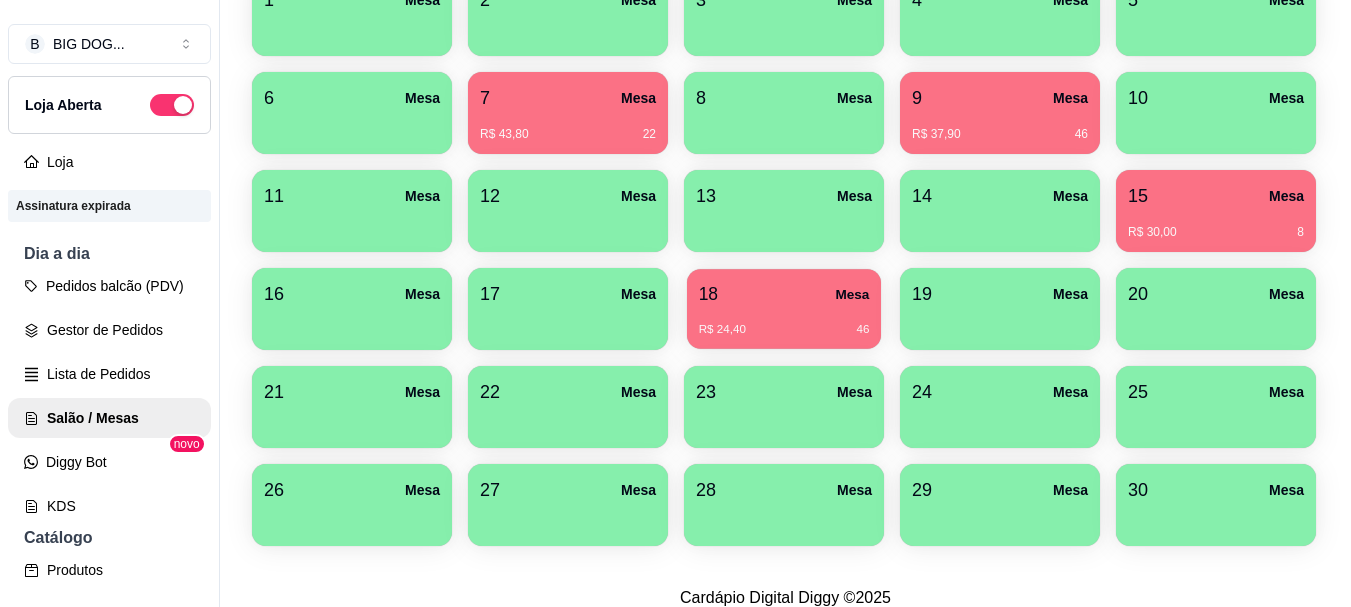 click on "R$ 24,40" at bounding box center [722, 330] 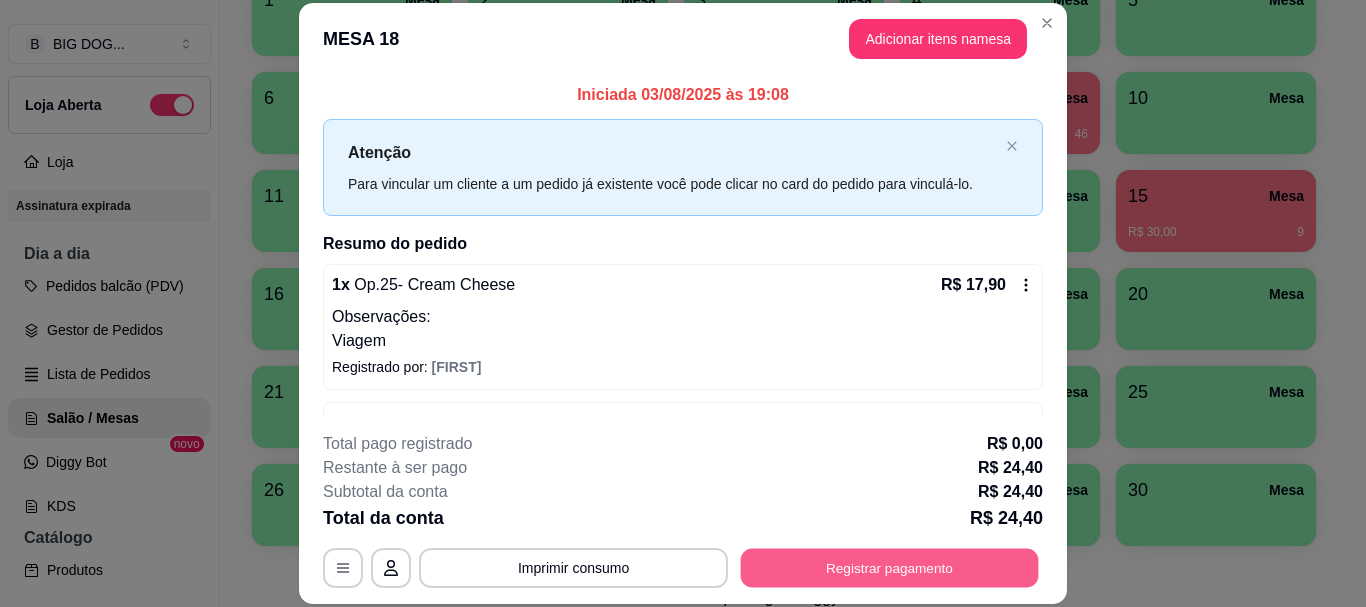 click on "Registrar pagamento" at bounding box center (890, 568) 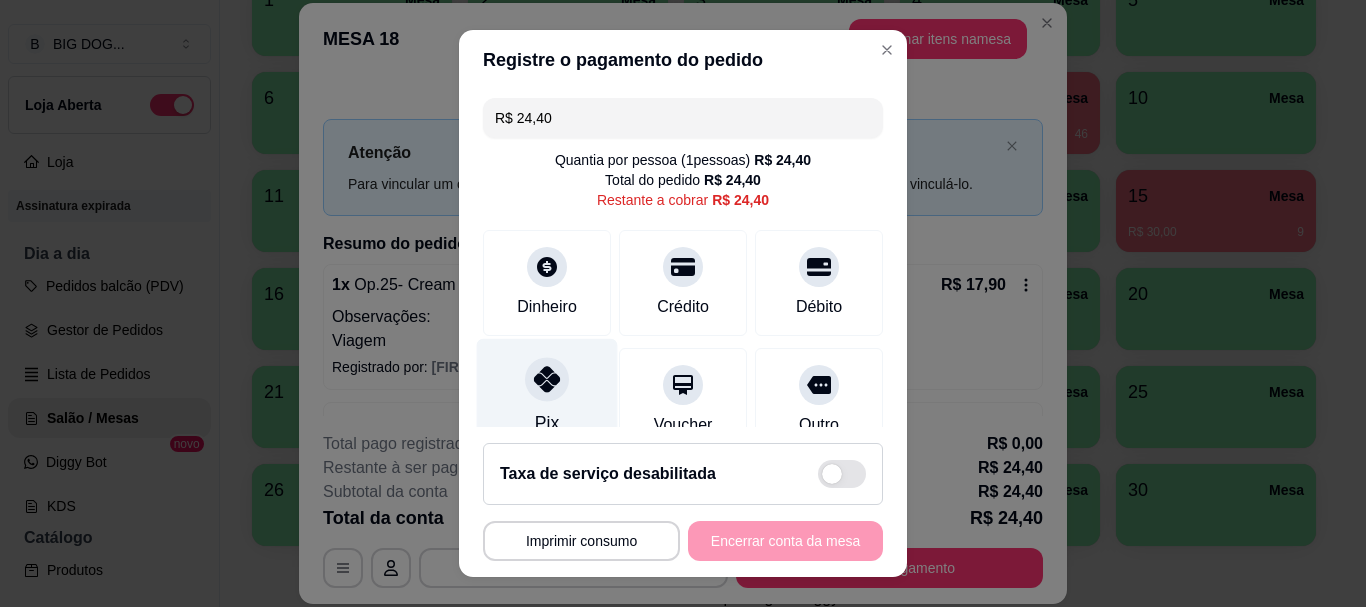 click on "Pix" at bounding box center (547, 397) 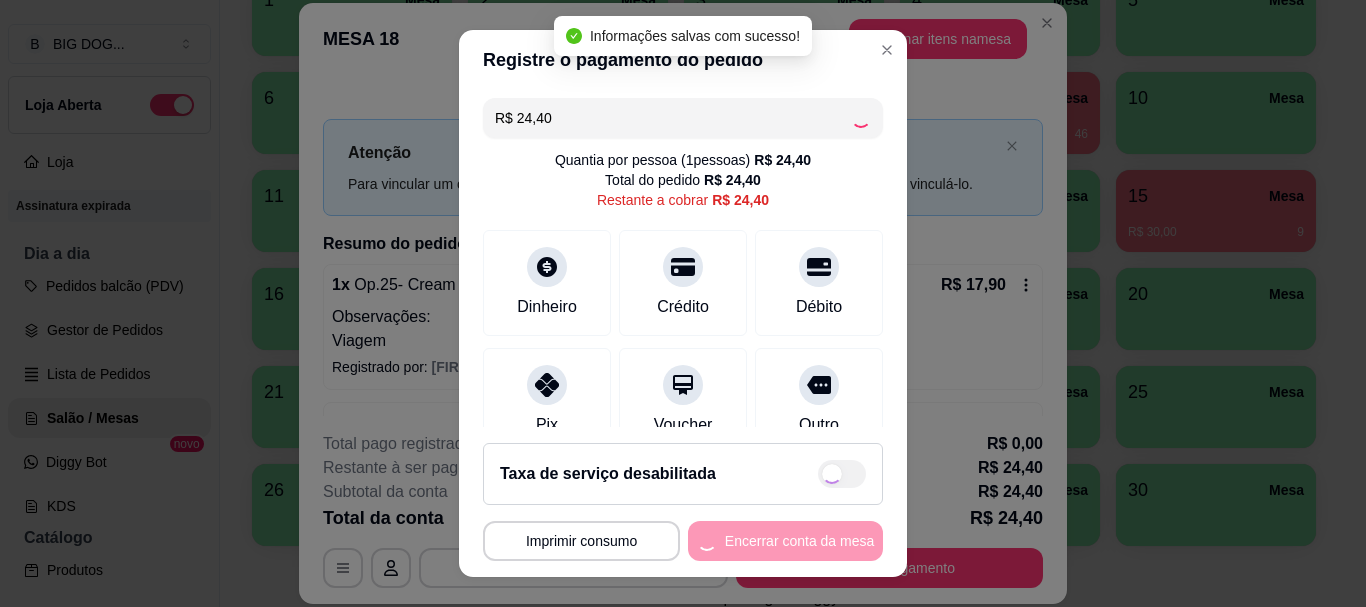 type on "R$ 0,00" 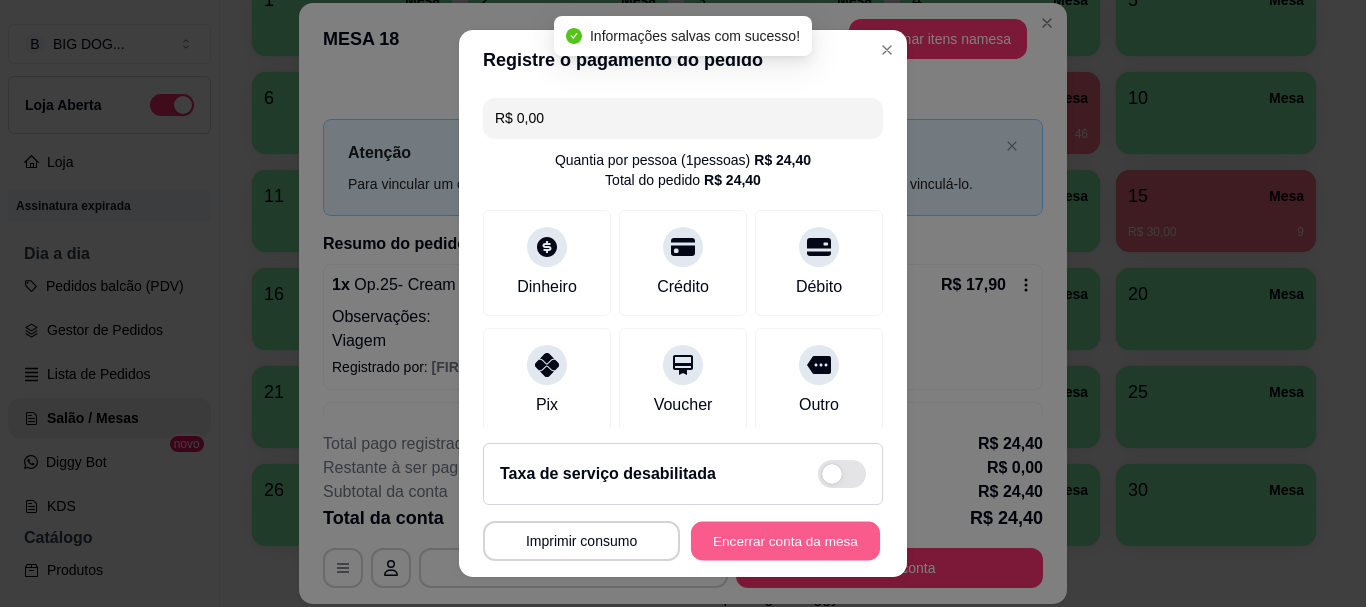 click on "Encerrar conta da mesa" at bounding box center [785, 540] 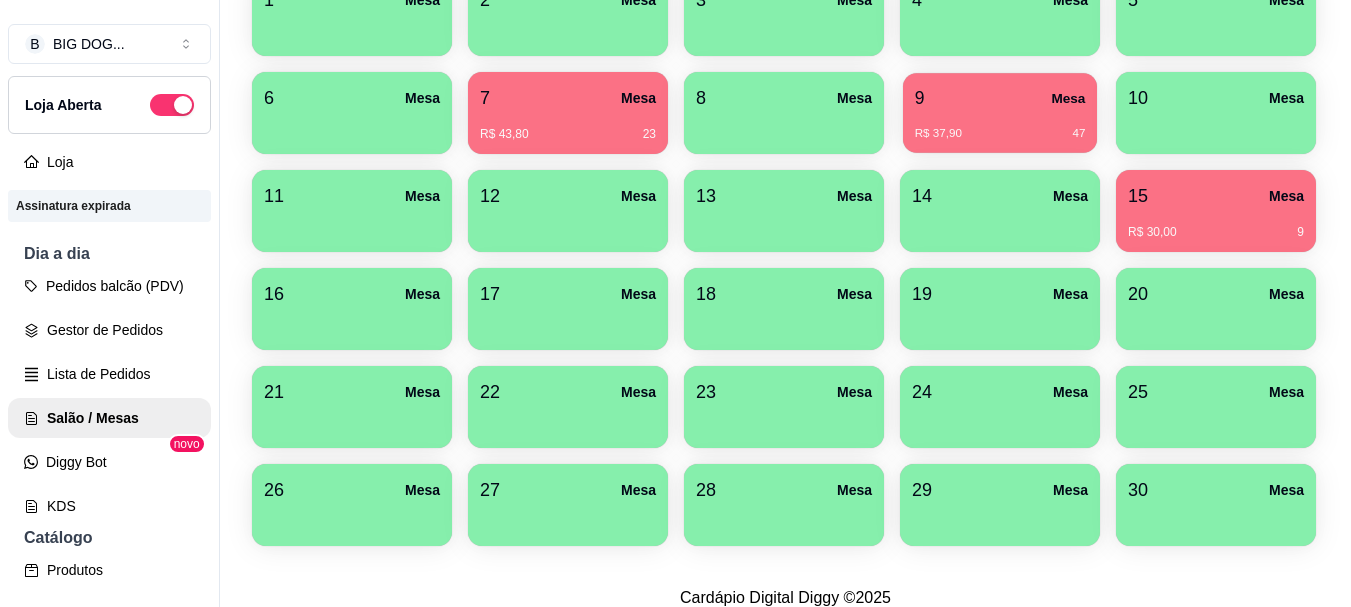 click on "9 Mesa" at bounding box center (1000, 98) 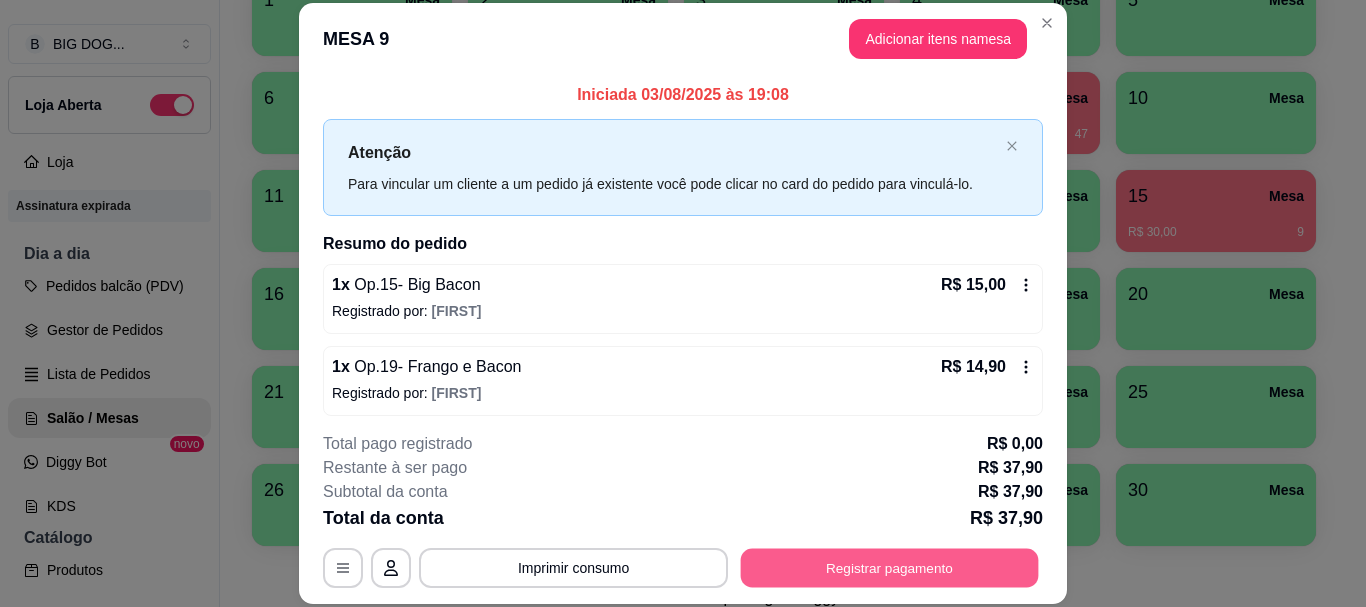 click on "Registrar pagamento" at bounding box center (890, 568) 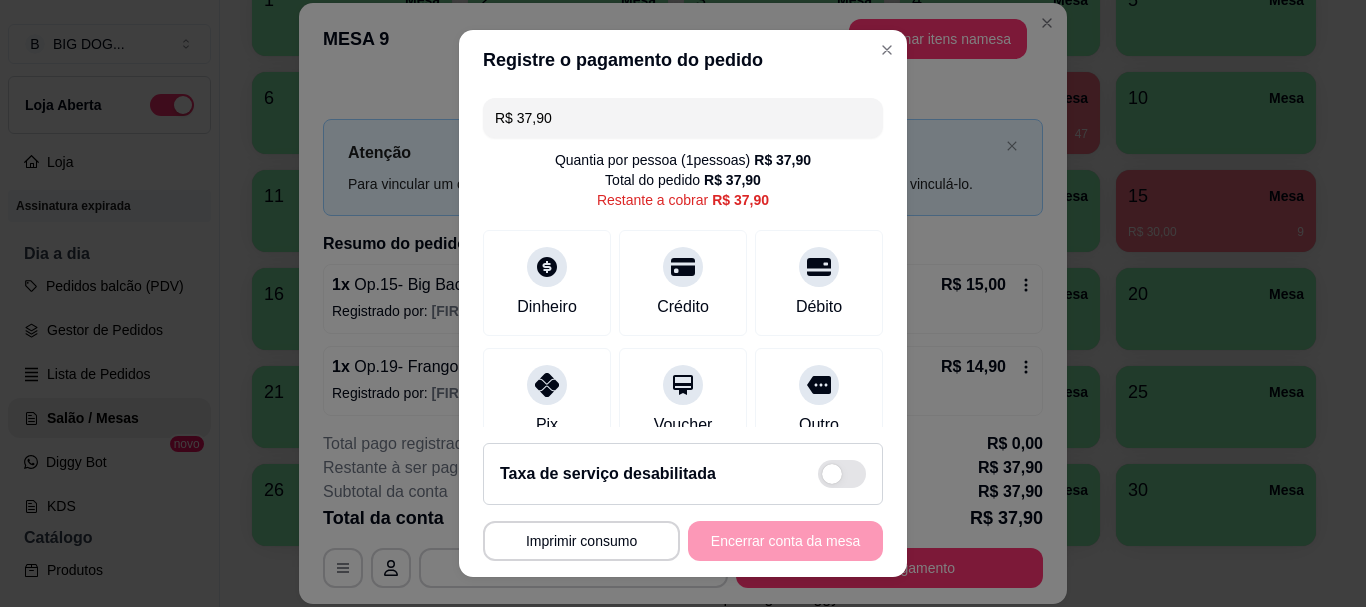drag, startPoint x: 562, startPoint y: 109, endPoint x: 307, endPoint y: 87, distance: 255.94727 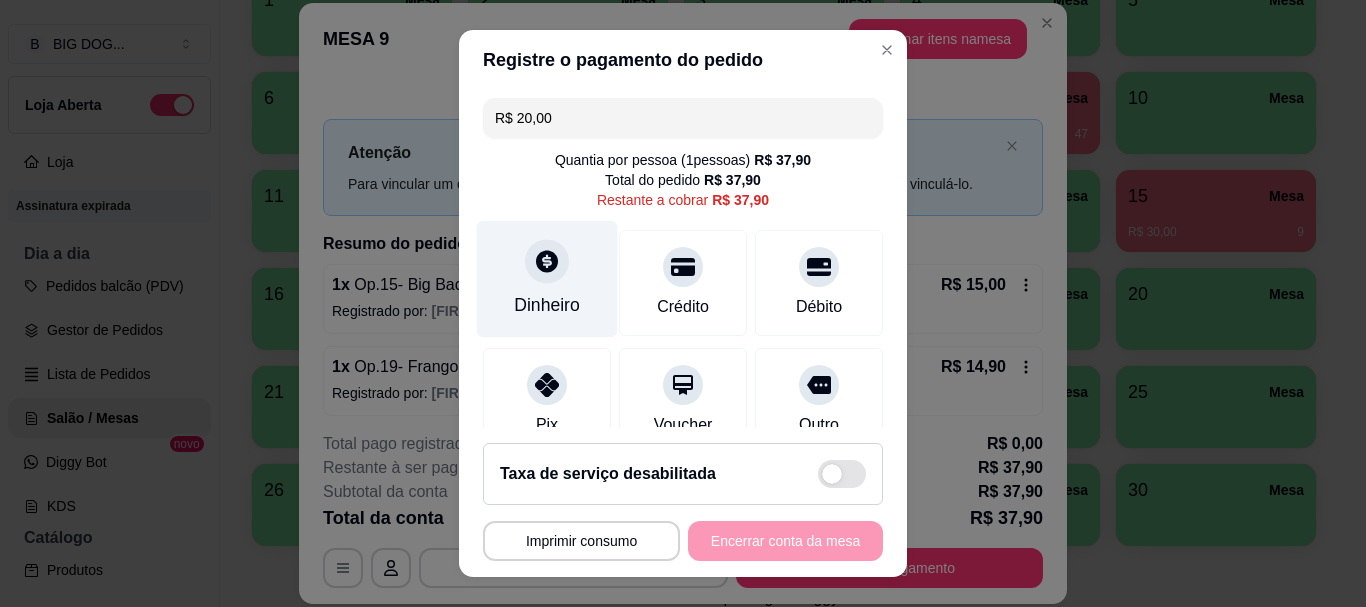 click on "Dinheiro" at bounding box center [547, 279] 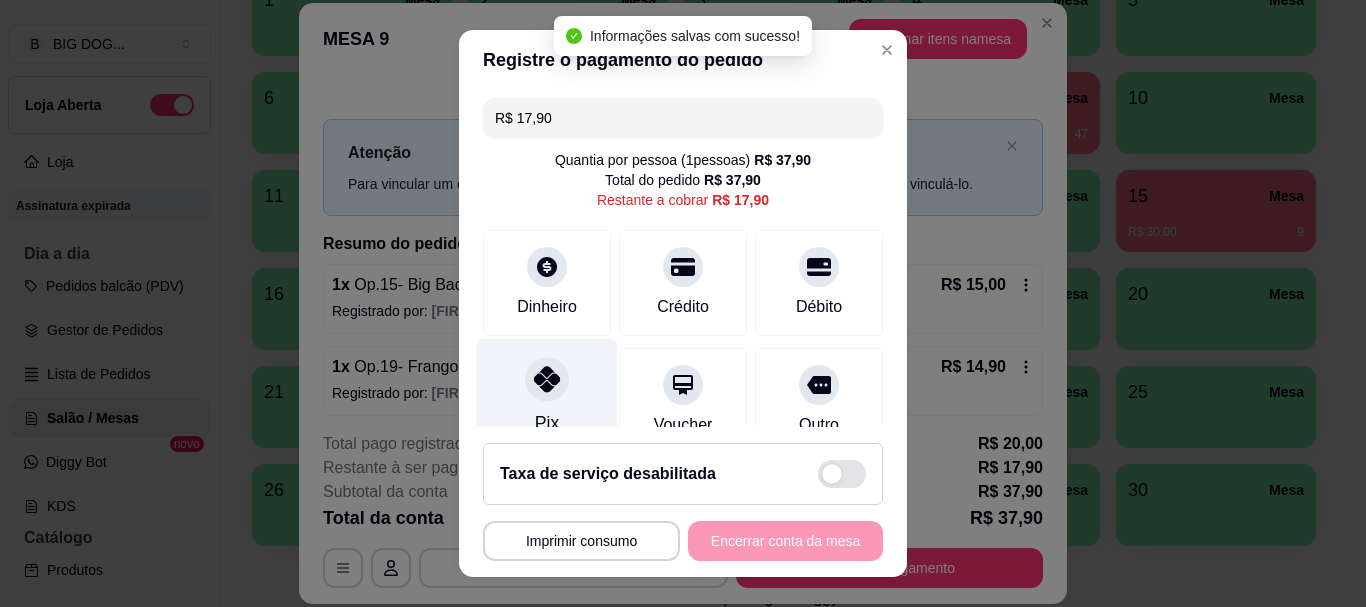click 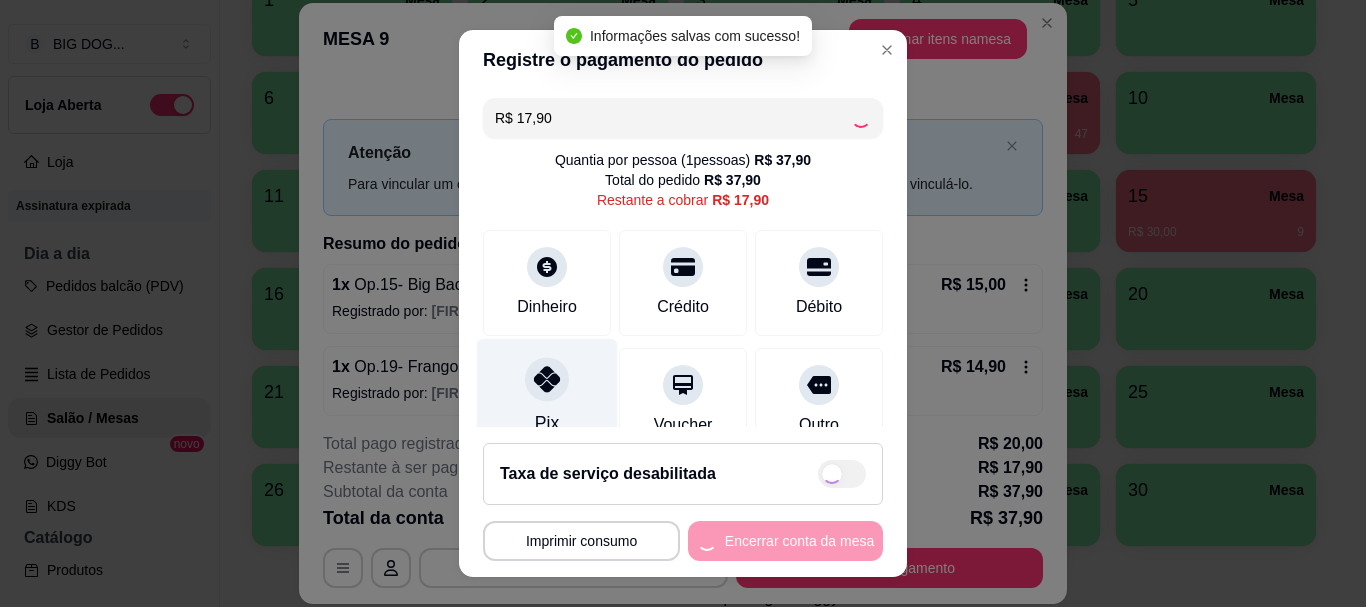 type on "R$ 0,00" 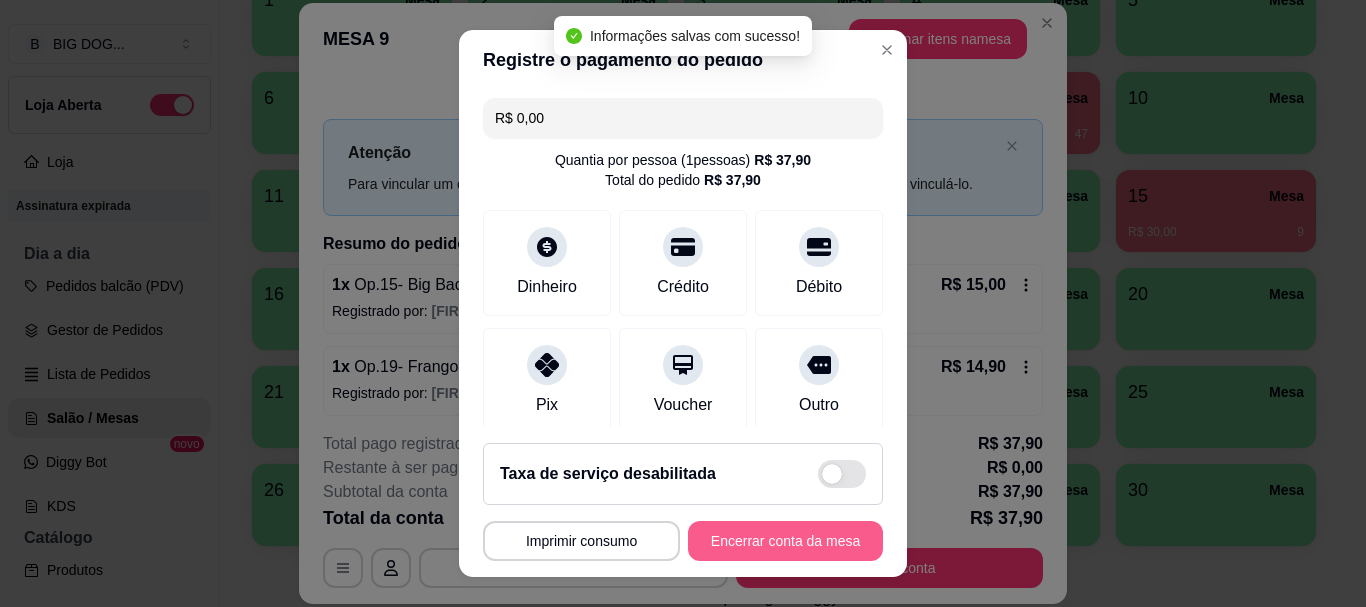 click on "Encerrar conta da mesa" at bounding box center (785, 541) 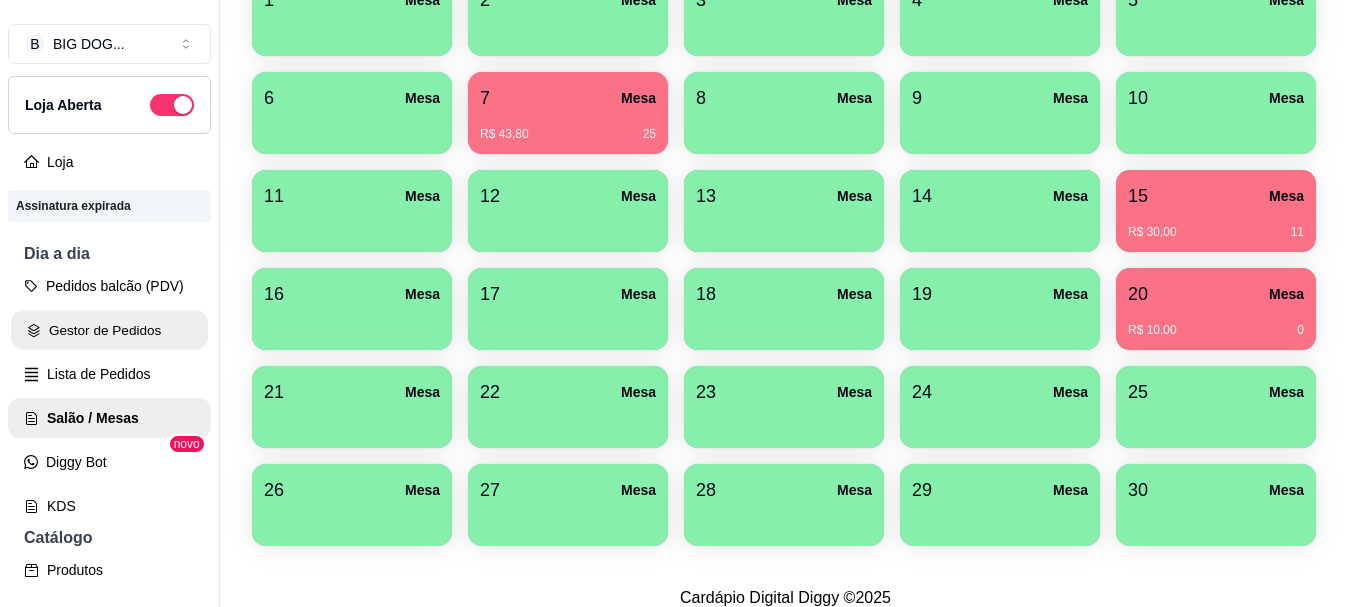 click on "Gestor de Pedidos" at bounding box center [109, 330] 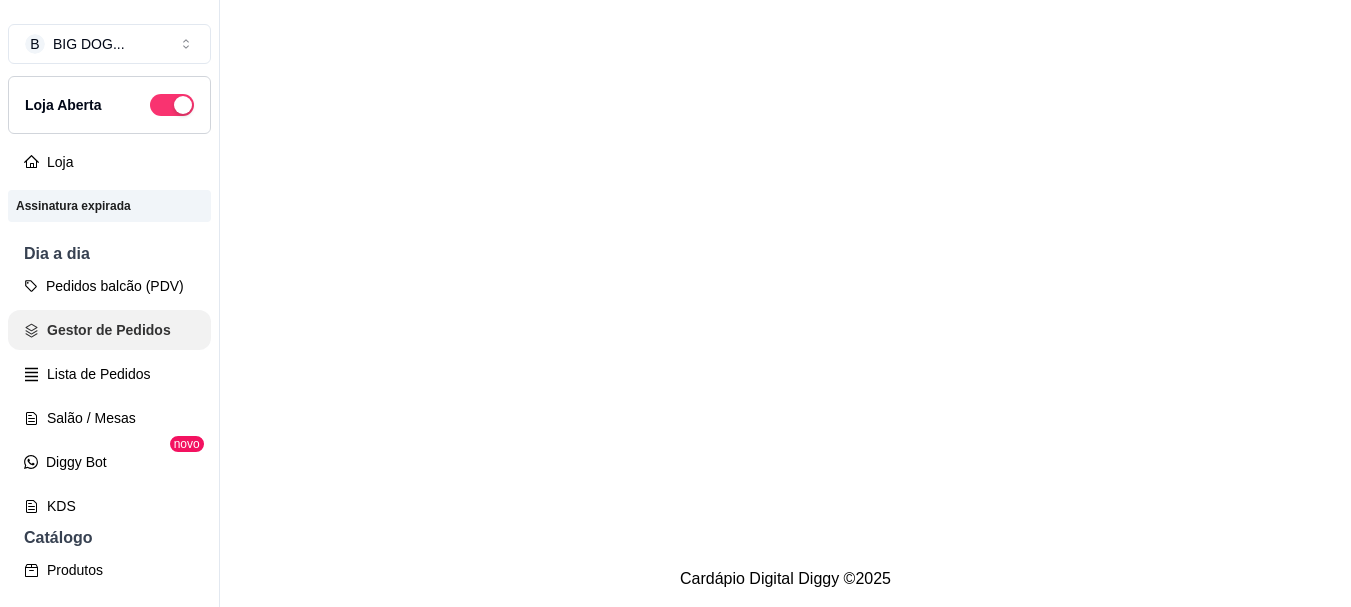scroll, scrollTop: 0, scrollLeft: 0, axis: both 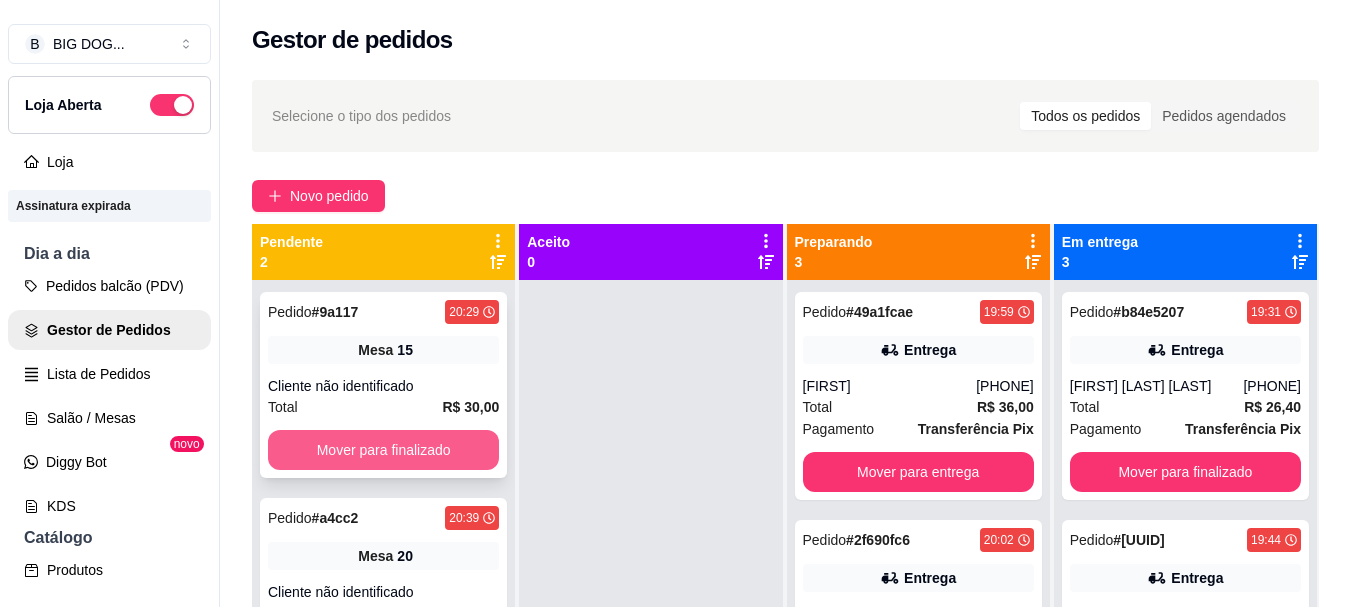 click on "Mover para finalizado" at bounding box center (383, 450) 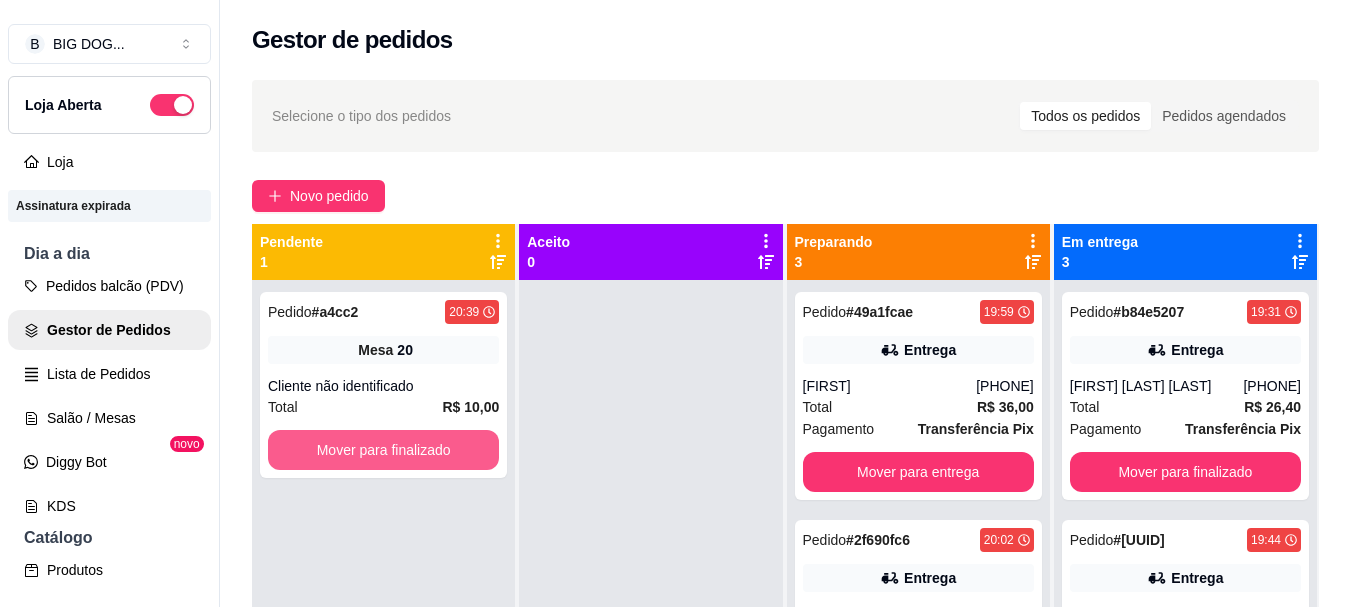 click on "Mover para finalizado" at bounding box center (383, 450) 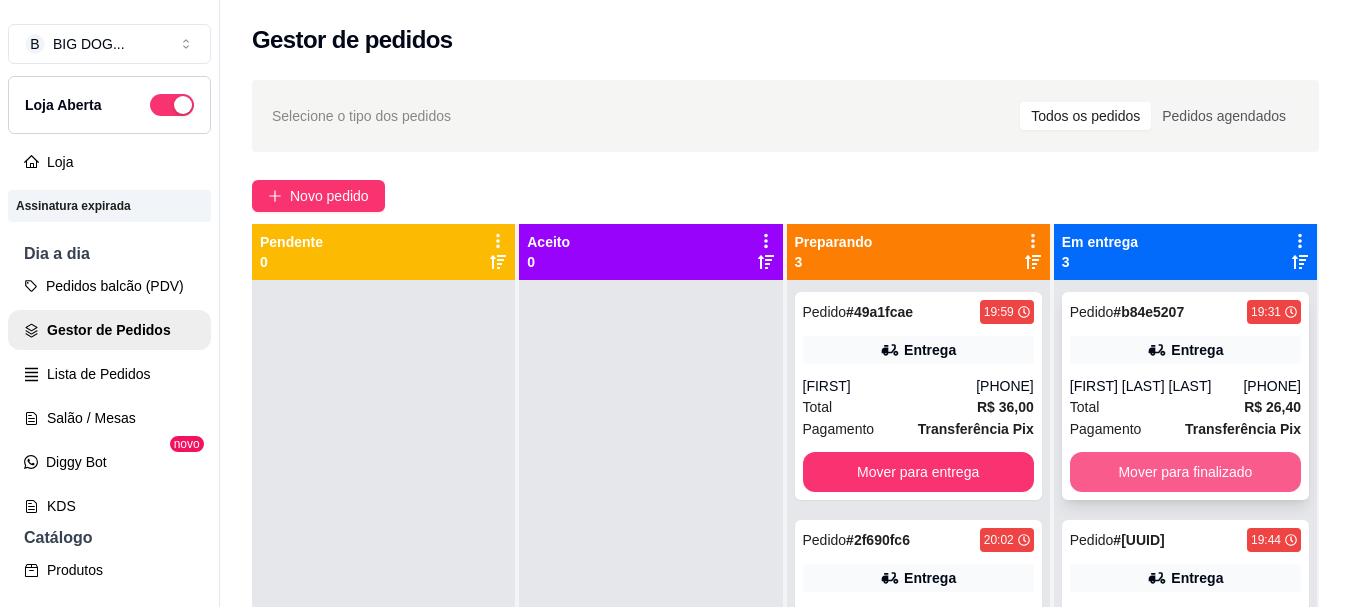 click on "Mover para finalizado" at bounding box center (1185, 472) 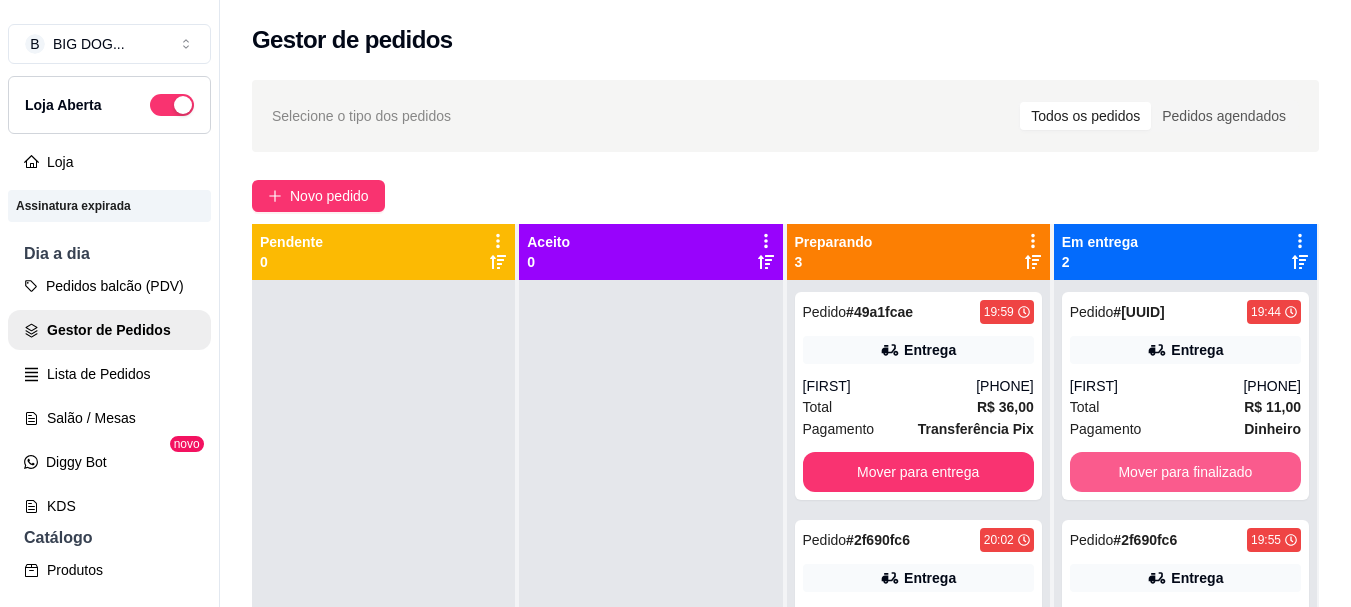 click on "Mover para finalizado" at bounding box center [1185, 472] 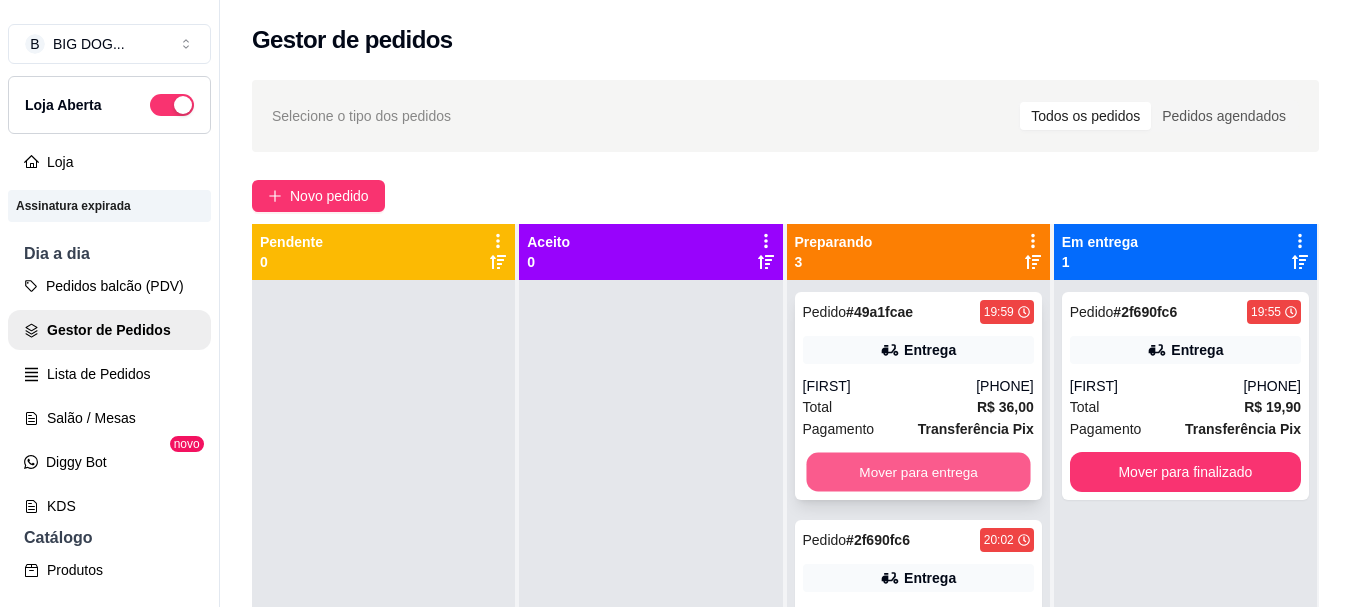 click on "Mover para entrega" at bounding box center (918, 472) 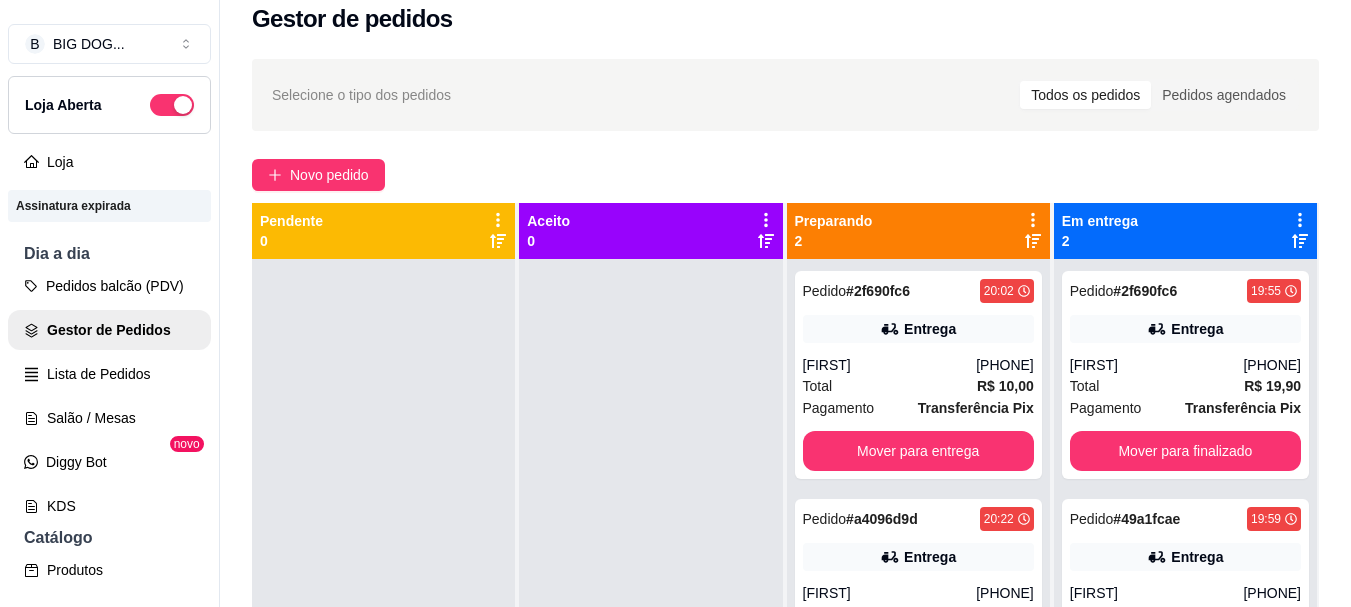 scroll, scrollTop: 0, scrollLeft: 0, axis: both 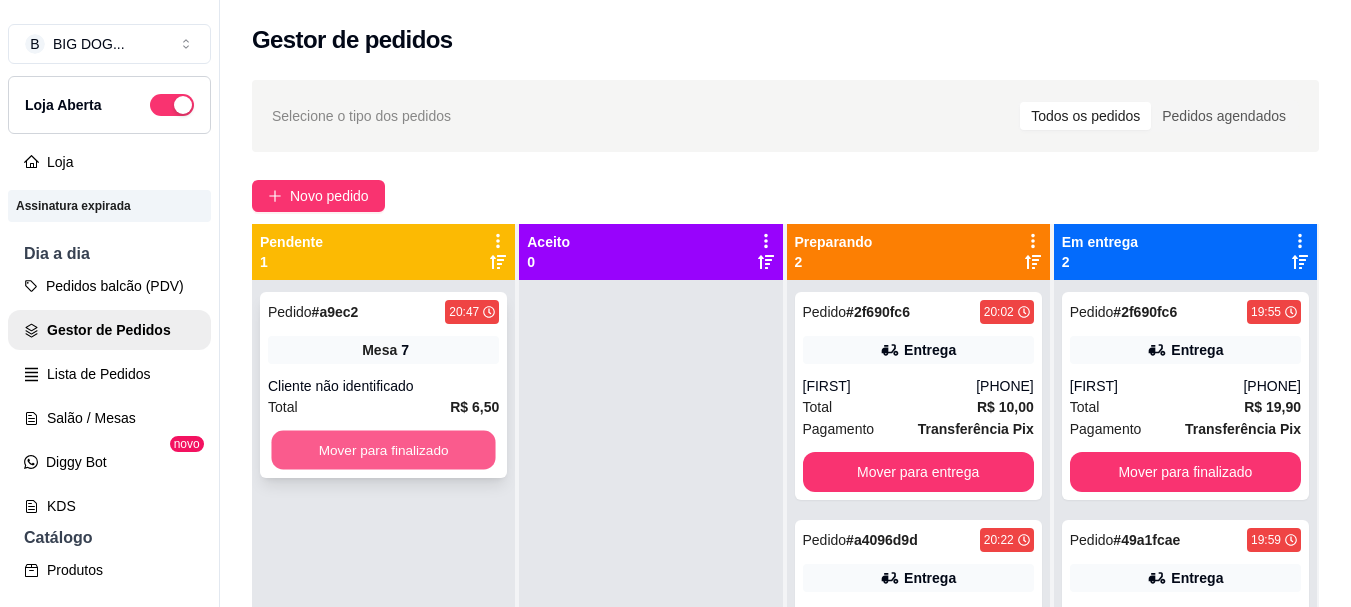 click on "Mover para finalizado" at bounding box center (383, 450) 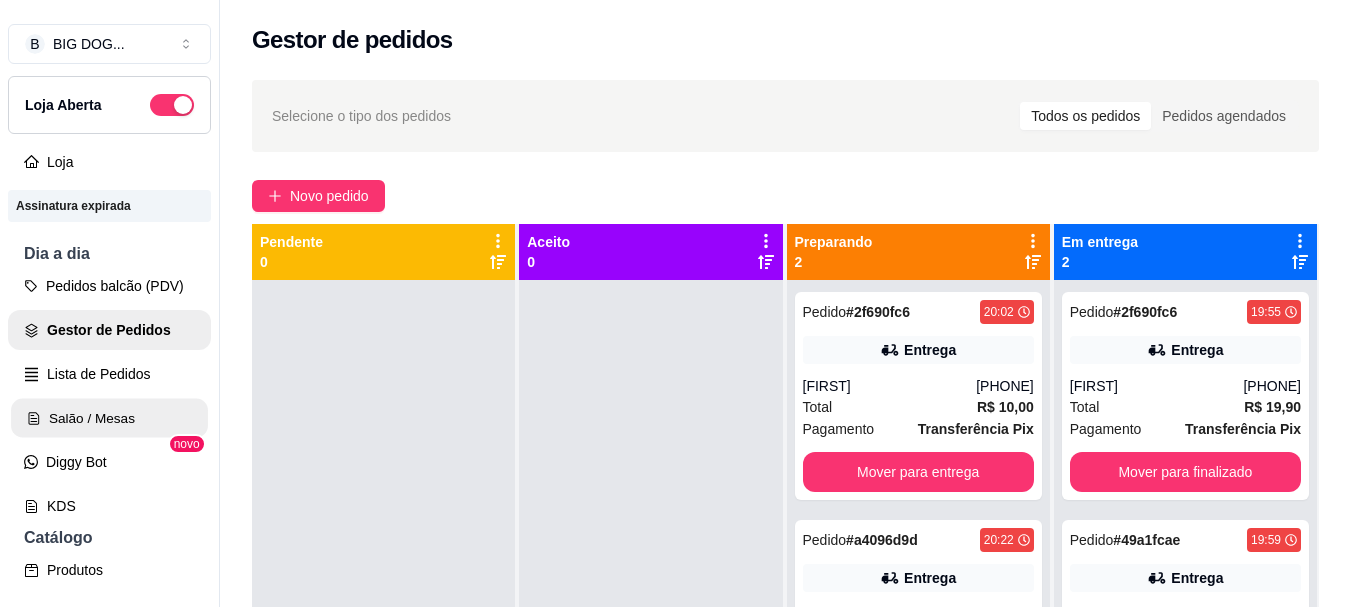 click on "Salão / Mesas" at bounding box center [109, 418] 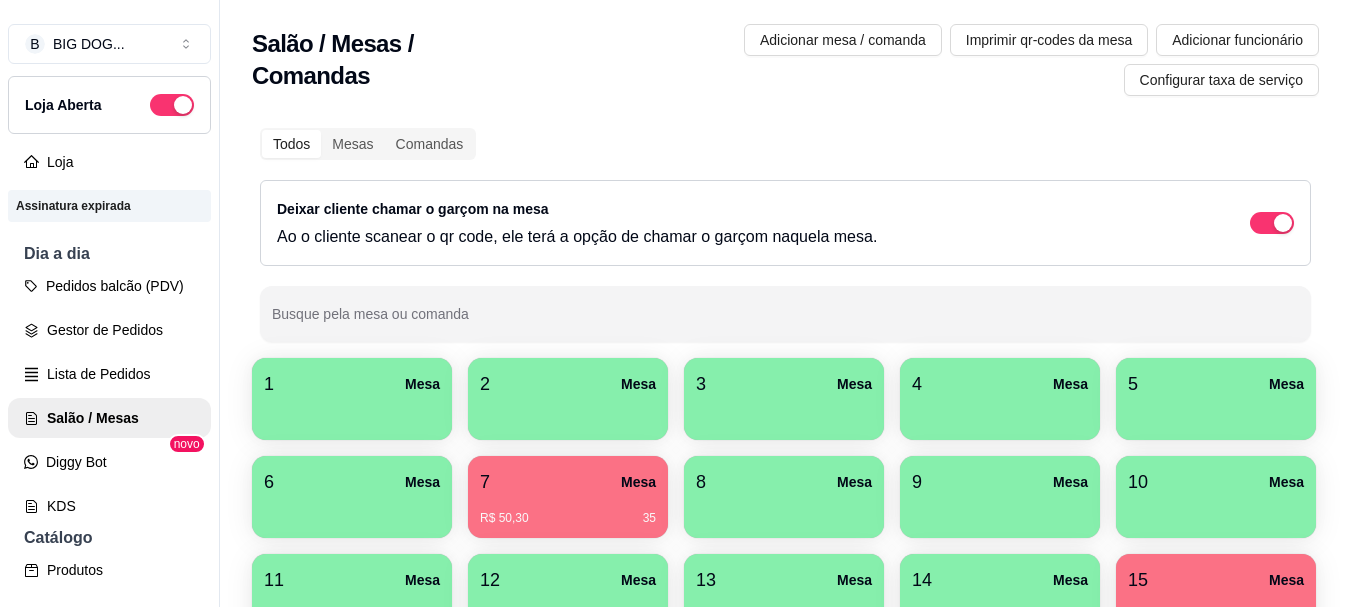 click on "R$ 50,30" at bounding box center [504, 518] 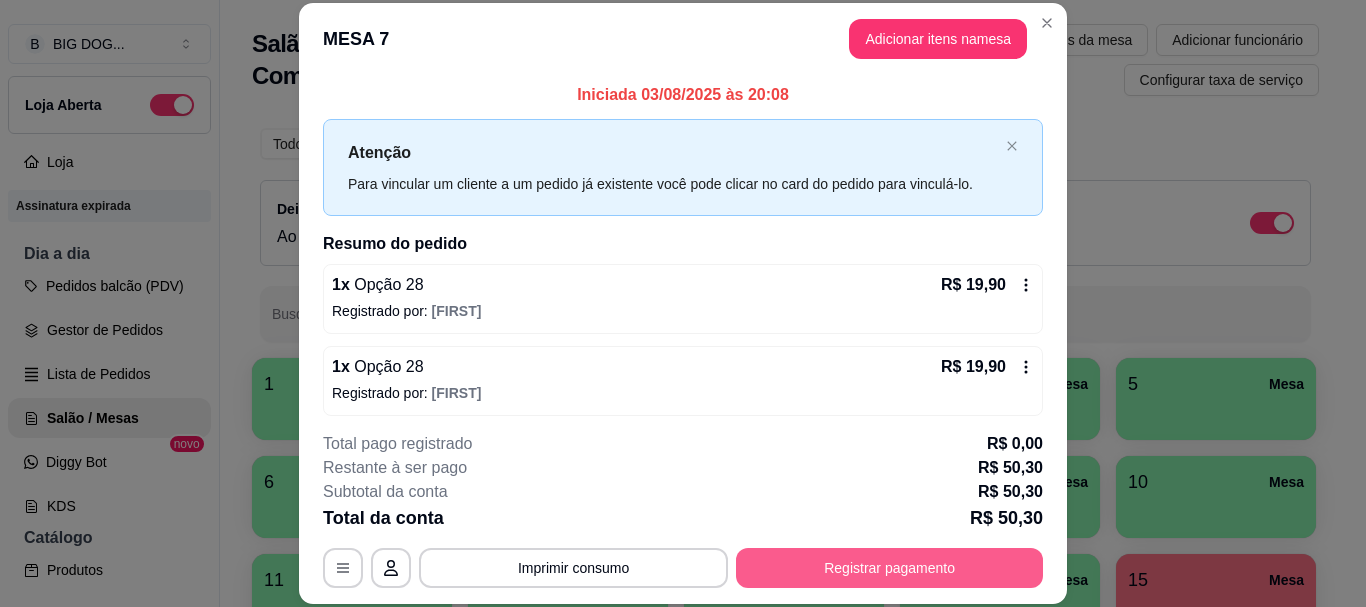click on "Registrar pagamento" at bounding box center [889, 568] 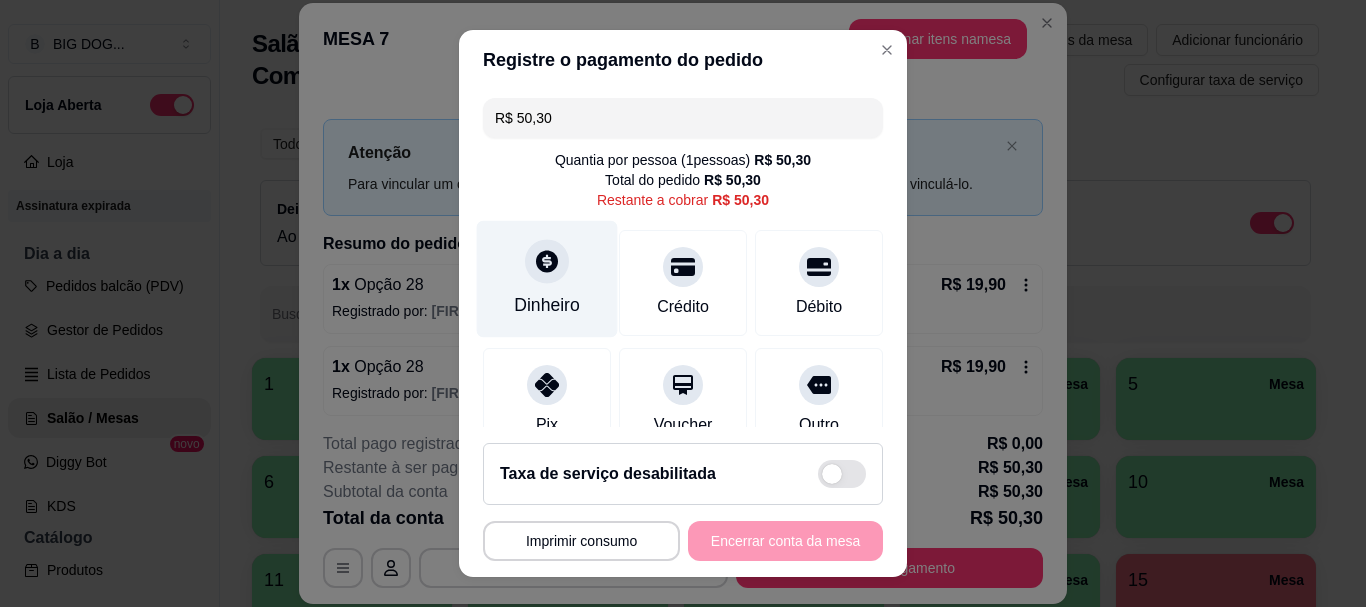 click on "Dinheiro" at bounding box center [547, 306] 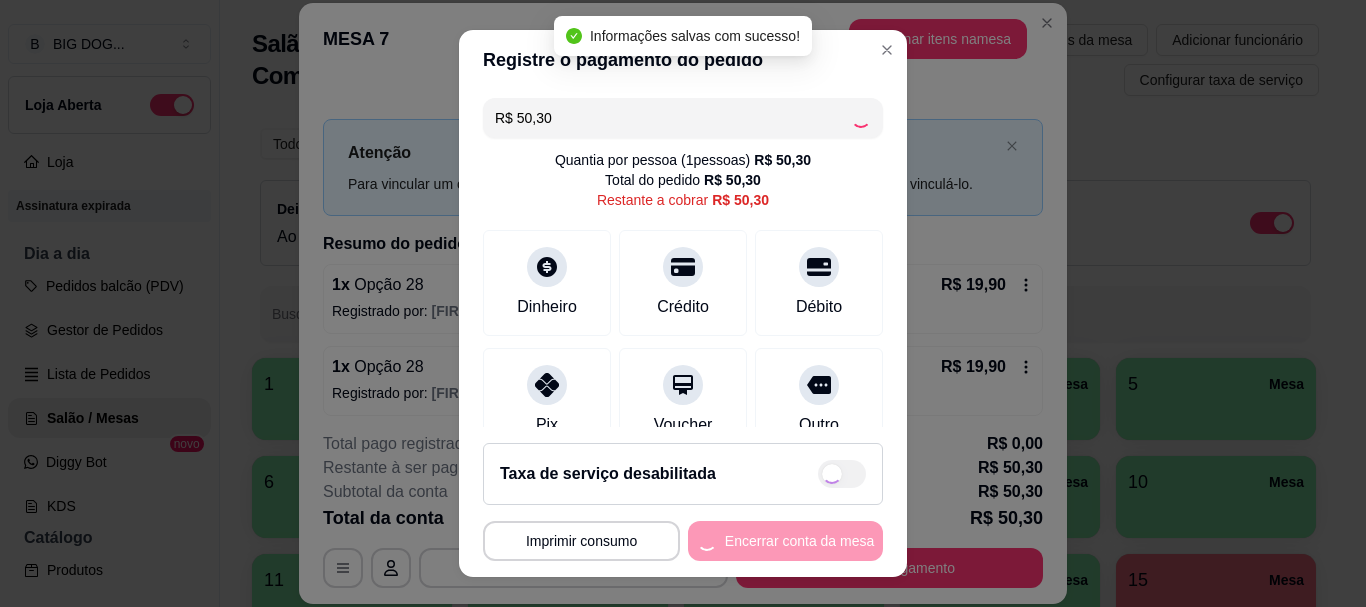 type on "R$ 0,00" 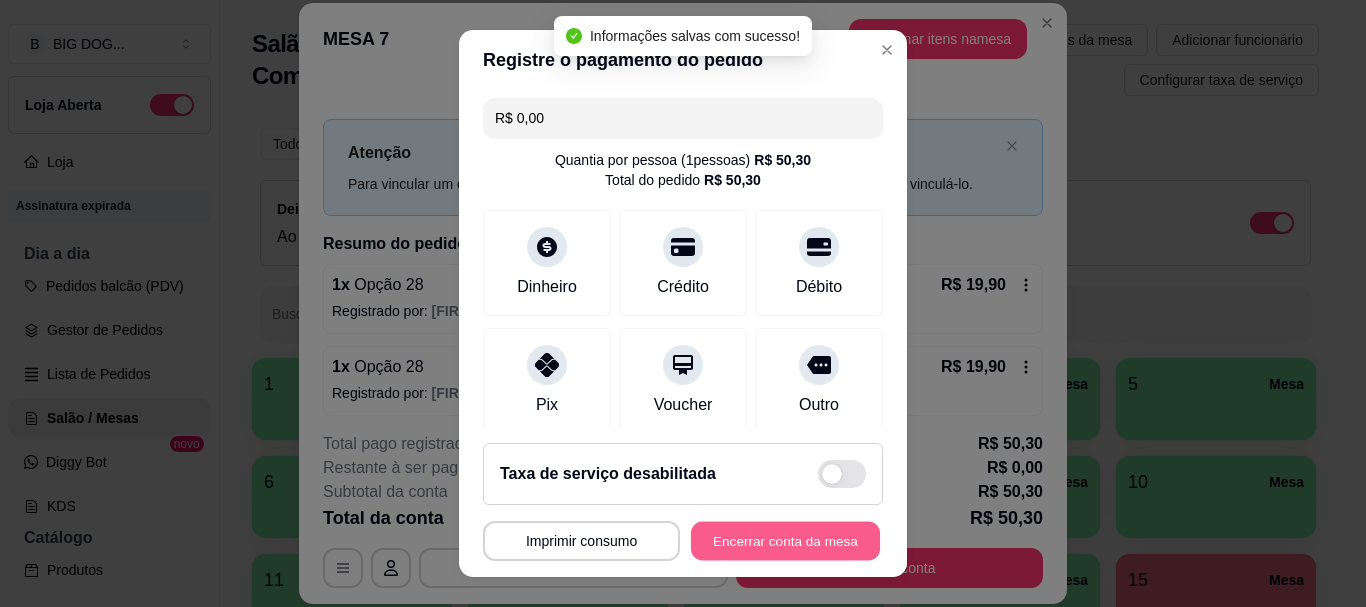 click on "Encerrar conta da mesa" at bounding box center [785, 540] 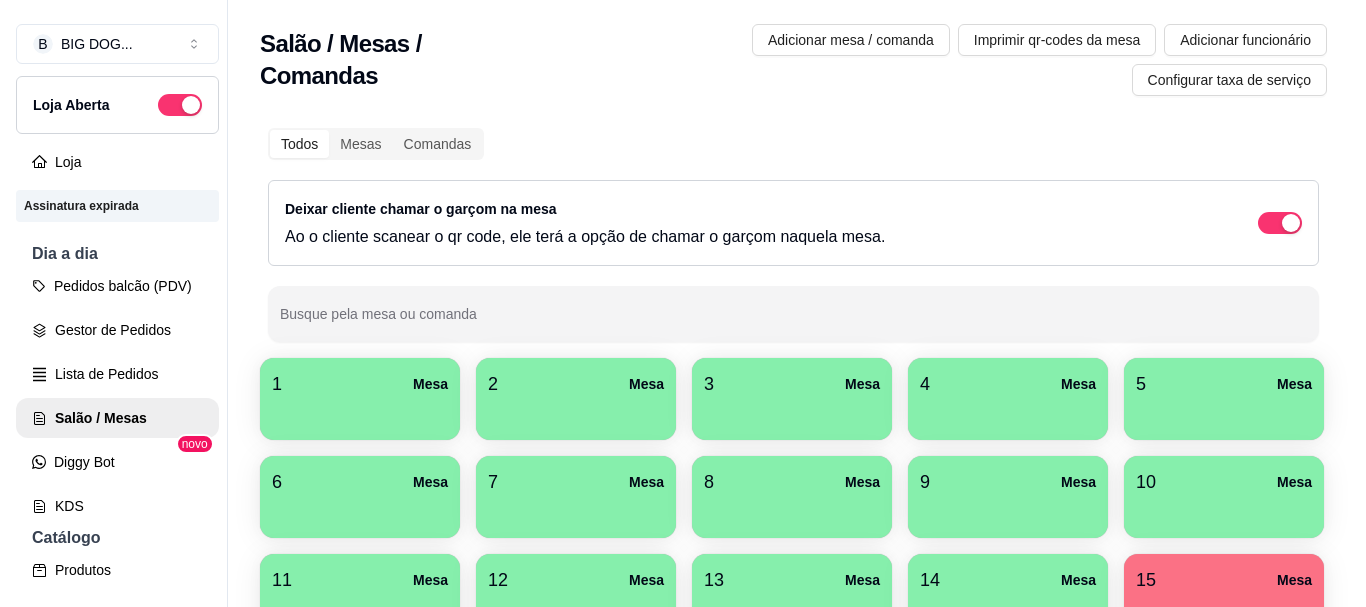 scroll, scrollTop: 197, scrollLeft: 0, axis: vertical 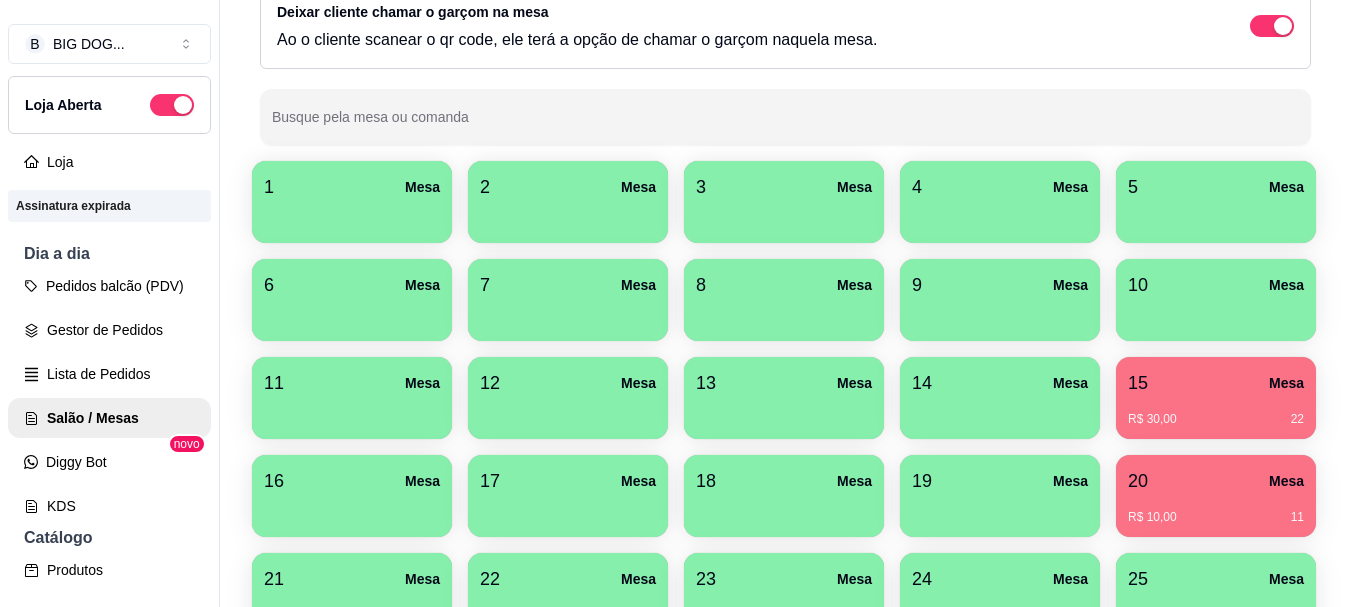 click at bounding box center (568, 314) 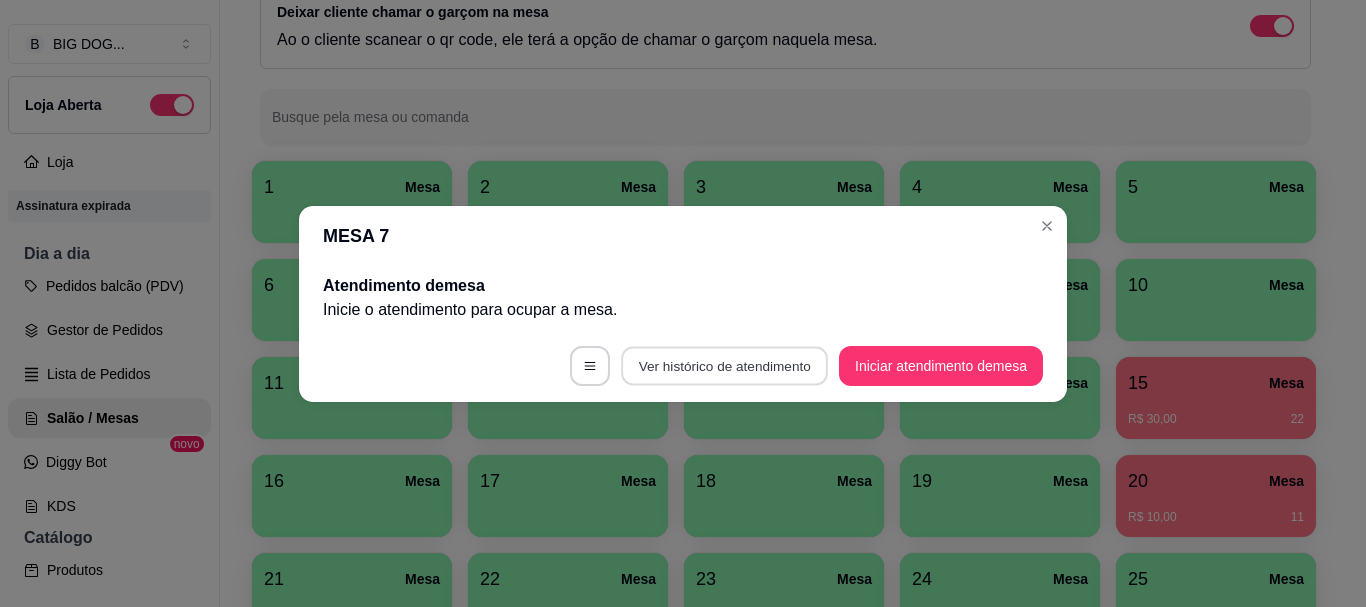 click on "Ver histórico de atendimento" at bounding box center [724, 365] 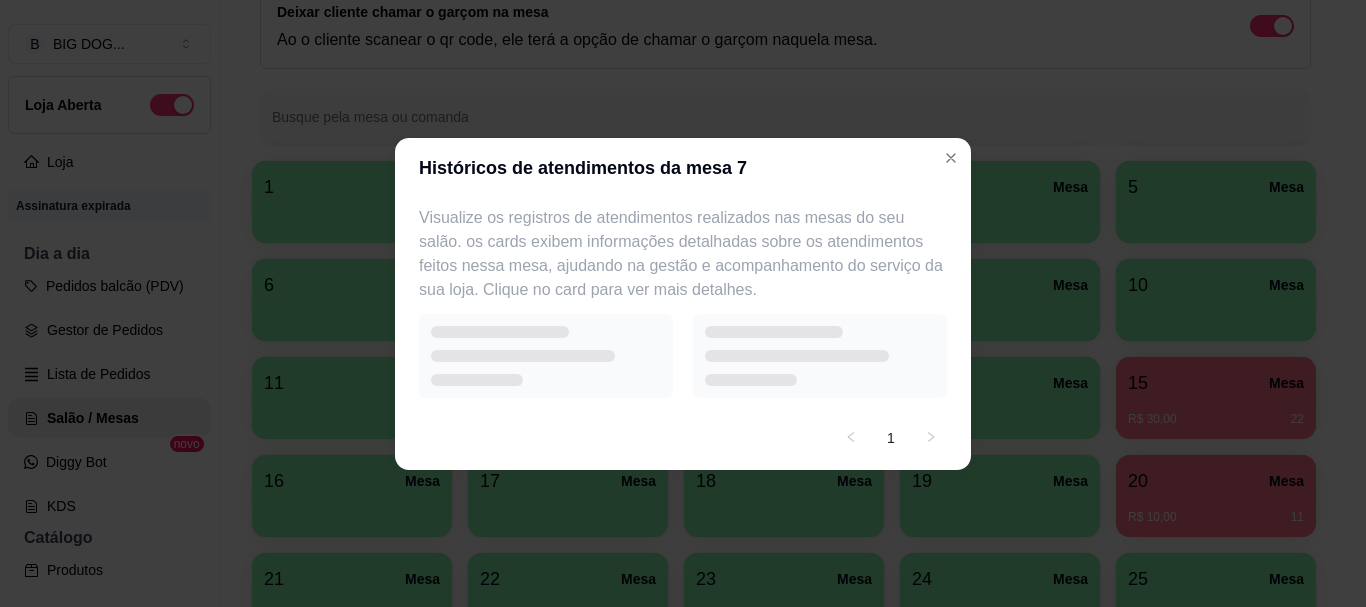 select on "7" 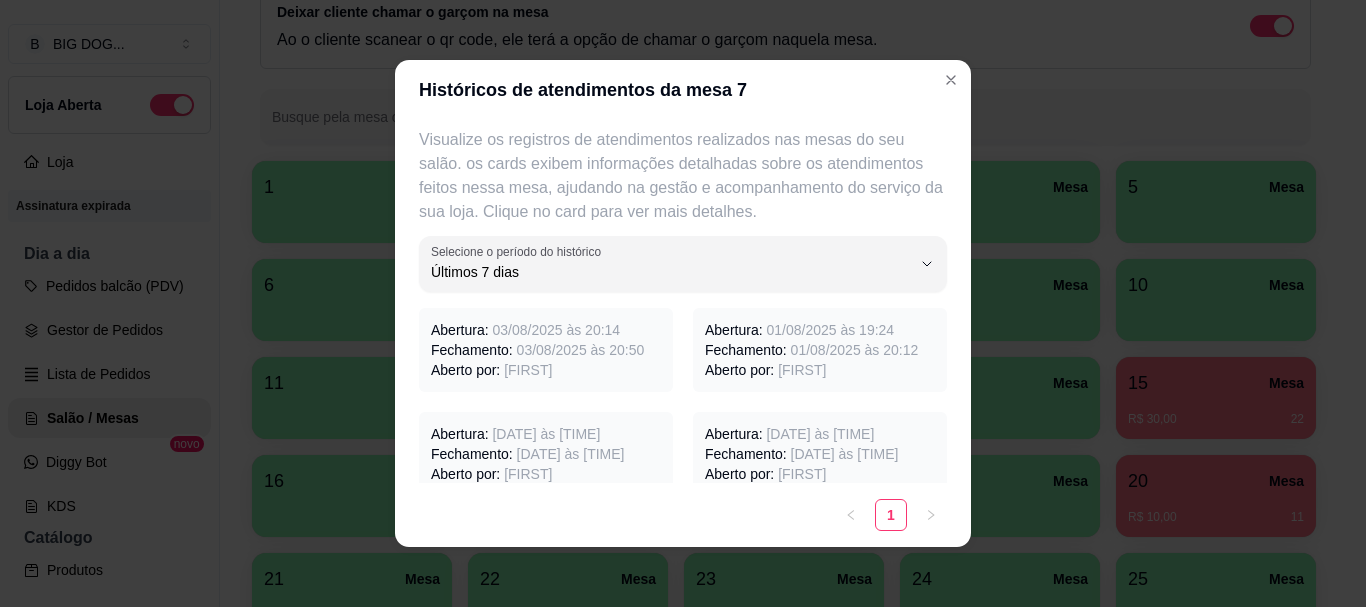 click on "03/08/2025 às 20:50" at bounding box center [581, 350] 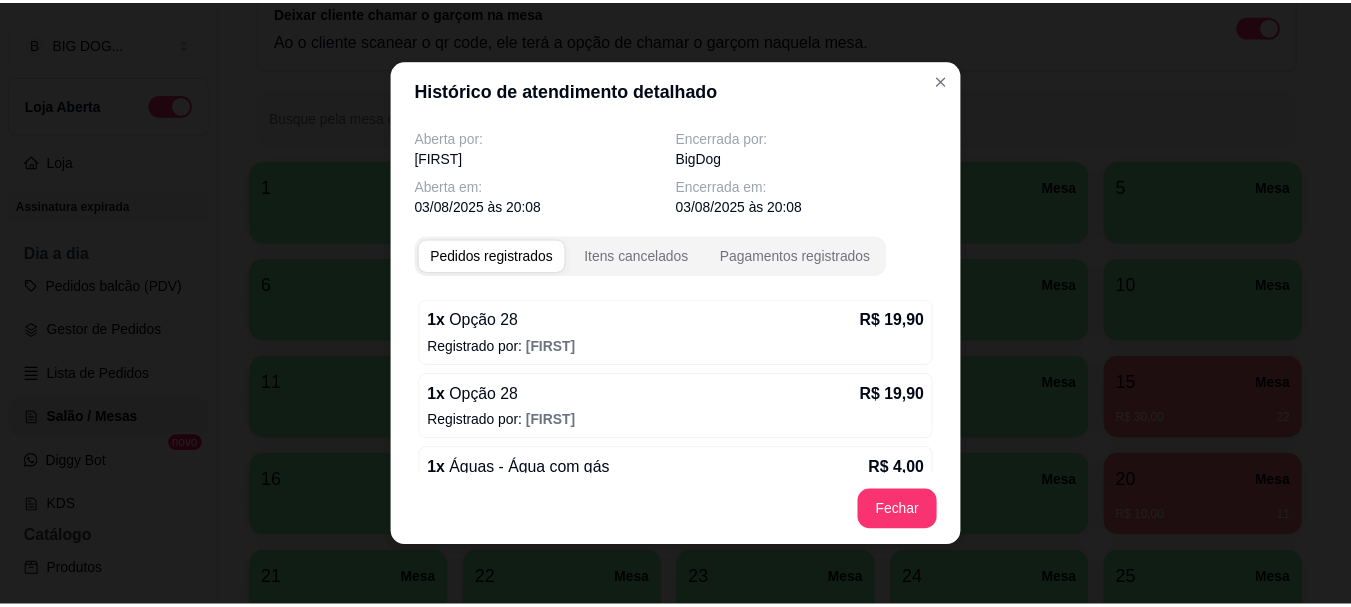 scroll, scrollTop: 245, scrollLeft: 0, axis: vertical 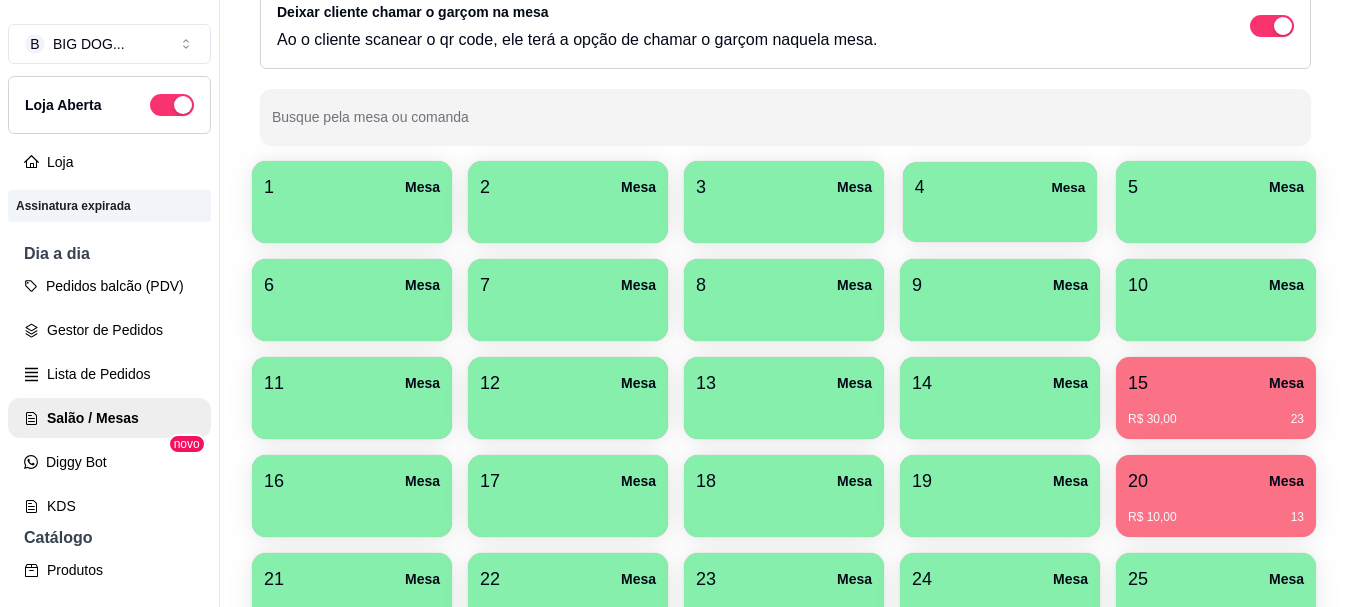 click on "4 Mesa" at bounding box center (1000, 202) 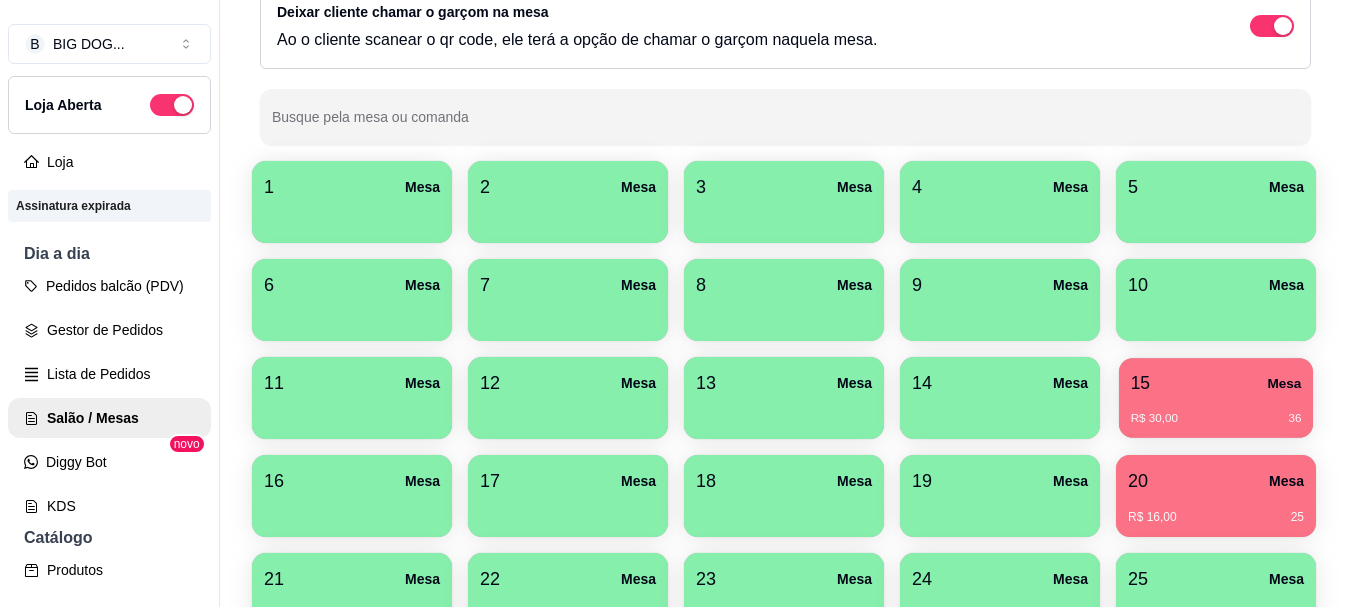 click on "R$ 30,00 36" at bounding box center (1216, 411) 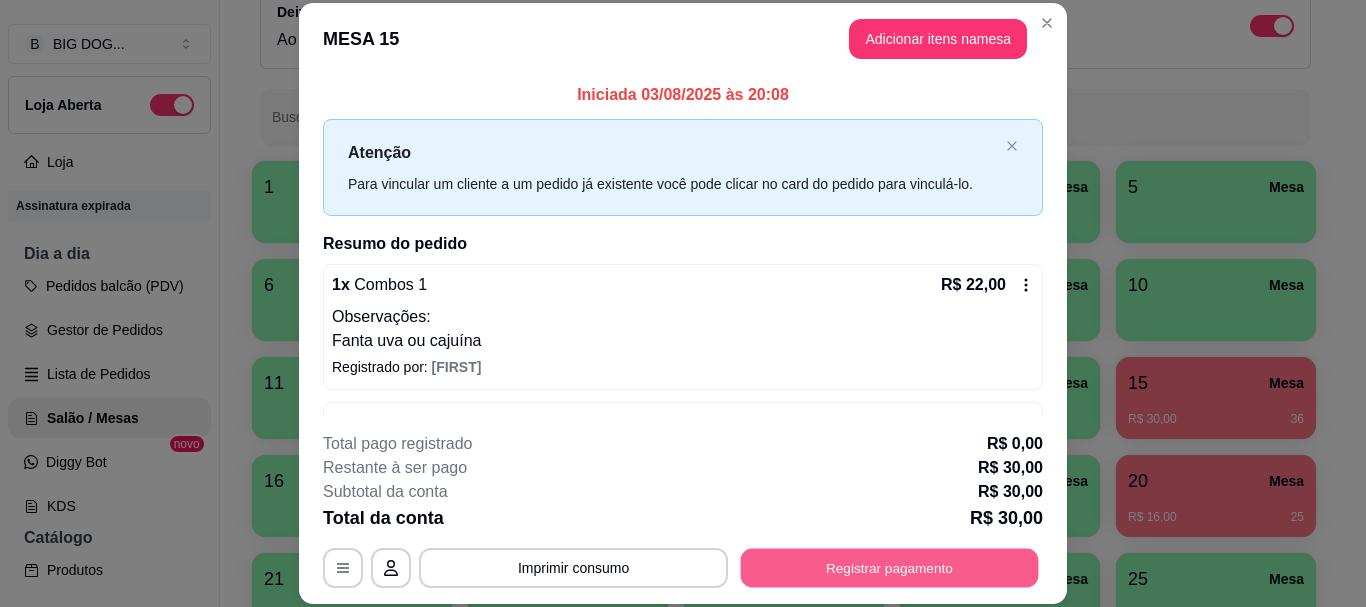click on "Registrar pagamento" at bounding box center [890, 568] 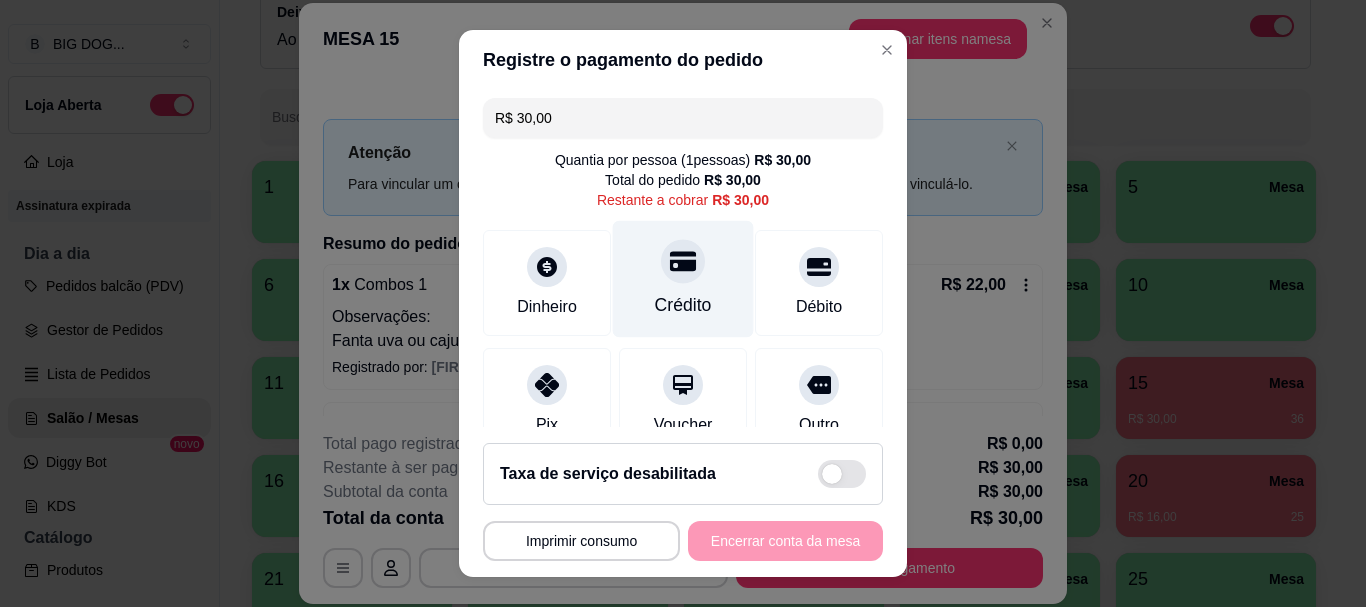 click on "Crédito" at bounding box center (683, 306) 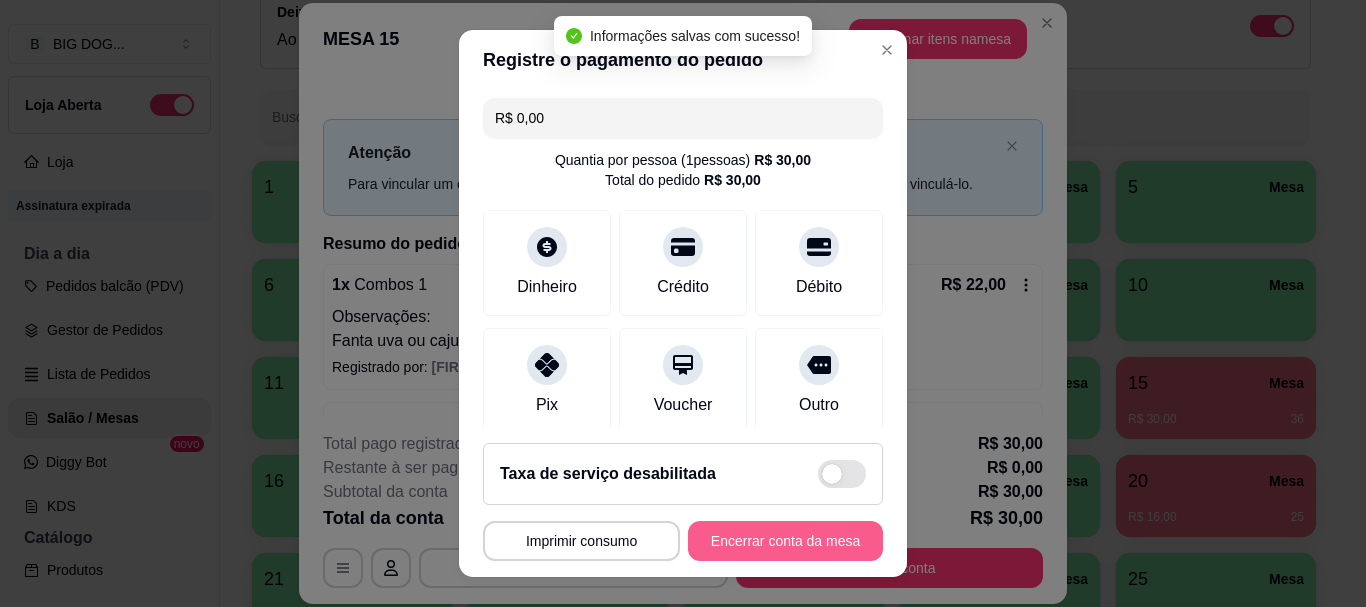 type on "R$ 0,00" 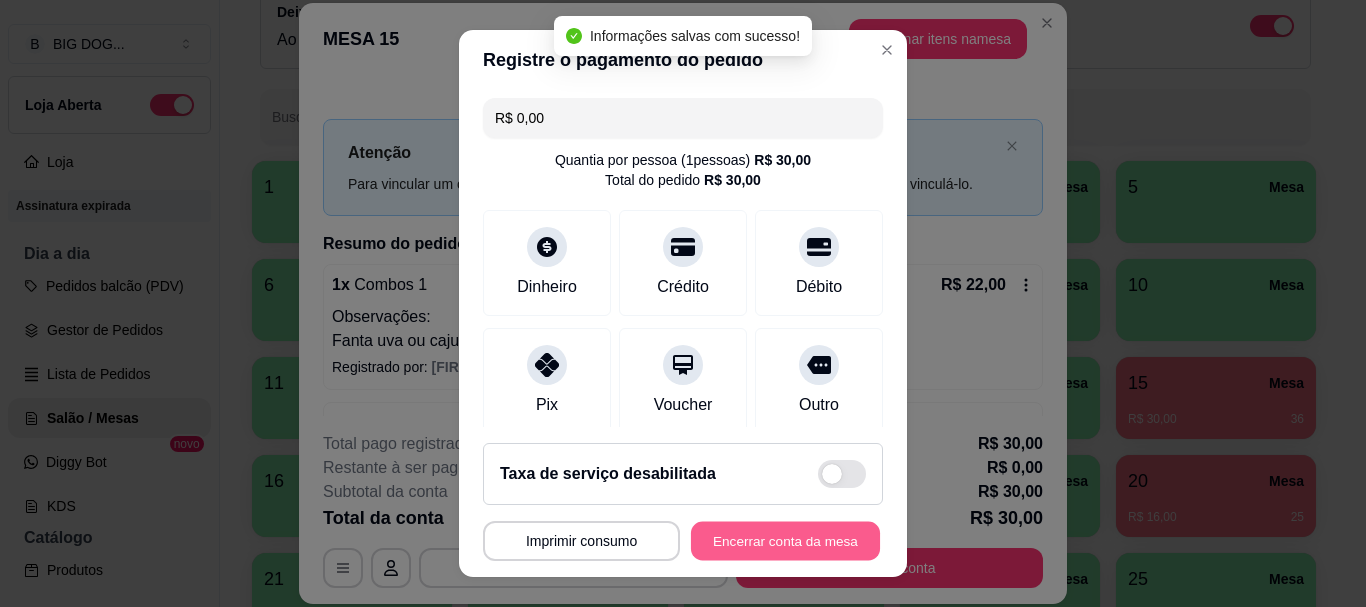 click on "Encerrar conta da mesa" at bounding box center [785, 540] 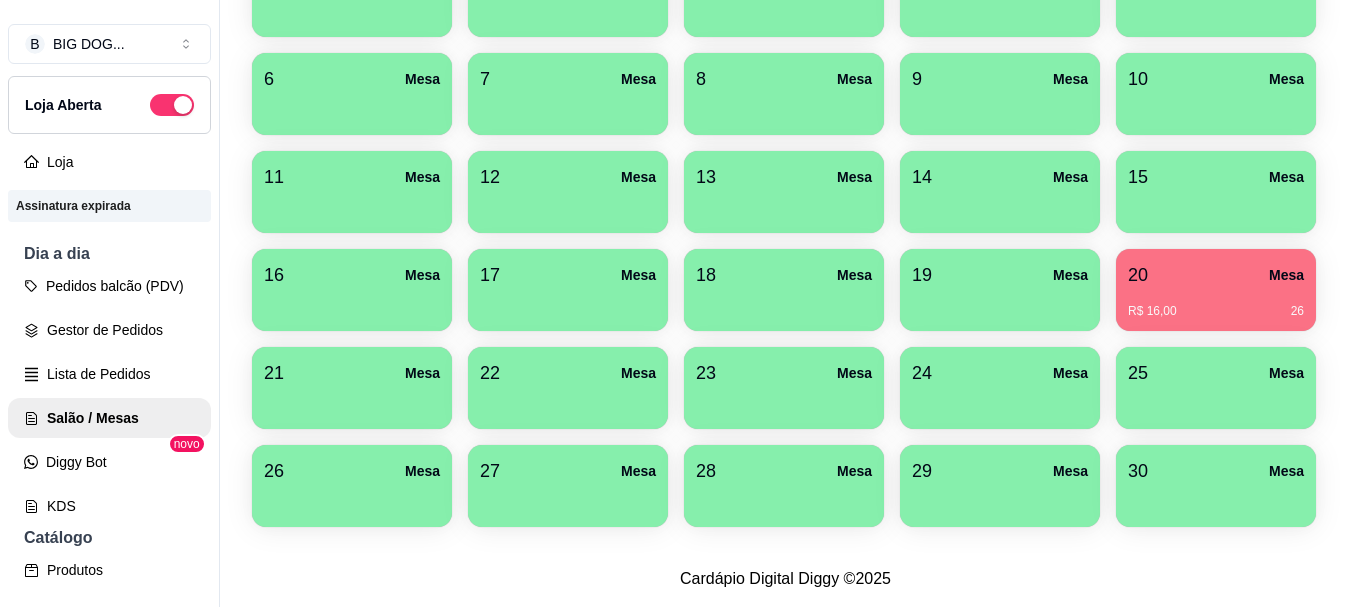 scroll, scrollTop: 388, scrollLeft: 0, axis: vertical 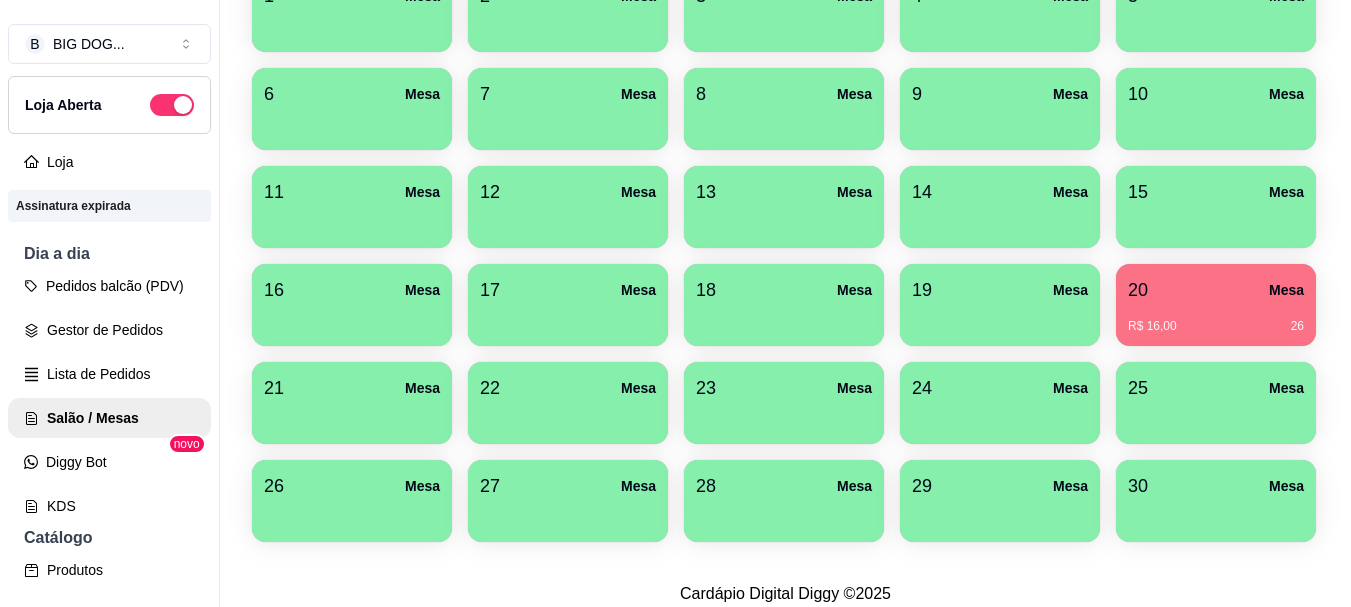 type 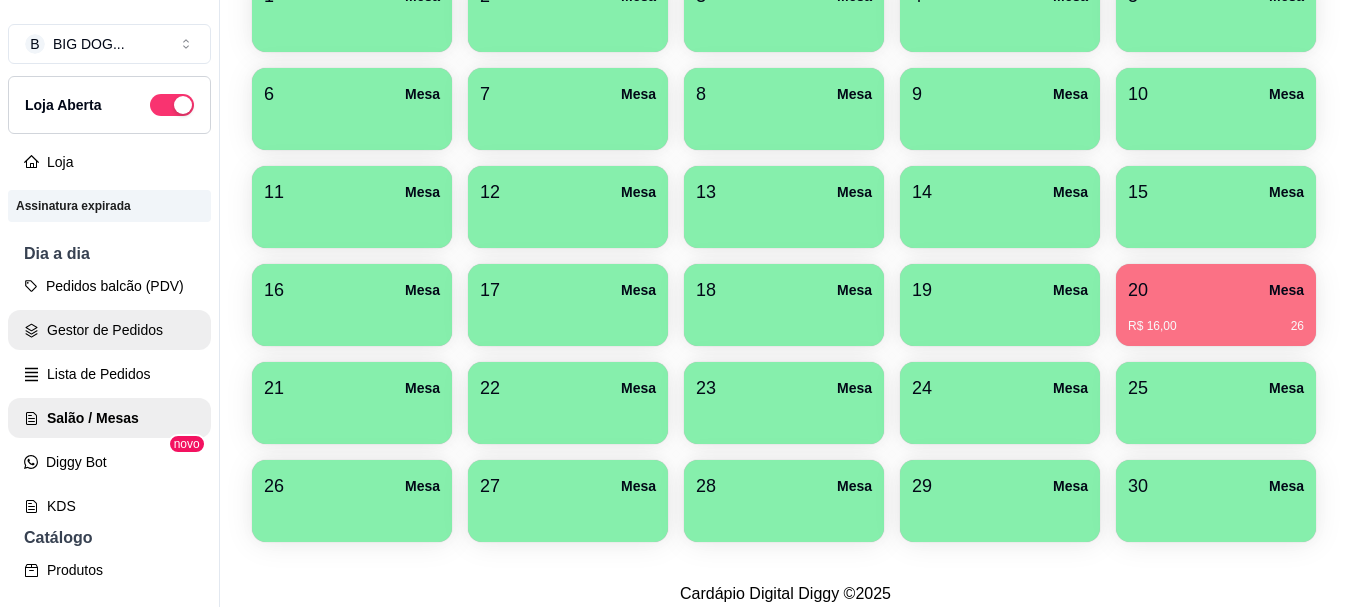 click on "Gestor de Pedidos" at bounding box center (109, 330) 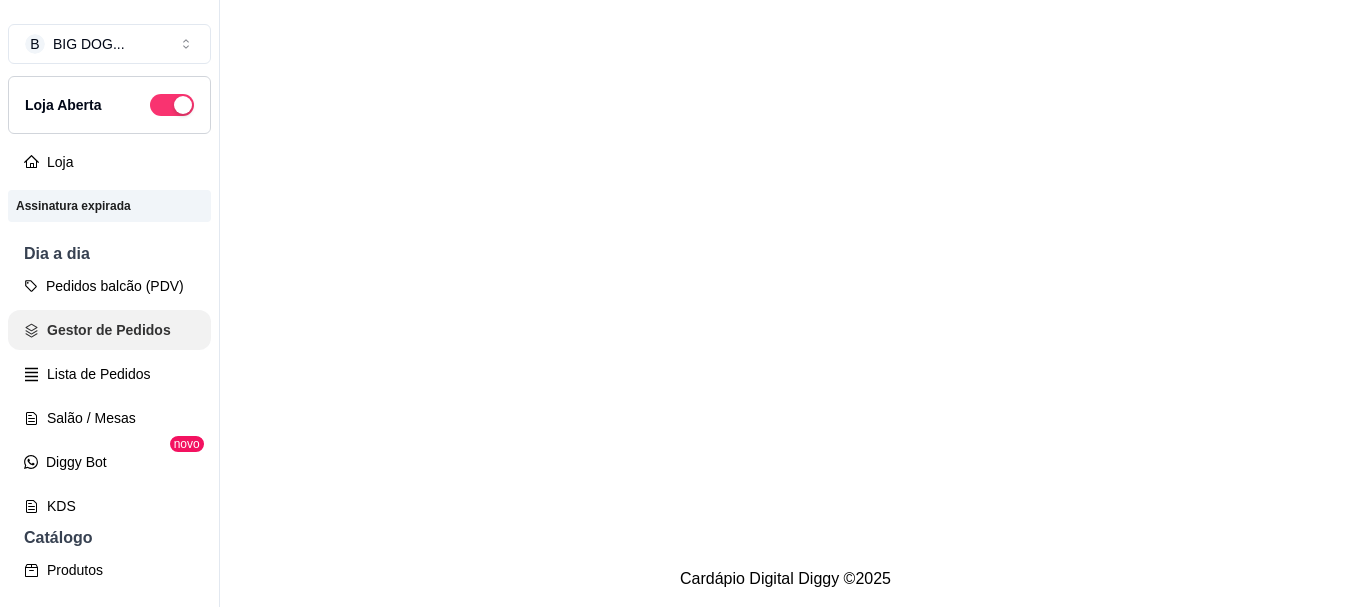 scroll, scrollTop: 0, scrollLeft: 0, axis: both 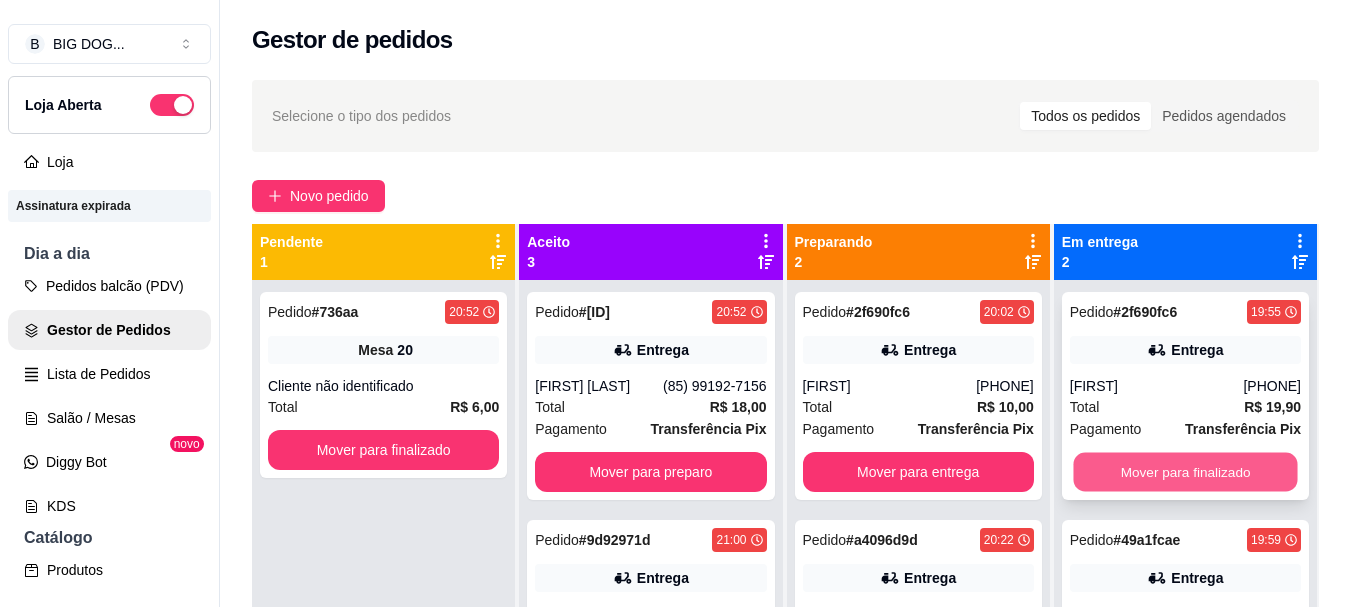 click on "Mover para finalizado" at bounding box center [1185, 472] 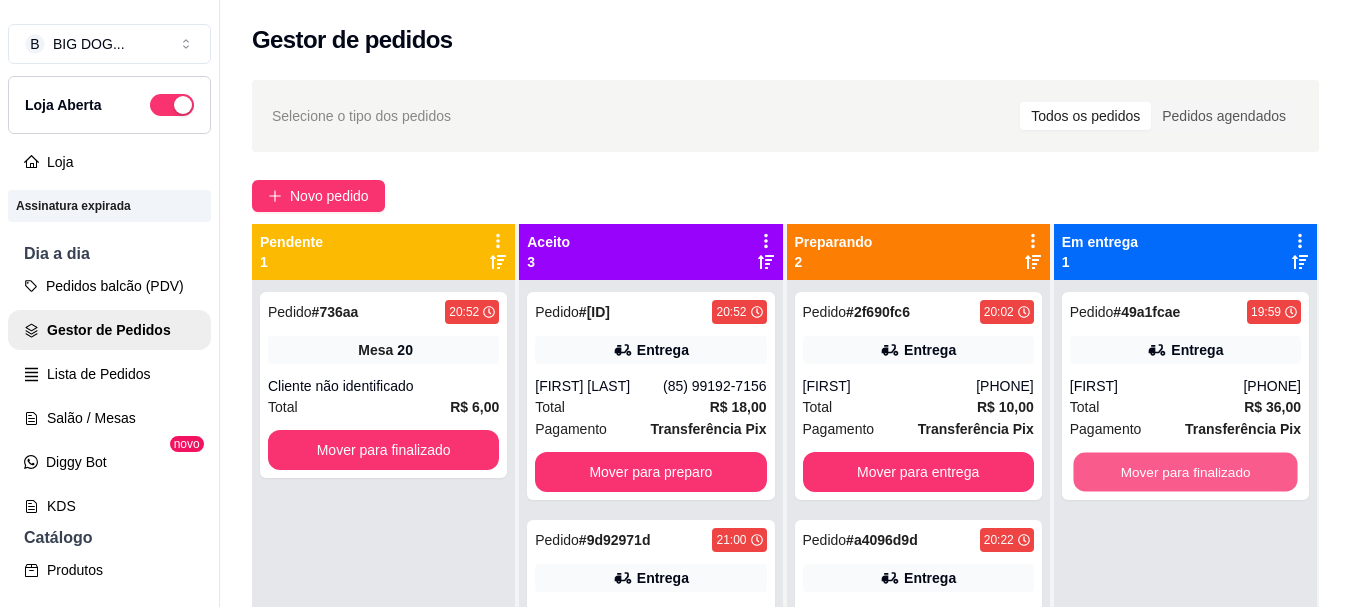 click on "Mover para finalizado" at bounding box center (1185, 472) 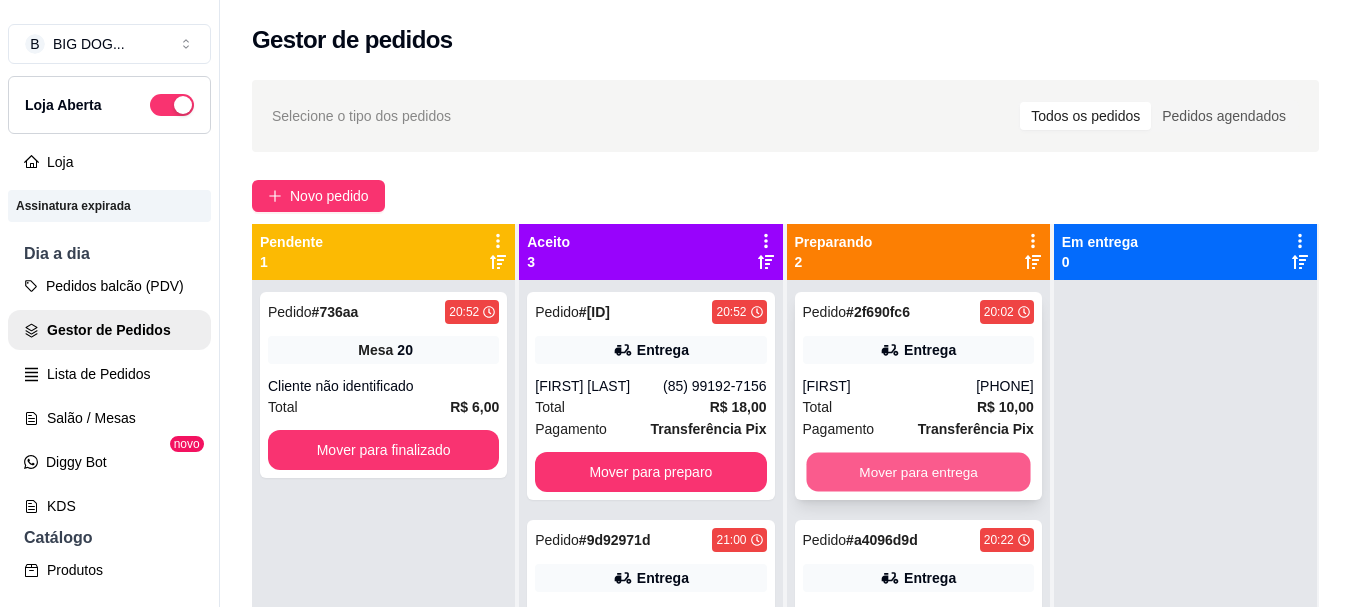 click on "Mover para entrega" at bounding box center (918, 472) 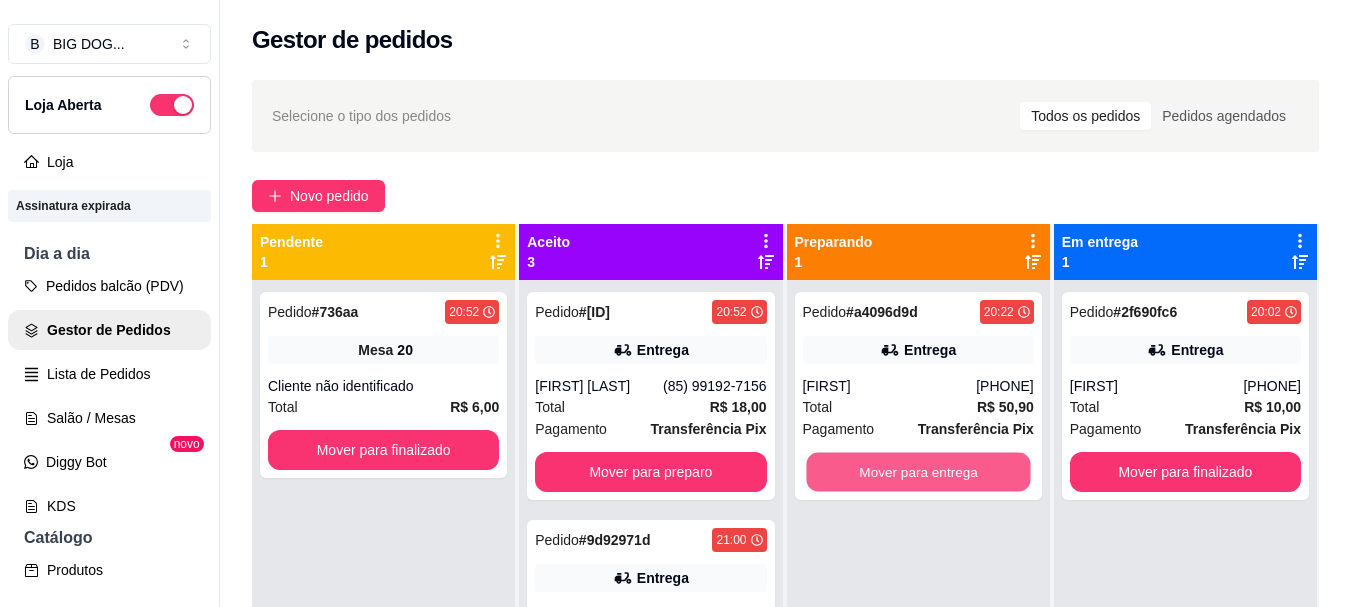 click on "Mover para entrega" at bounding box center (918, 472) 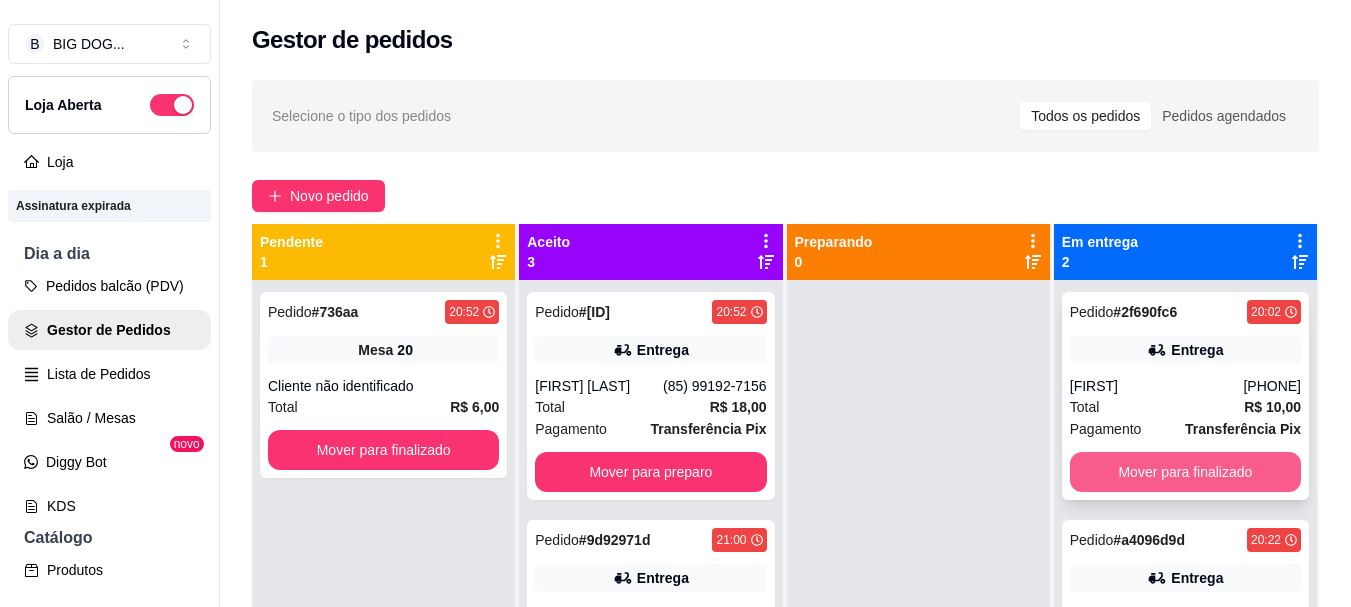 click on "Mover para finalizado" at bounding box center (1185, 472) 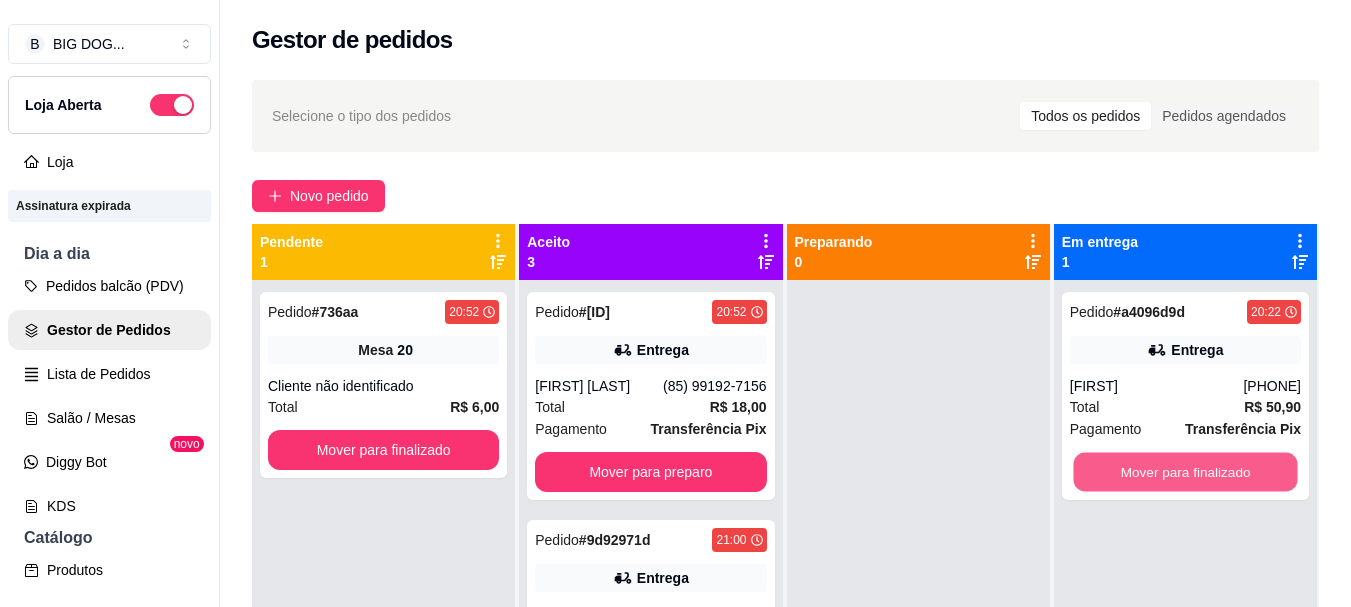 click on "Mover para finalizado" at bounding box center (1185, 472) 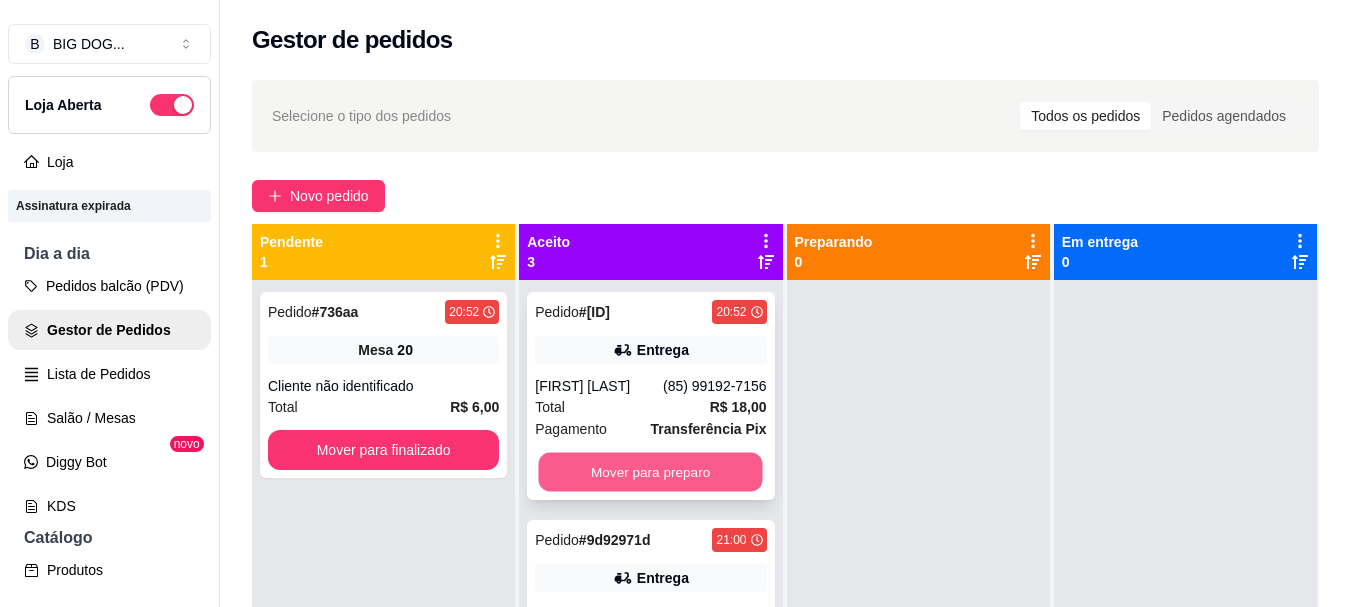 click on "Mover para preparo" at bounding box center [651, 472] 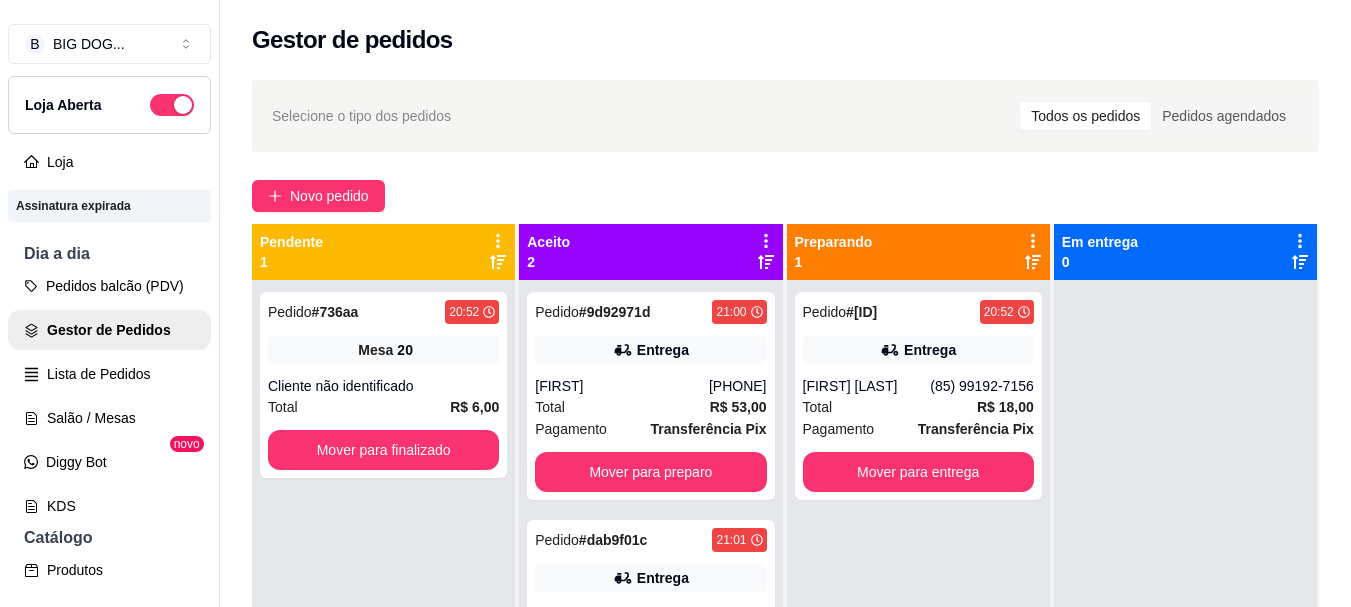 click on "Pedido # [ID] 21:00 Entrega [FIRST] [PHONE] Total R$ 53,00 Pagamento Transferência Pix Mover para preparo" at bounding box center [650, 396] 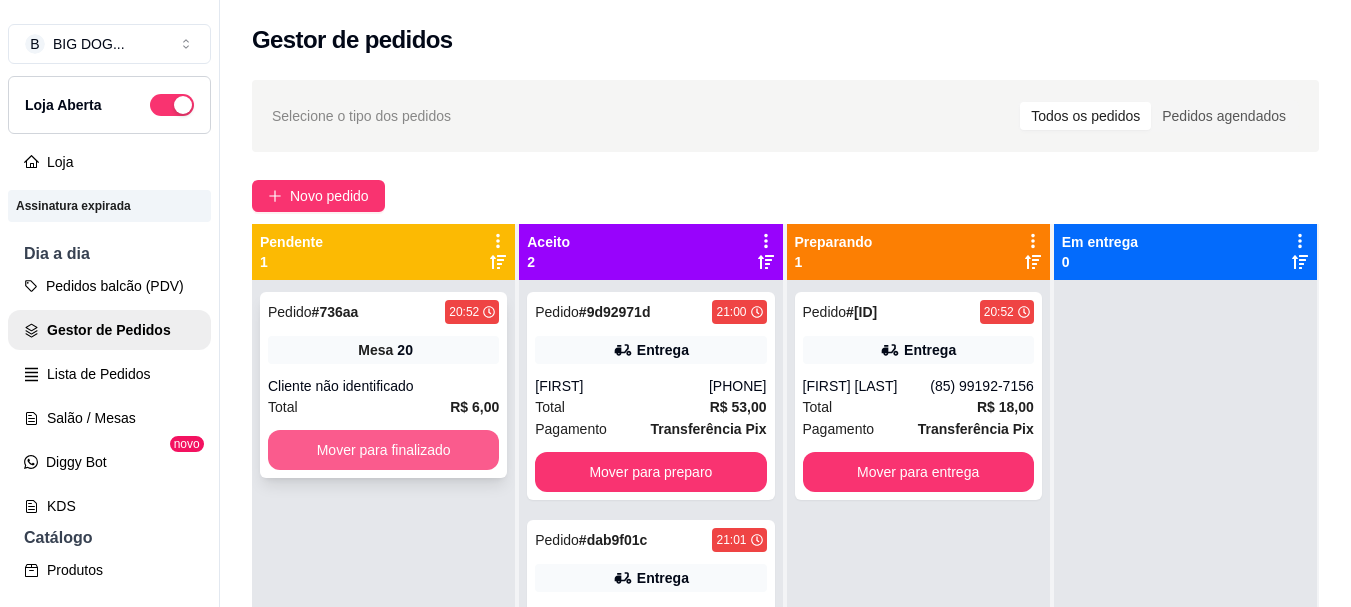 click on "Mover para finalizado" at bounding box center [383, 450] 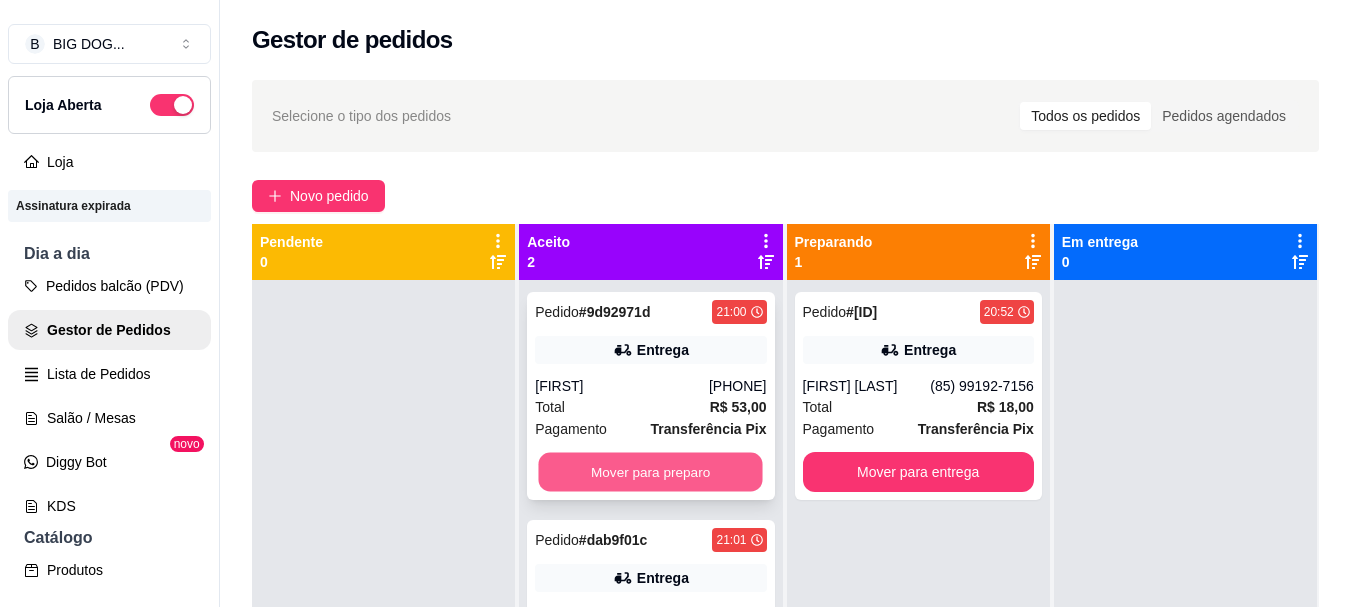 click on "Mover para preparo" at bounding box center [651, 472] 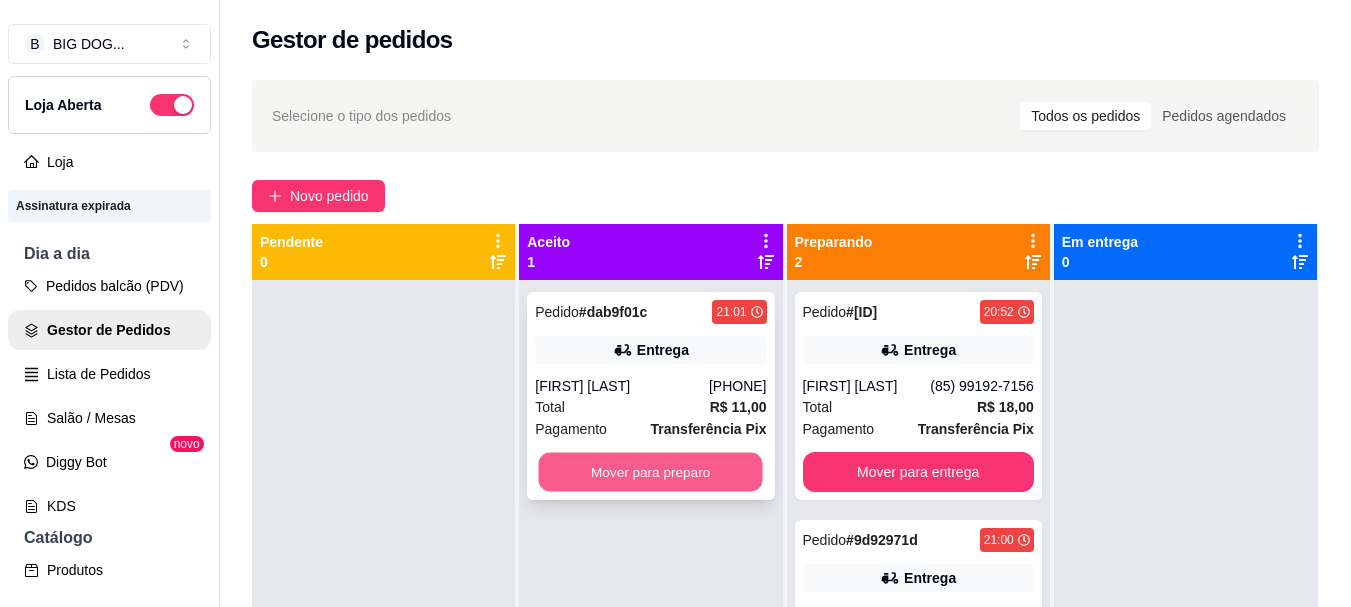 click on "Mover para preparo" at bounding box center (651, 472) 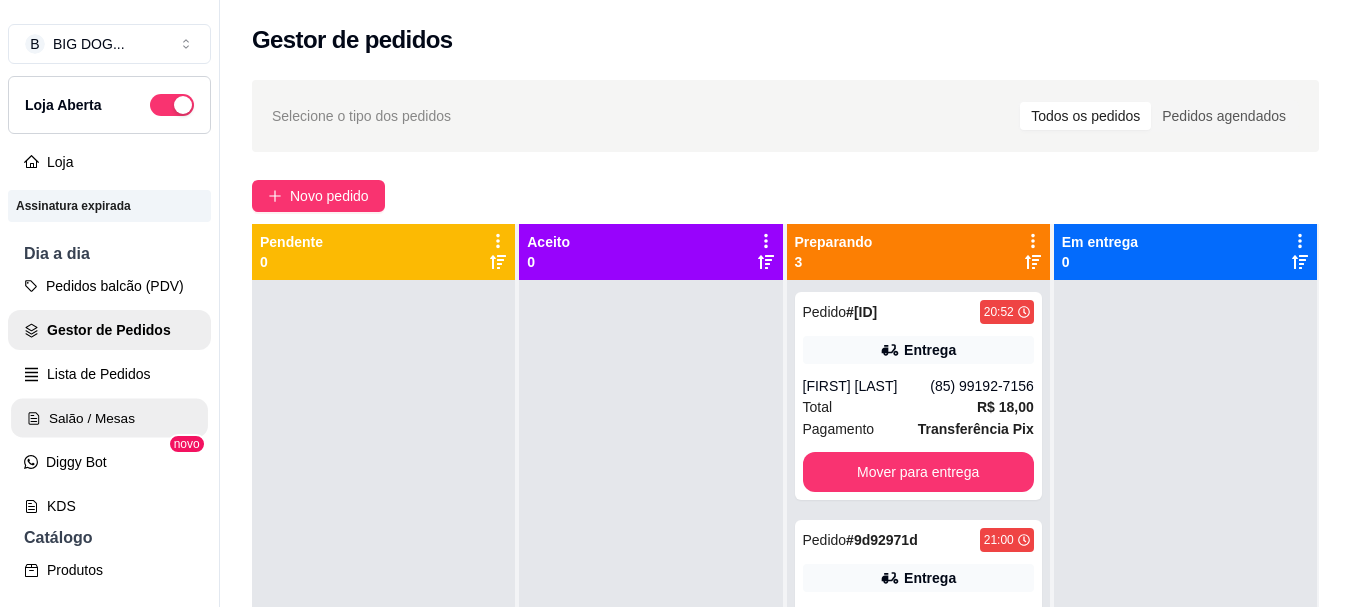 click on "Salão / Mesas" at bounding box center [109, 418] 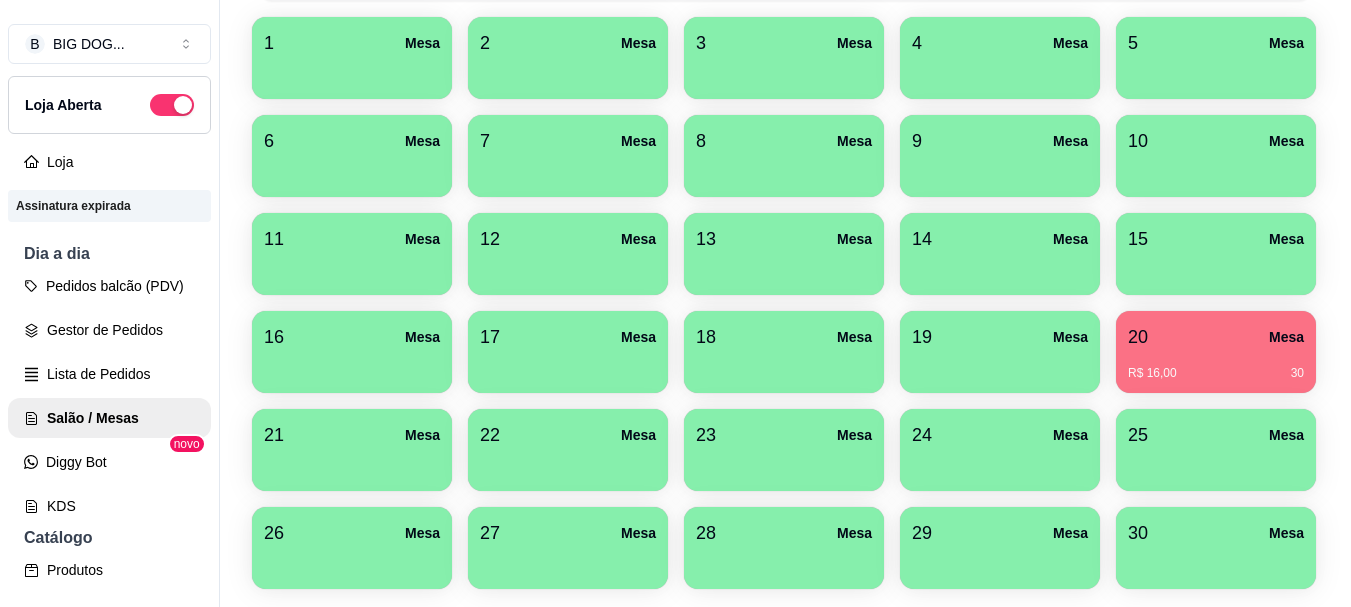 scroll, scrollTop: 343, scrollLeft: 0, axis: vertical 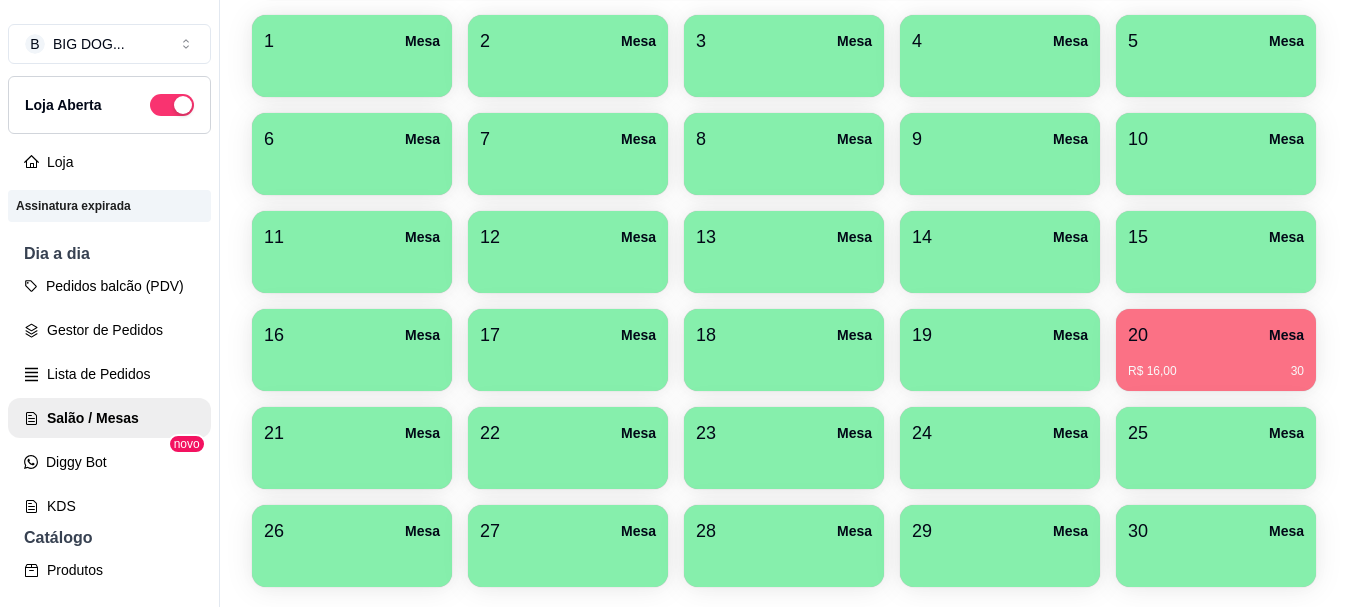 click on "20 Mesa" at bounding box center (1216, 335) 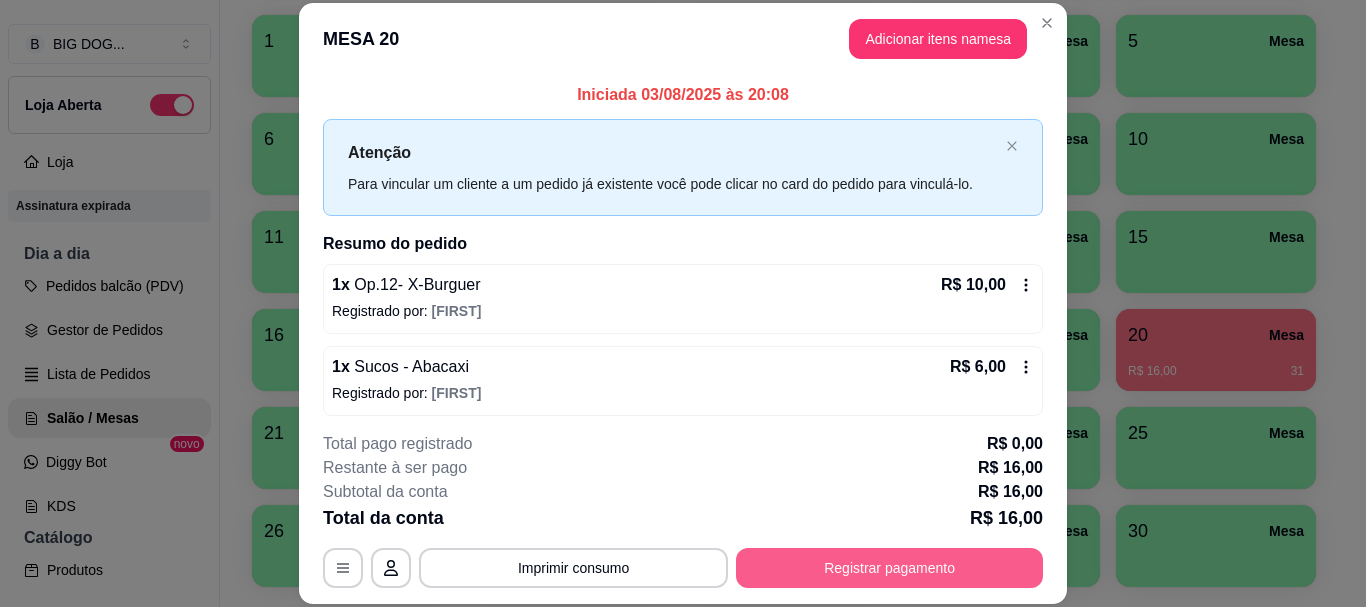 click on "Registrar pagamento" at bounding box center [889, 568] 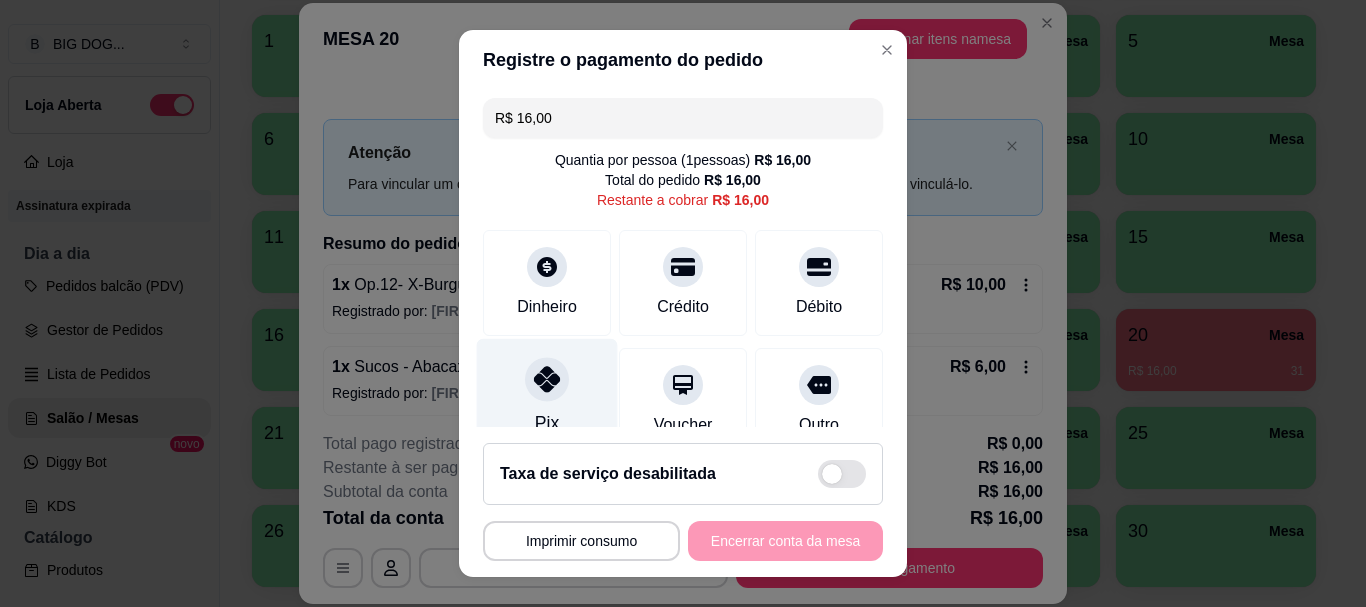 click on "Pix" at bounding box center [547, 397] 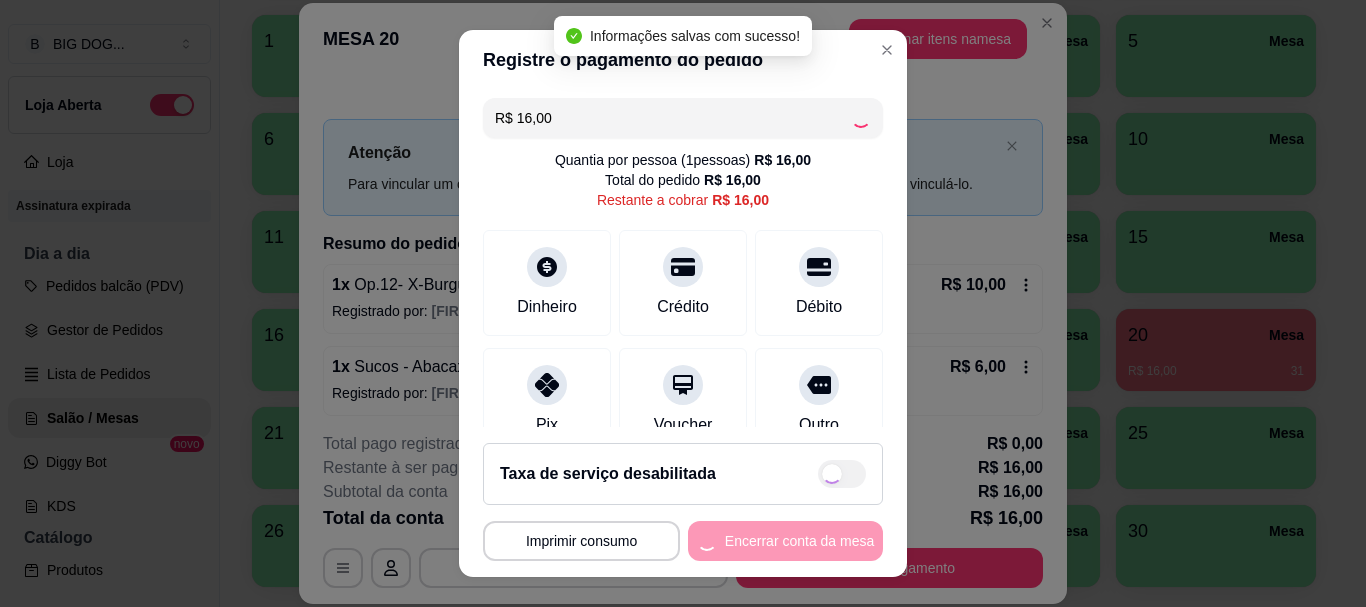 type on "R$ 0,00" 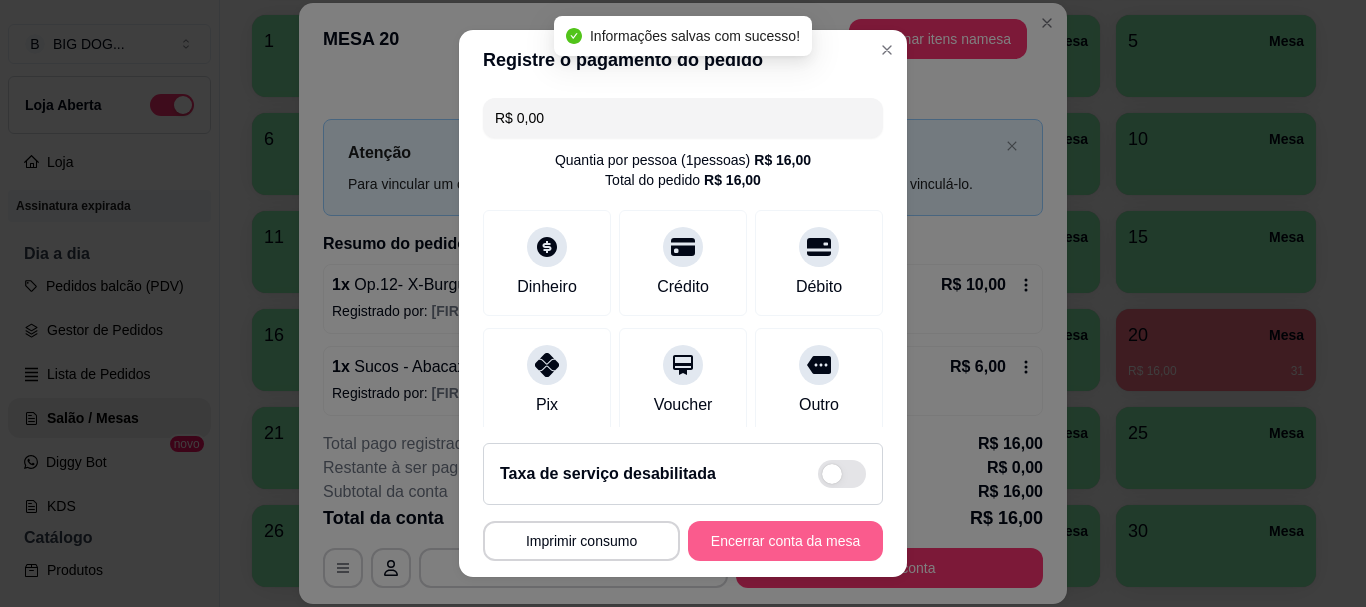 click on "Encerrar conta da mesa" at bounding box center (785, 541) 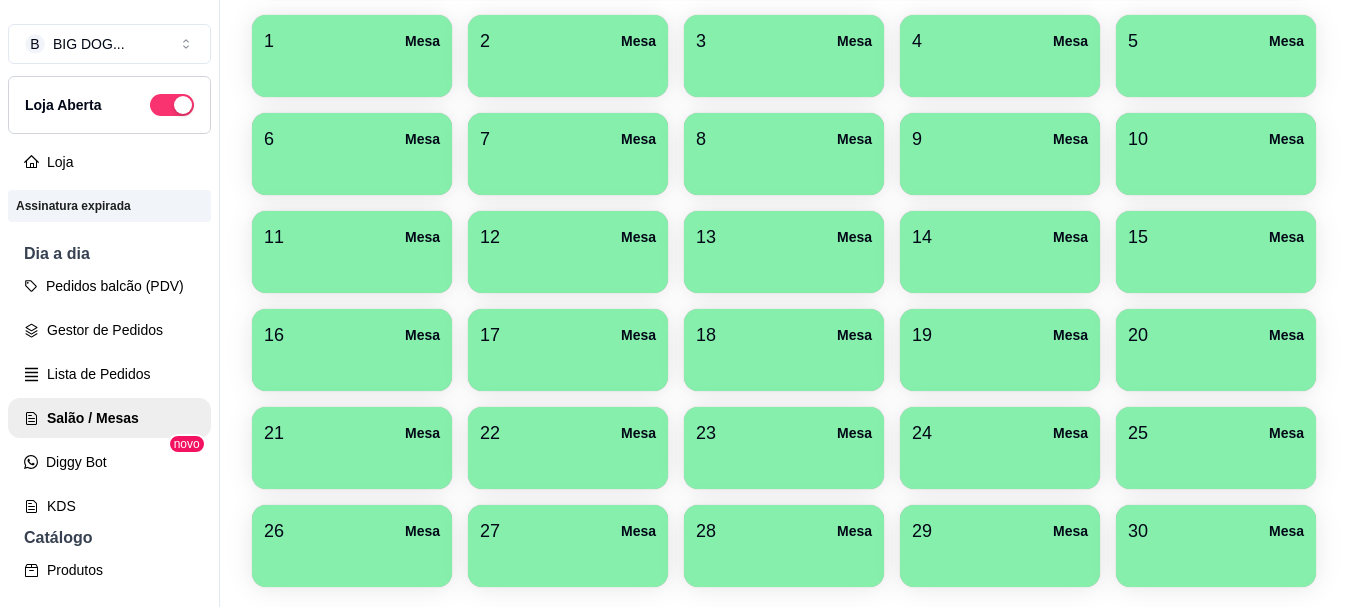 scroll, scrollTop: 0, scrollLeft: 0, axis: both 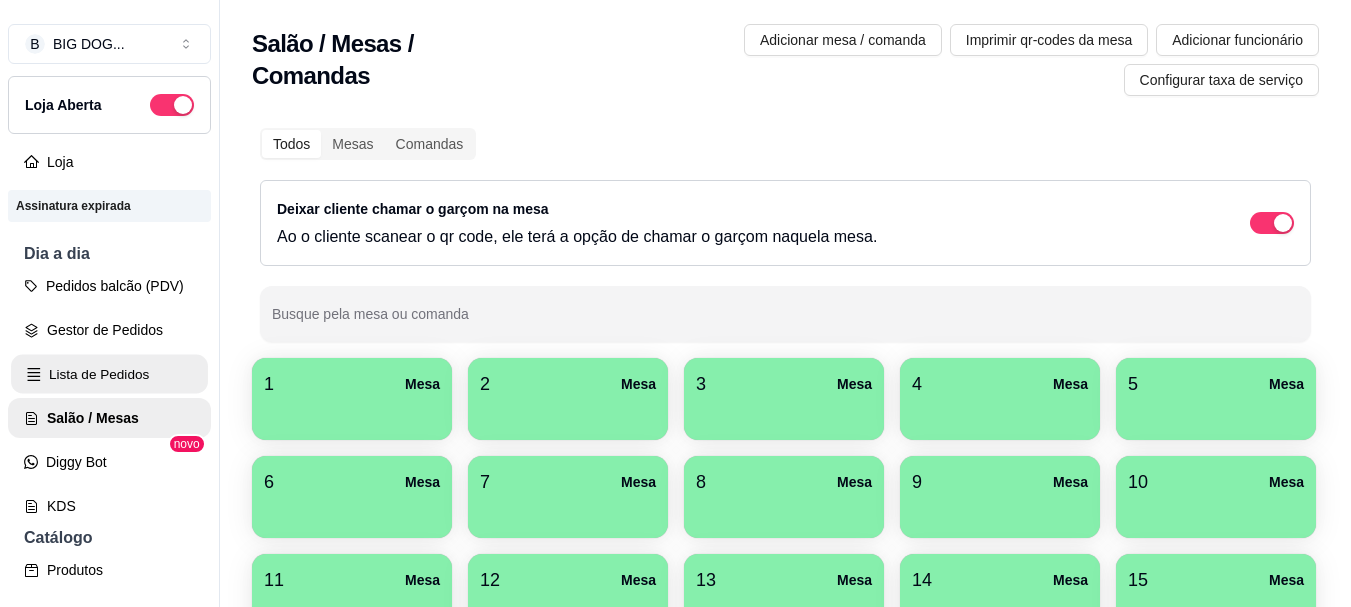 click on "Lista de Pedidos" at bounding box center (109, 374) 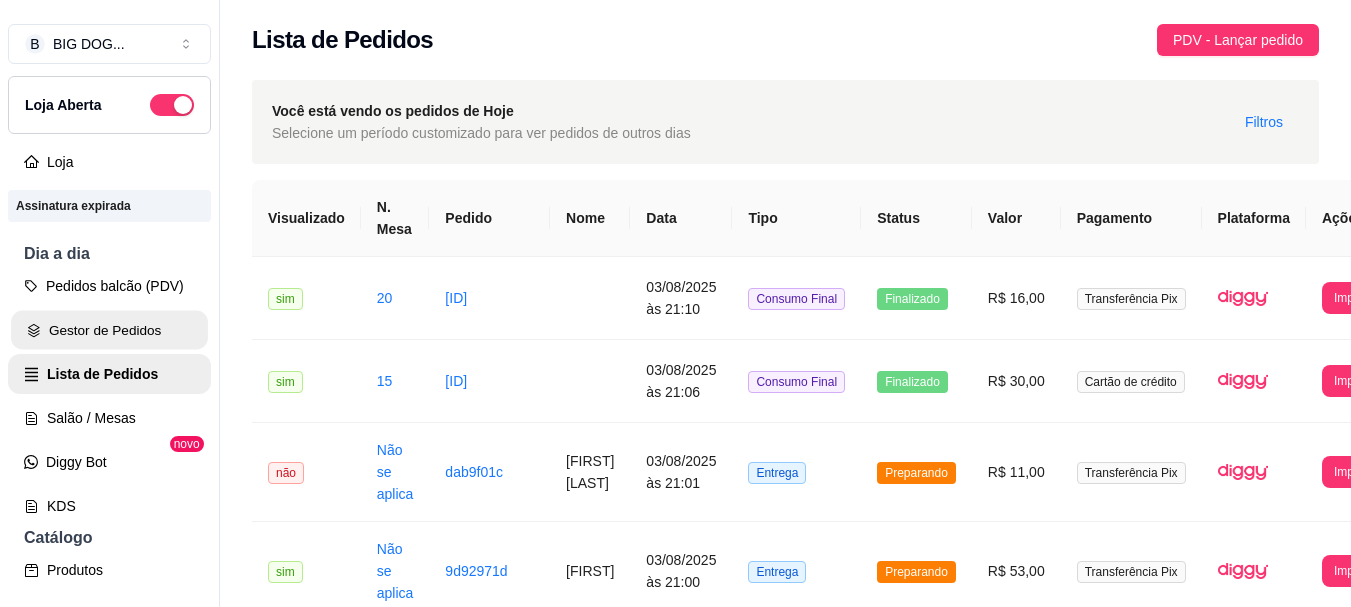 click on "Gestor de Pedidos" at bounding box center [109, 330] 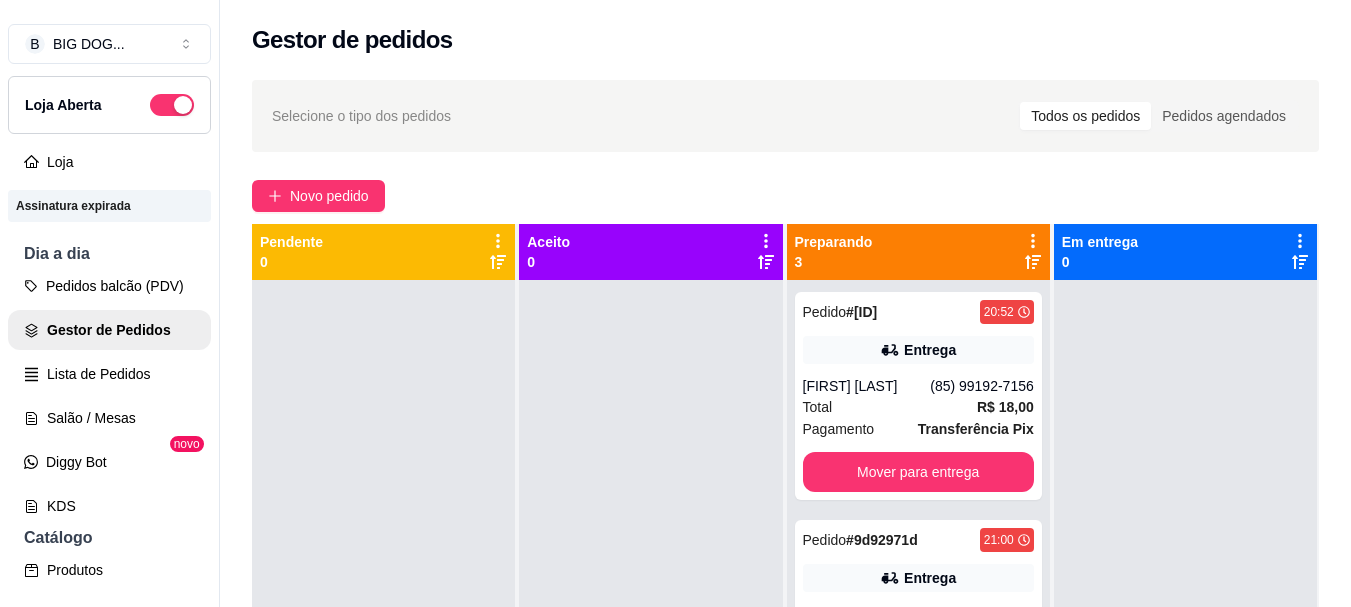 scroll, scrollTop: 137, scrollLeft: 0, axis: vertical 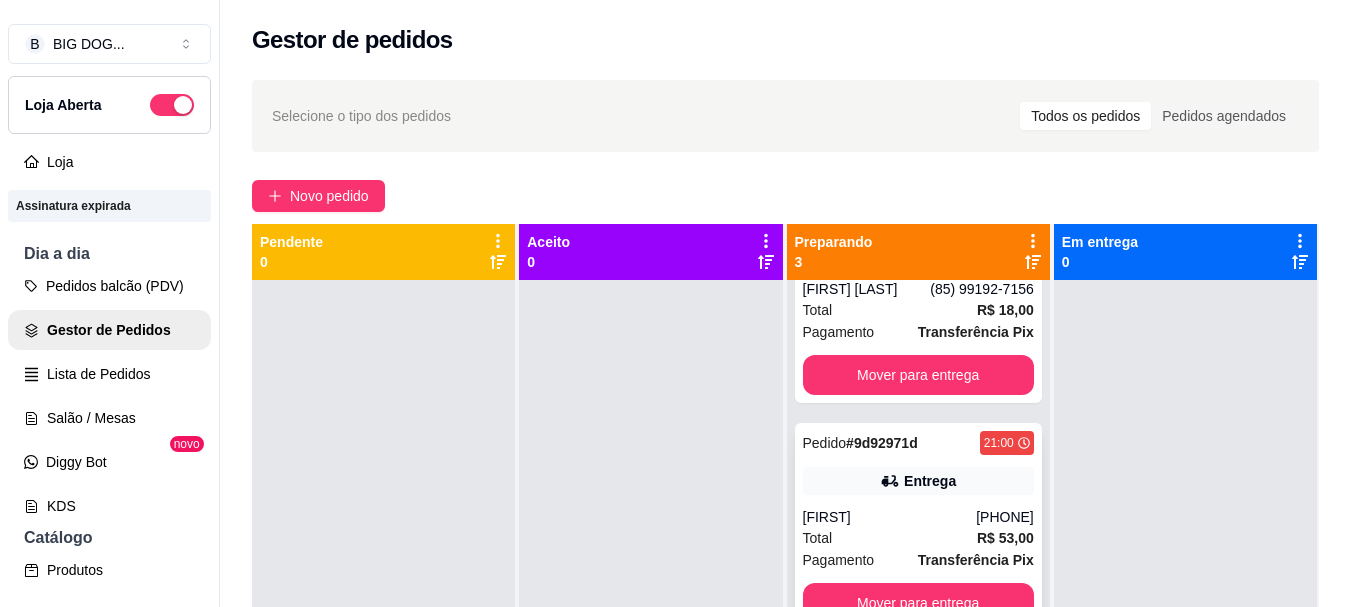 click on "Total R$ 53,00" at bounding box center (918, 538) 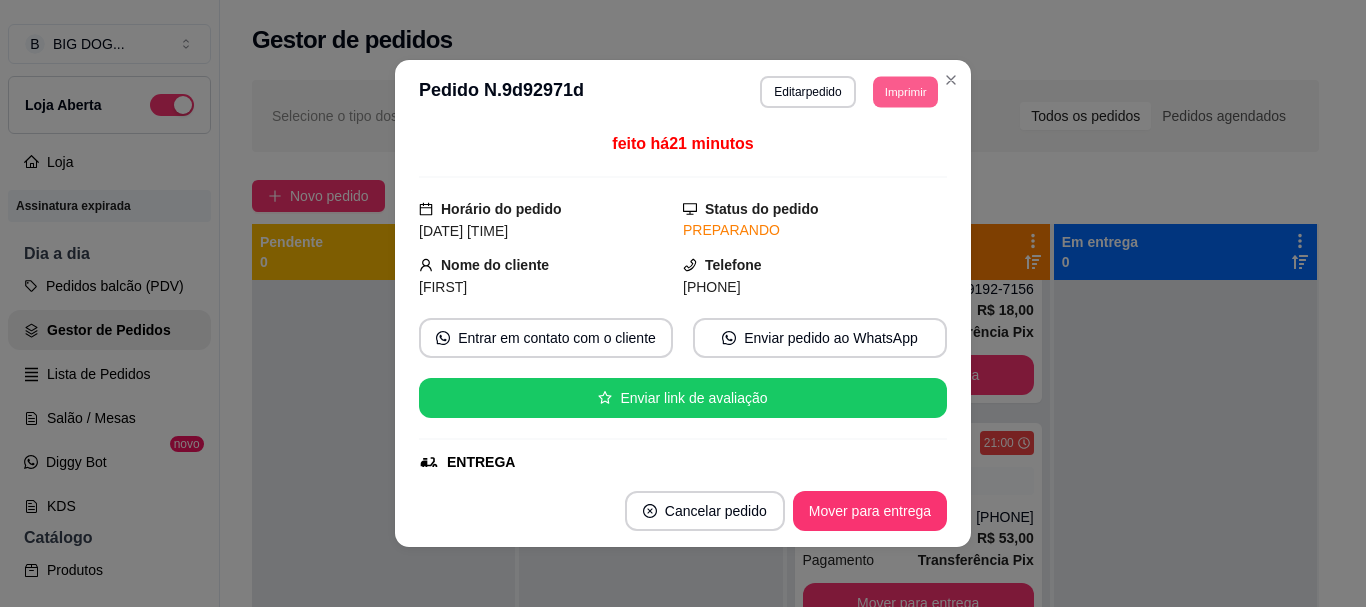 click on "Imprimir" at bounding box center (905, 91) 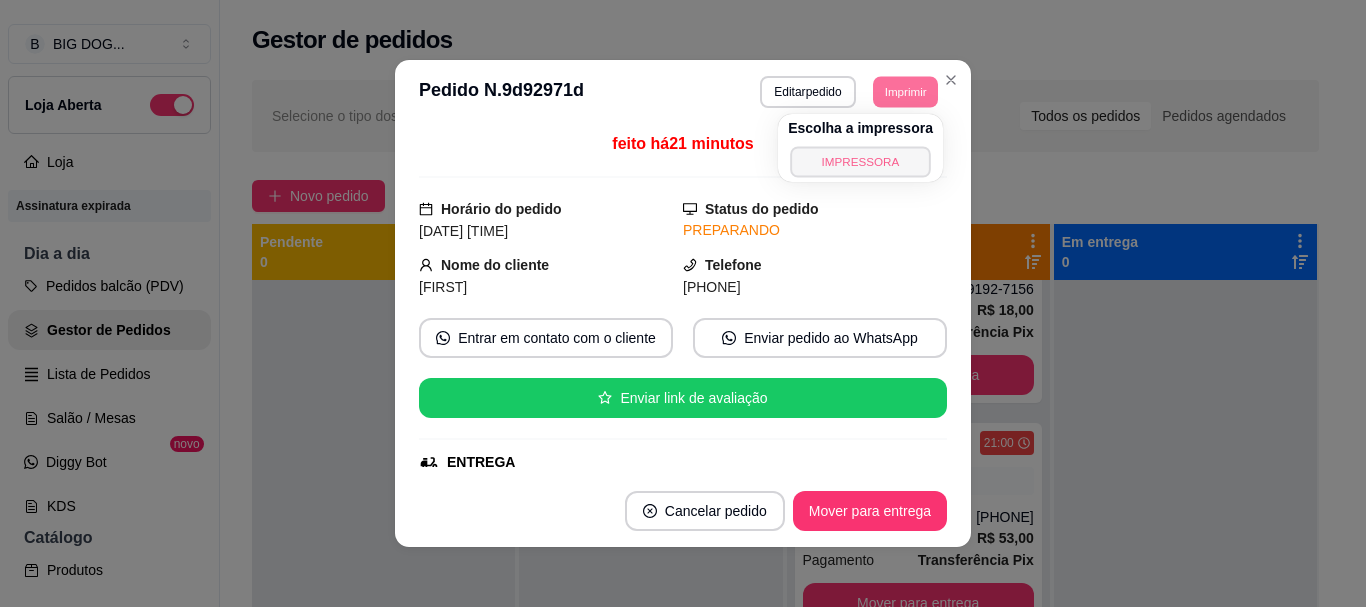 click on "IMPRESSORA" at bounding box center [860, 161] 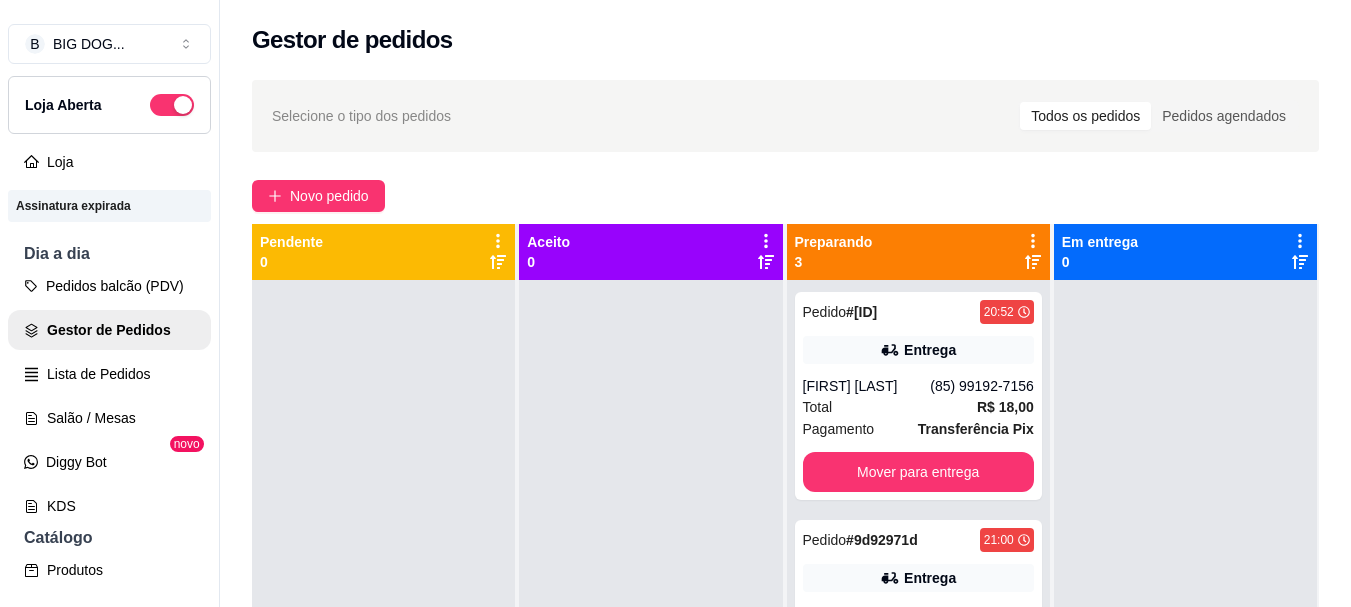 scroll, scrollTop: 137, scrollLeft: 0, axis: vertical 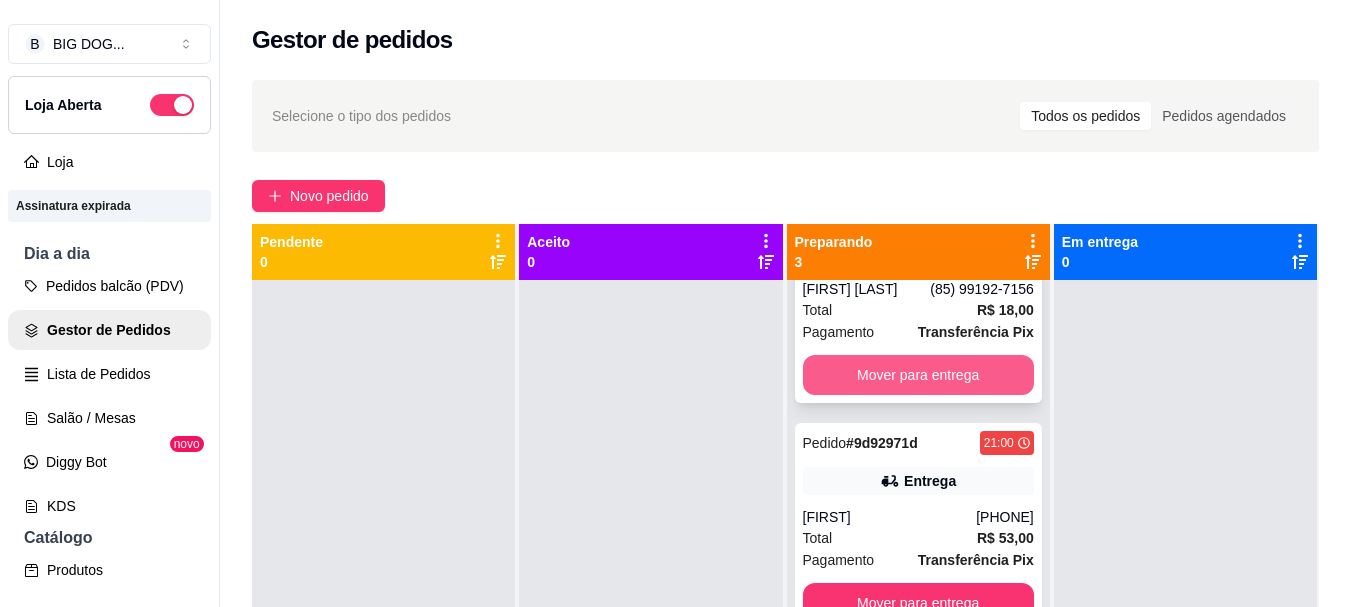 click on "Mover para entrega" at bounding box center (918, 375) 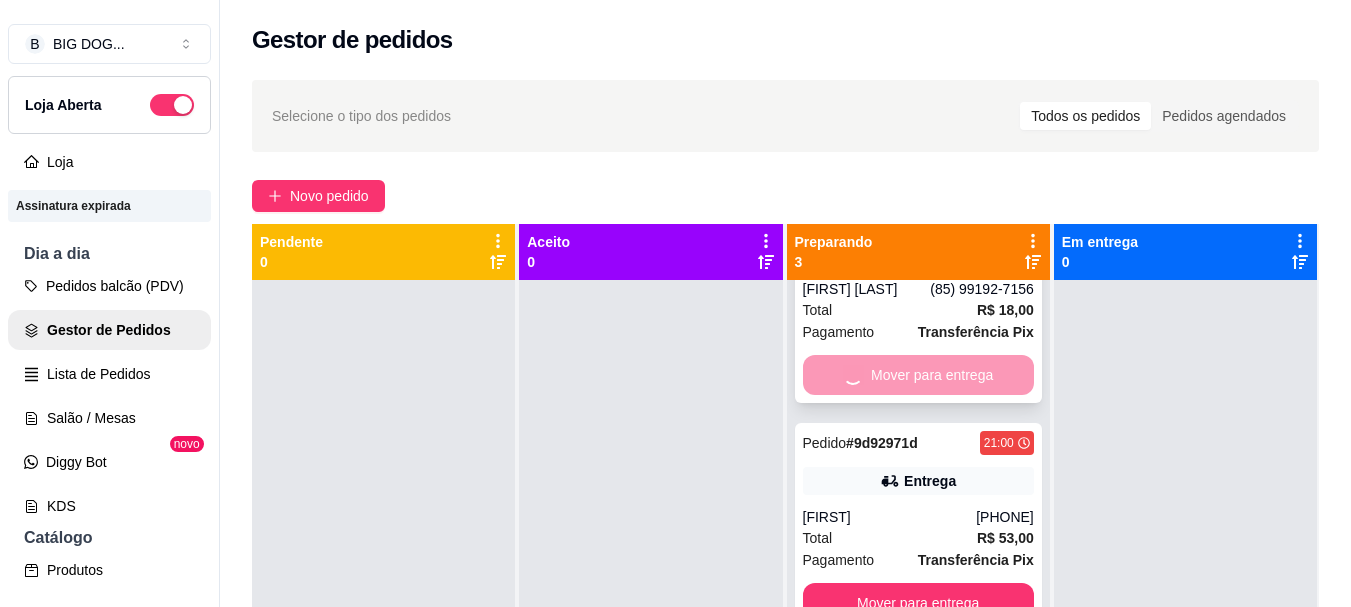 scroll, scrollTop: 0, scrollLeft: 0, axis: both 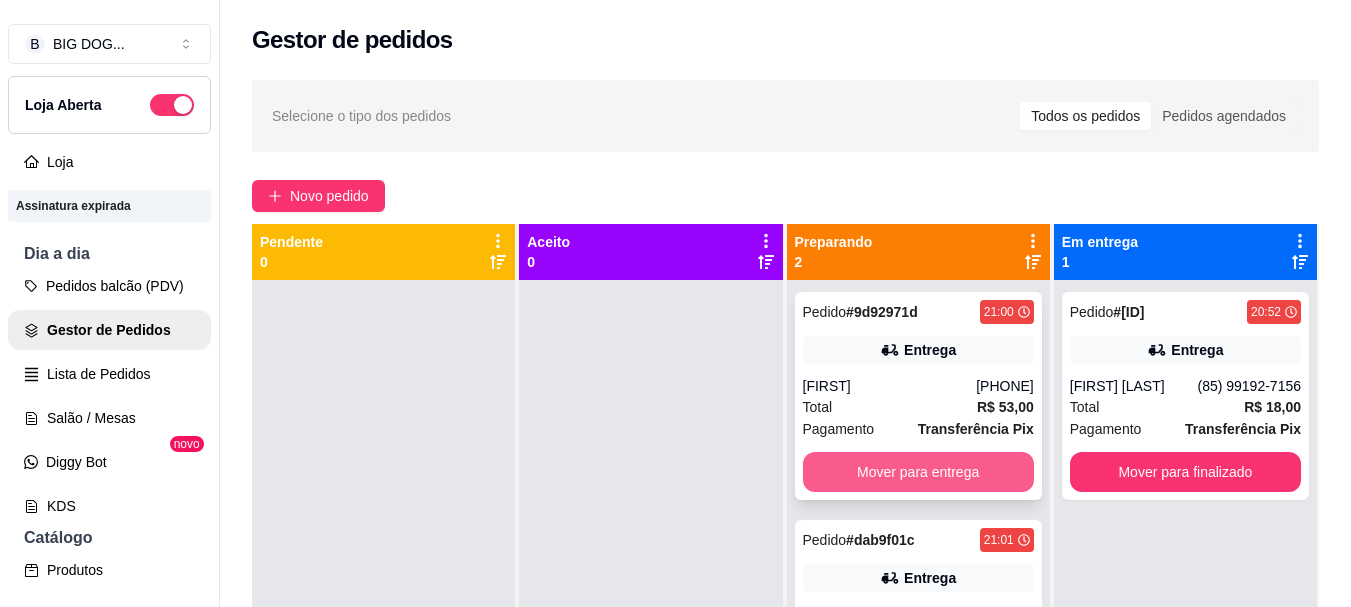 click on "Mover para entrega" at bounding box center [918, 472] 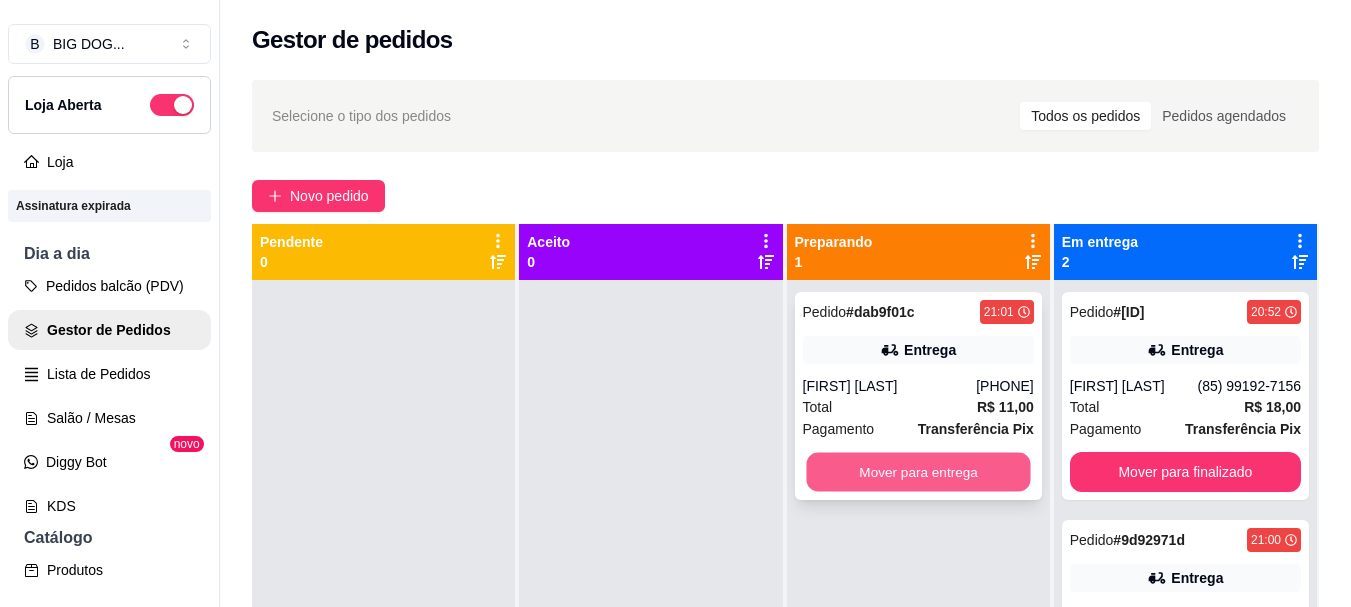 click on "Mover para entrega" at bounding box center (918, 472) 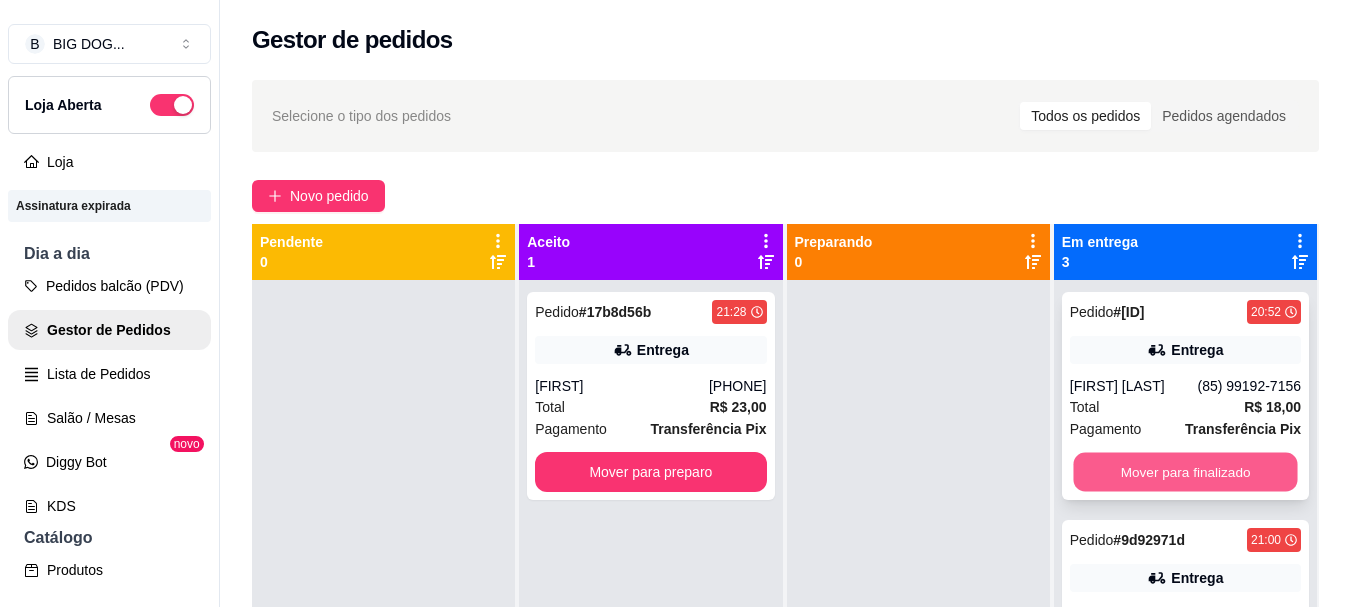 click on "Mover para finalizado" at bounding box center (1185, 472) 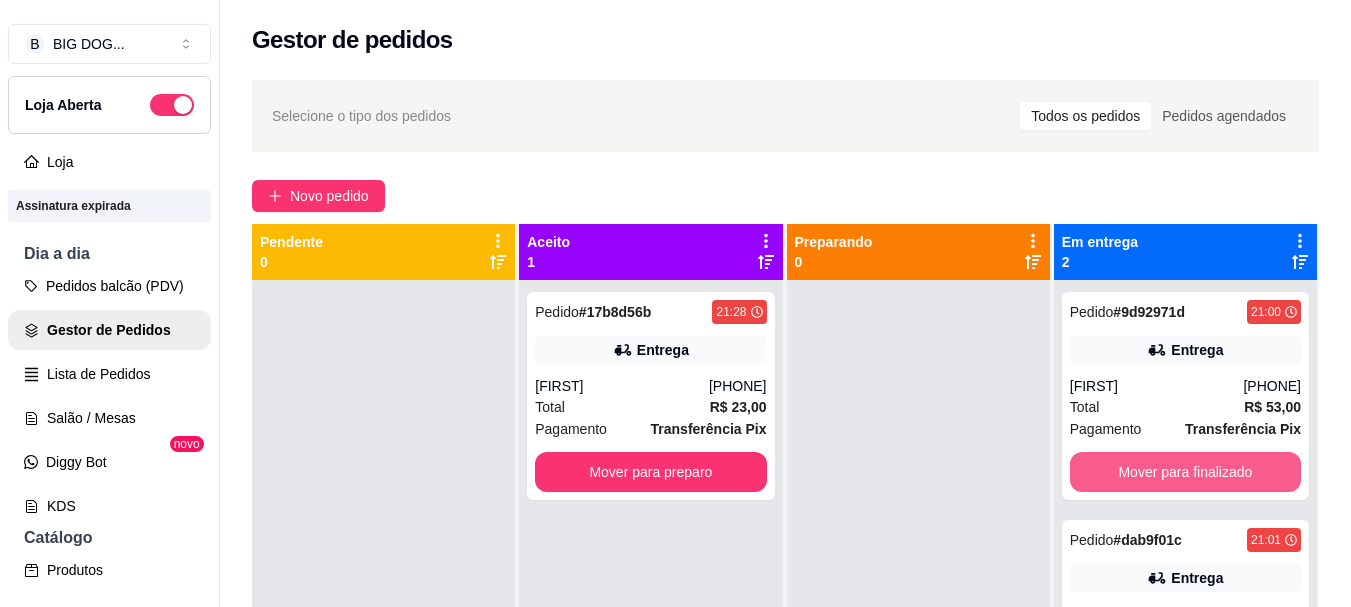 click on "Mover para finalizado" at bounding box center (1185, 472) 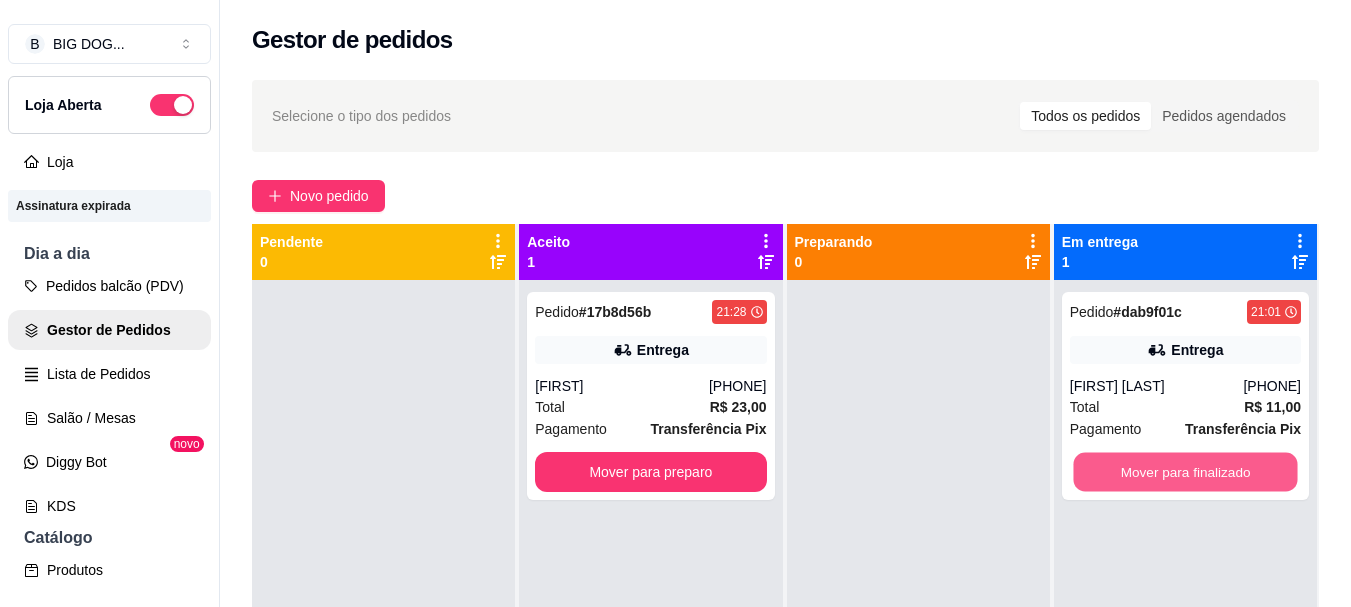 click on "Mover para finalizado" at bounding box center (1185, 472) 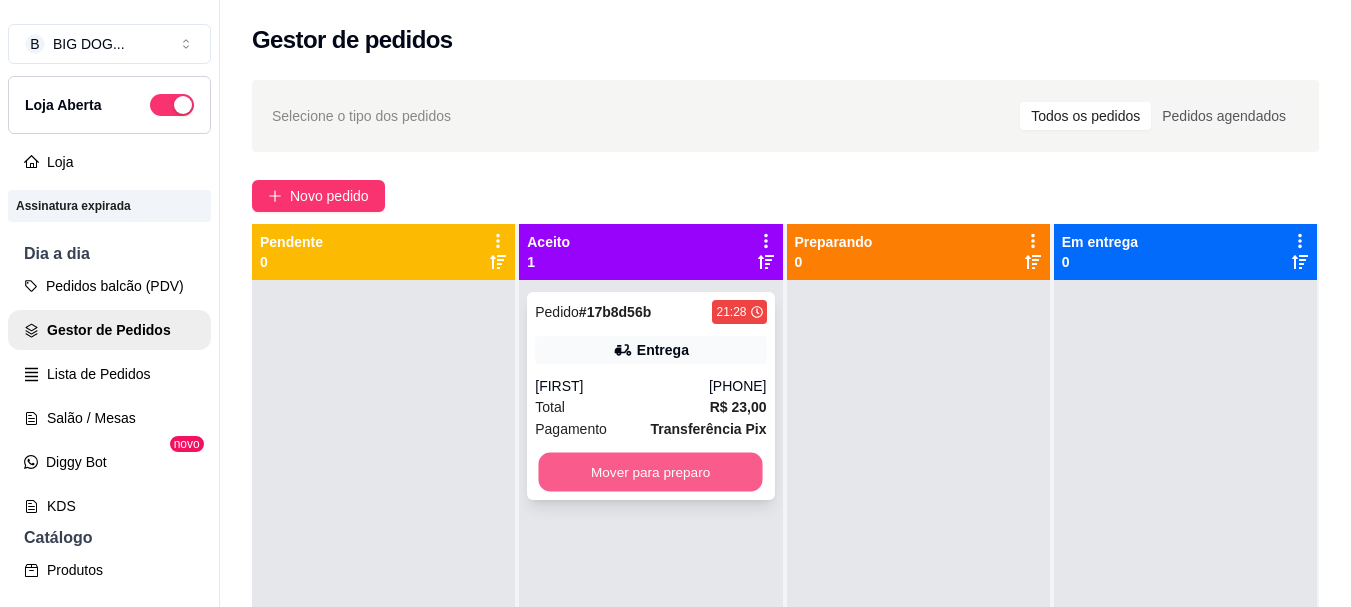 click on "Mover para preparo" at bounding box center (651, 472) 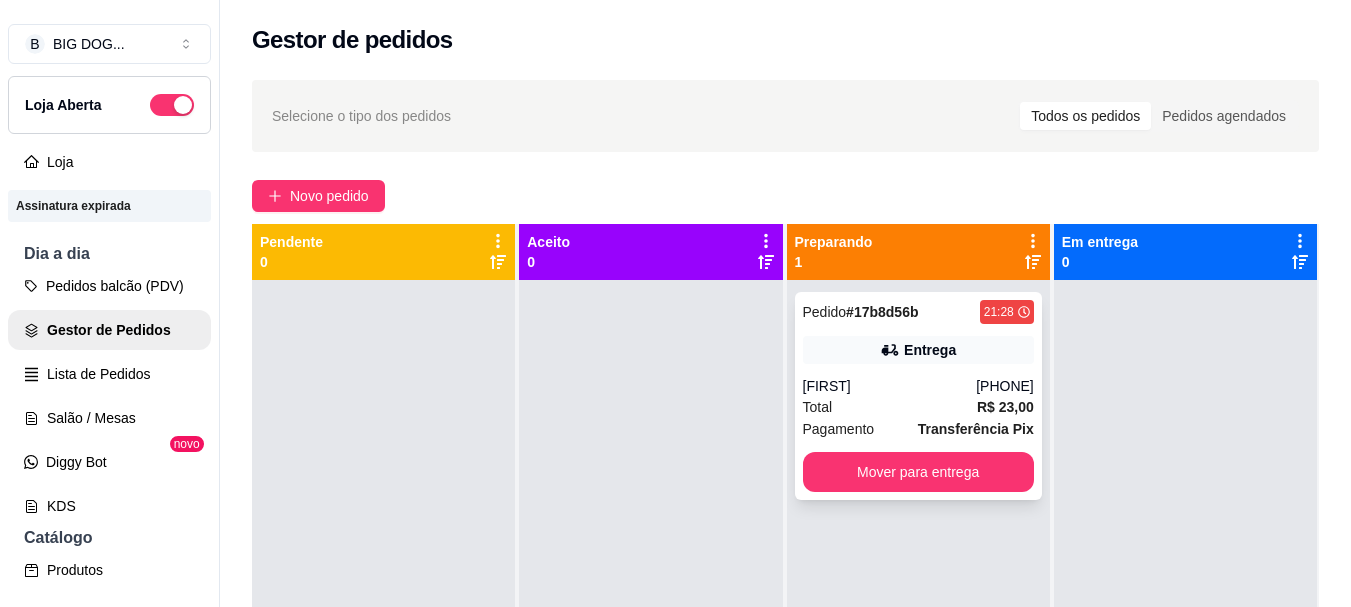click on "Pedido # [ID] 21:28 Entrega [FIRST] [PHONE] Total R$ 23,00 Pagamento Transferência Pix Mover para entrega" at bounding box center [918, 396] 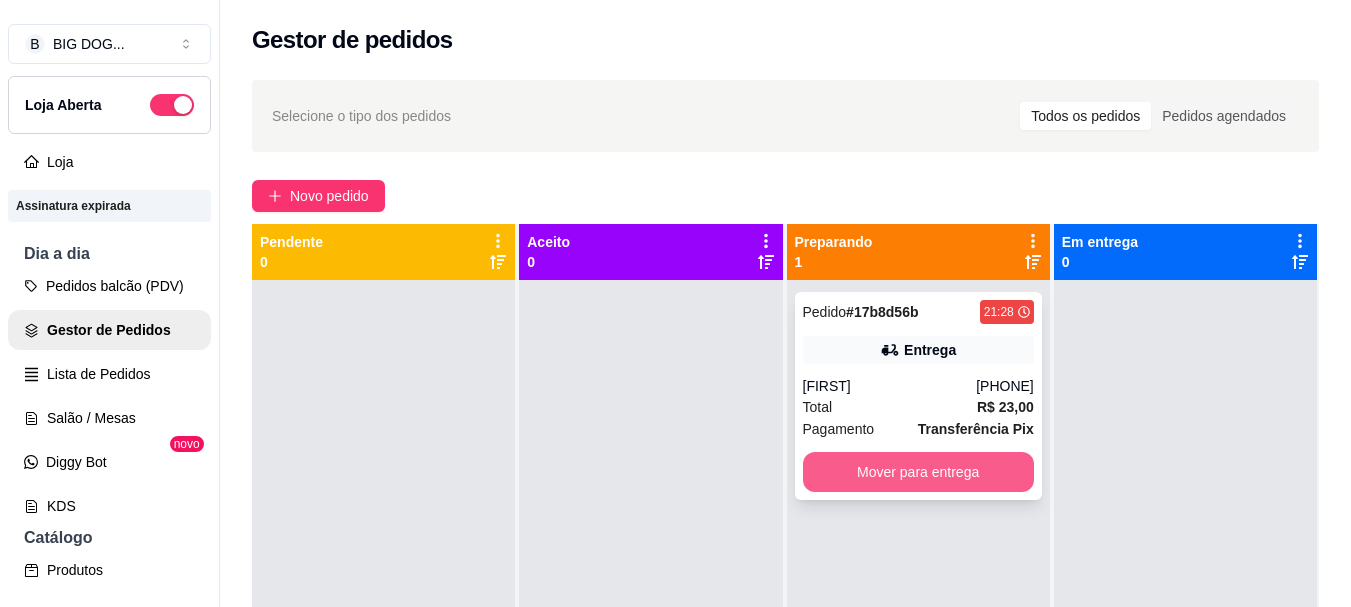 click on "Mover para entrega" at bounding box center [918, 472] 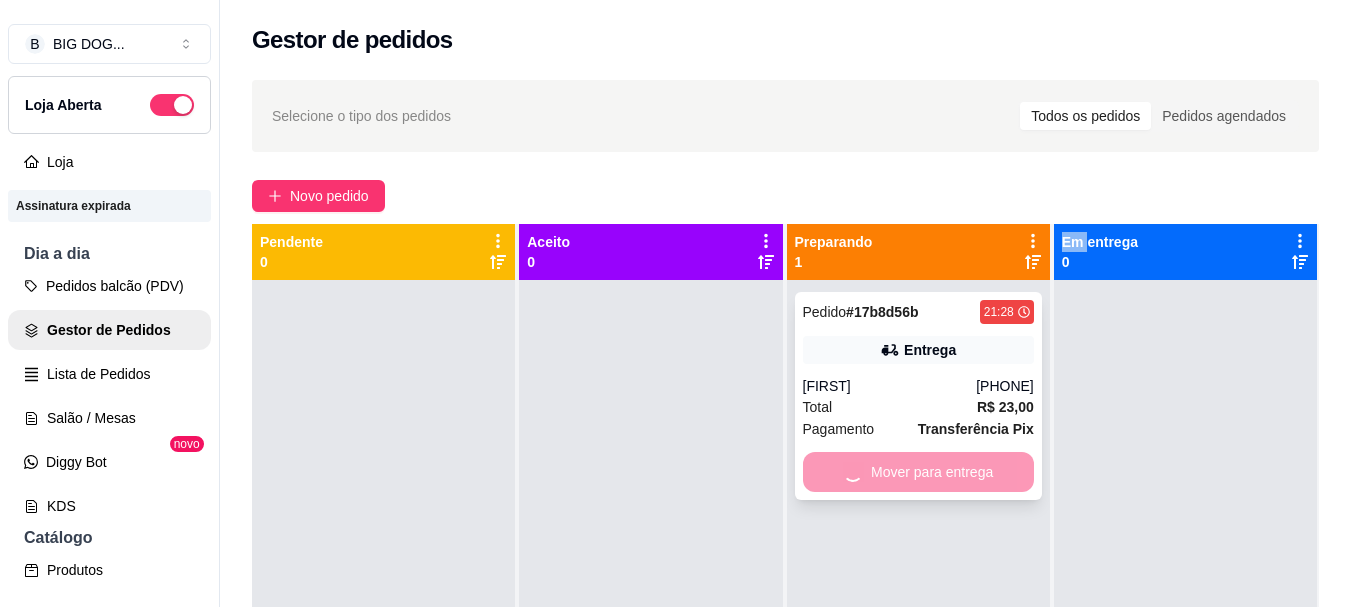 click on "Mover para entrega" at bounding box center (918, 472) 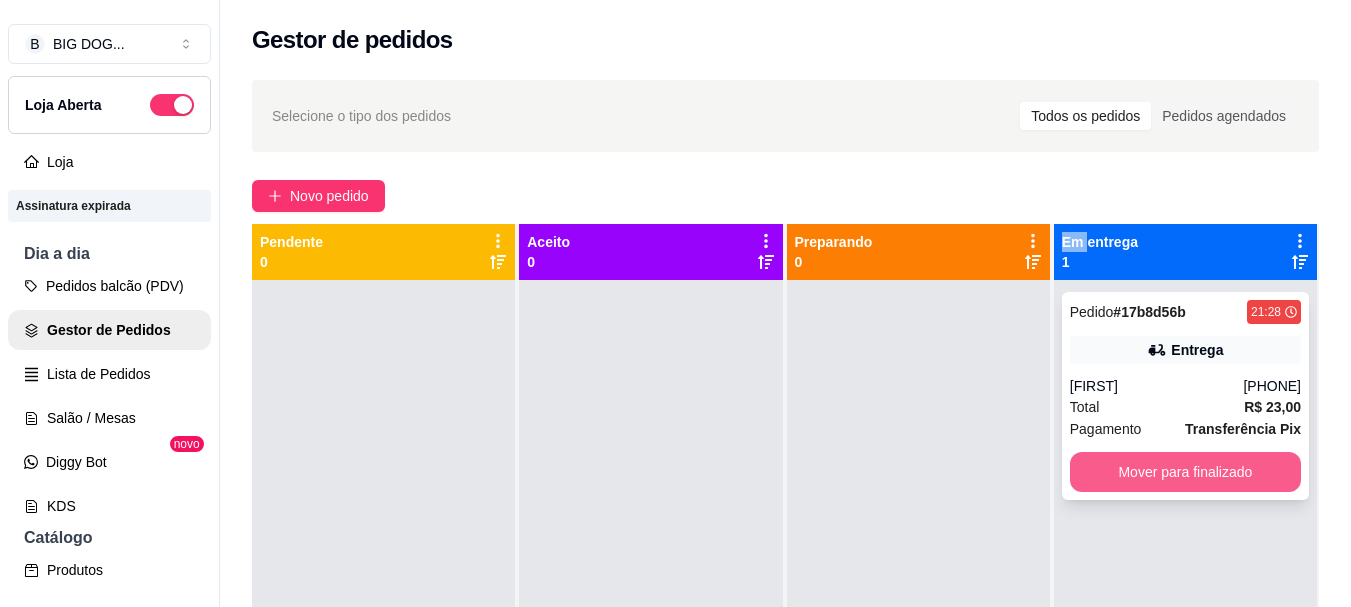 click on "Mover para finalizado" at bounding box center (1185, 472) 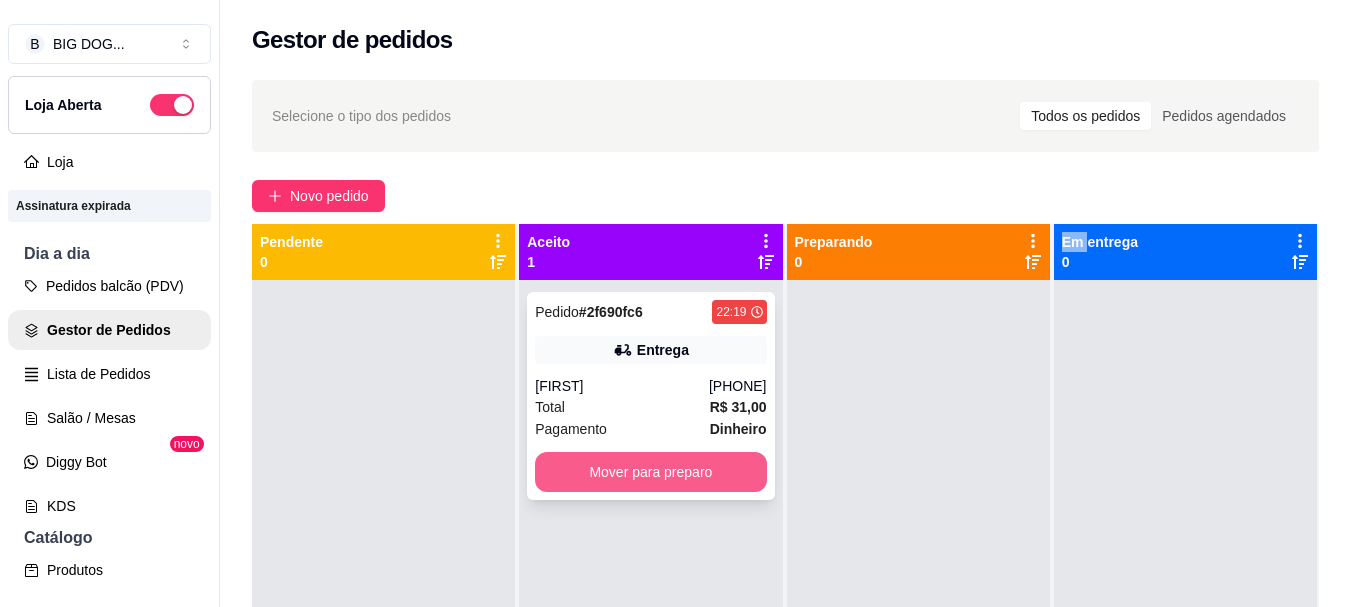 click on "Mover para preparo" at bounding box center [650, 472] 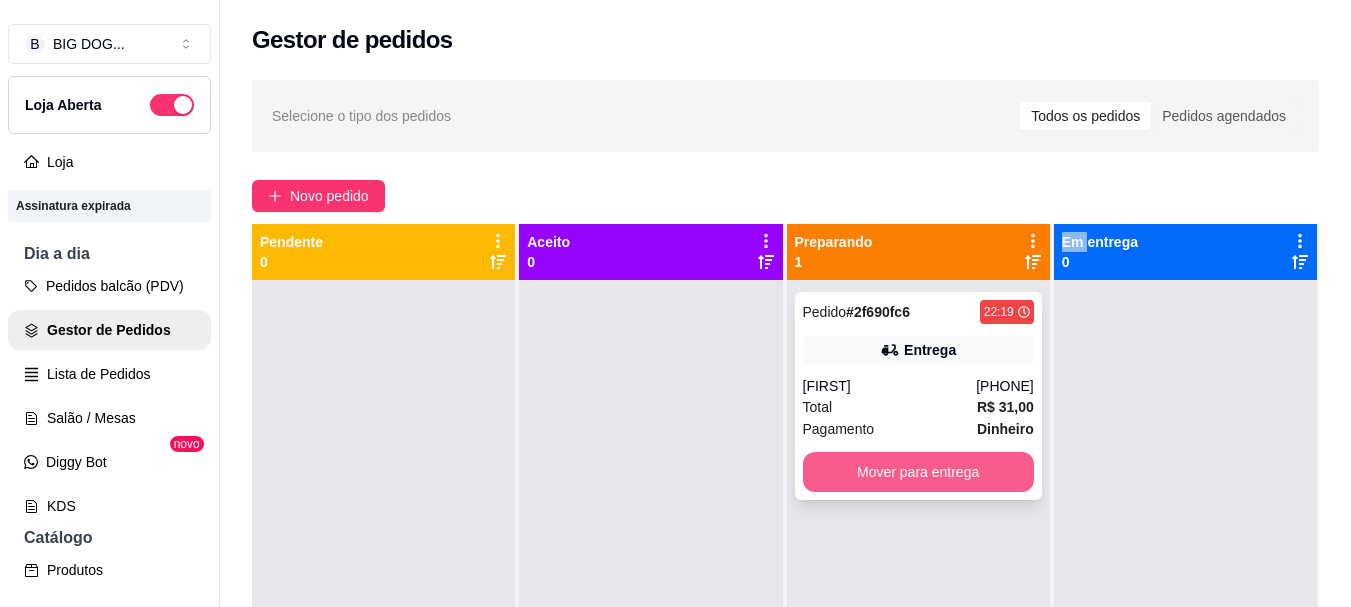 click on "Mover para entrega" at bounding box center [918, 472] 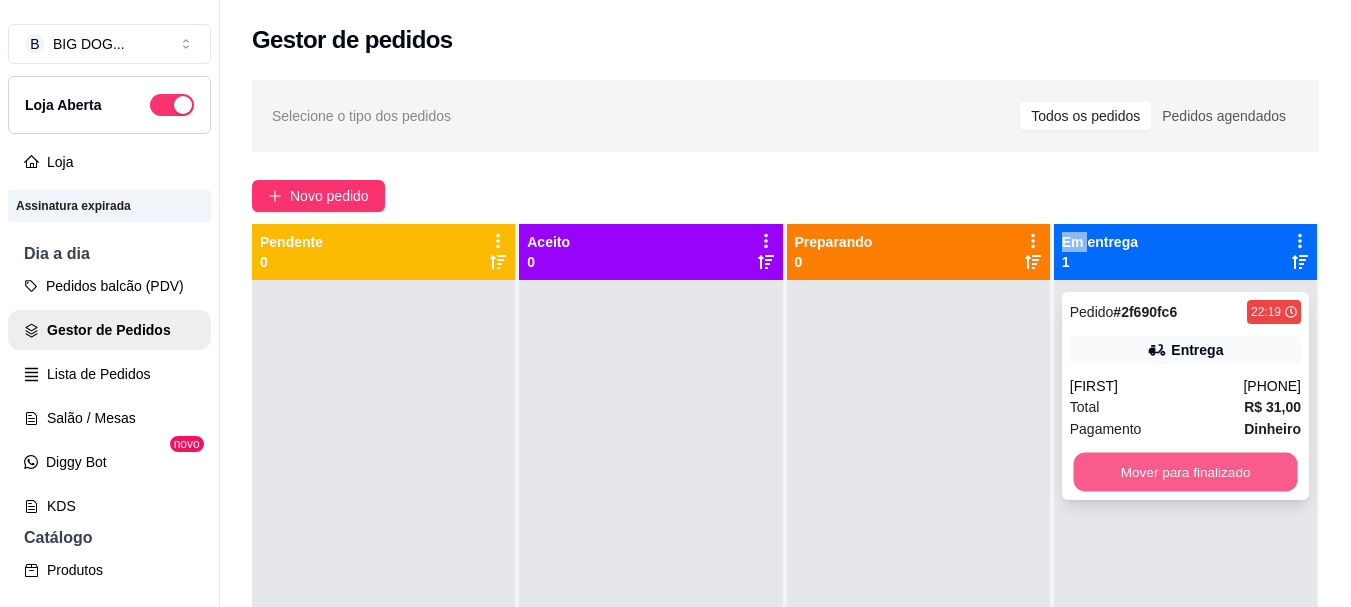 click on "Mover para finalizado" at bounding box center [1185, 472] 